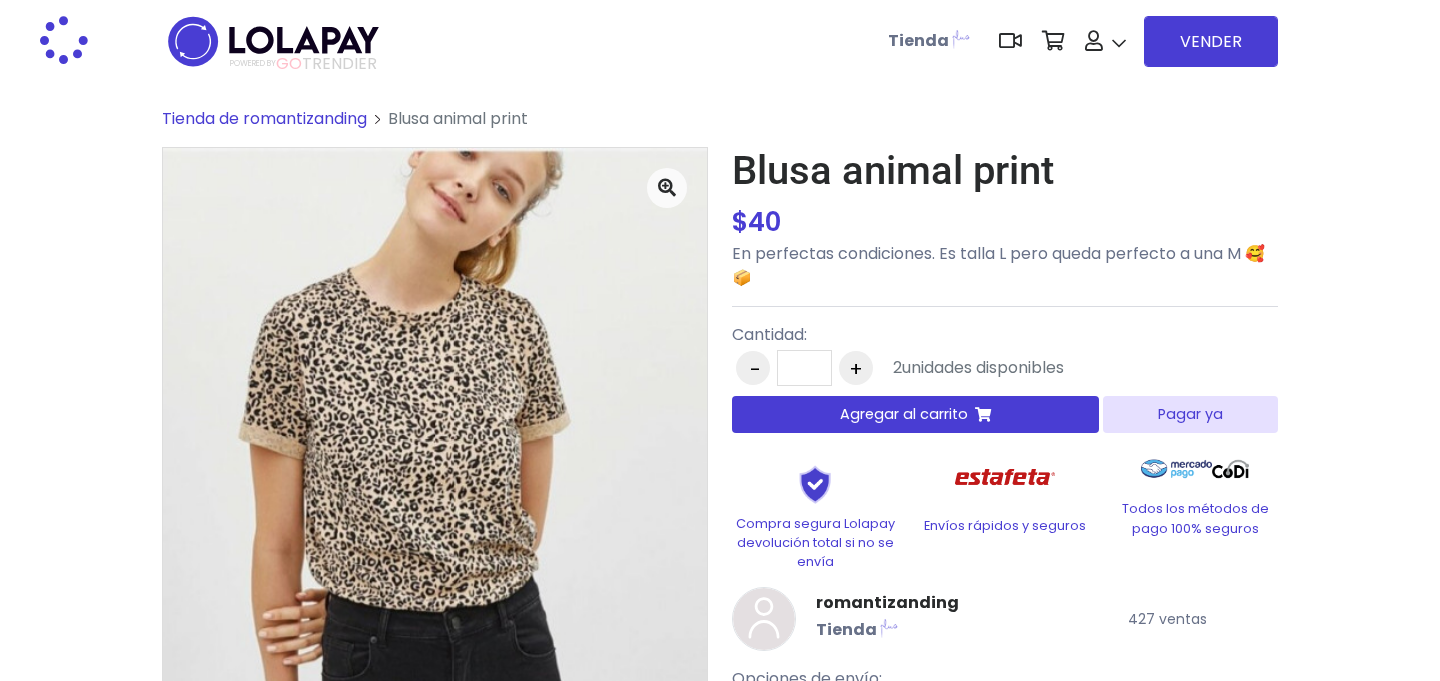 scroll, scrollTop: 0, scrollLeft: 0, axis: both 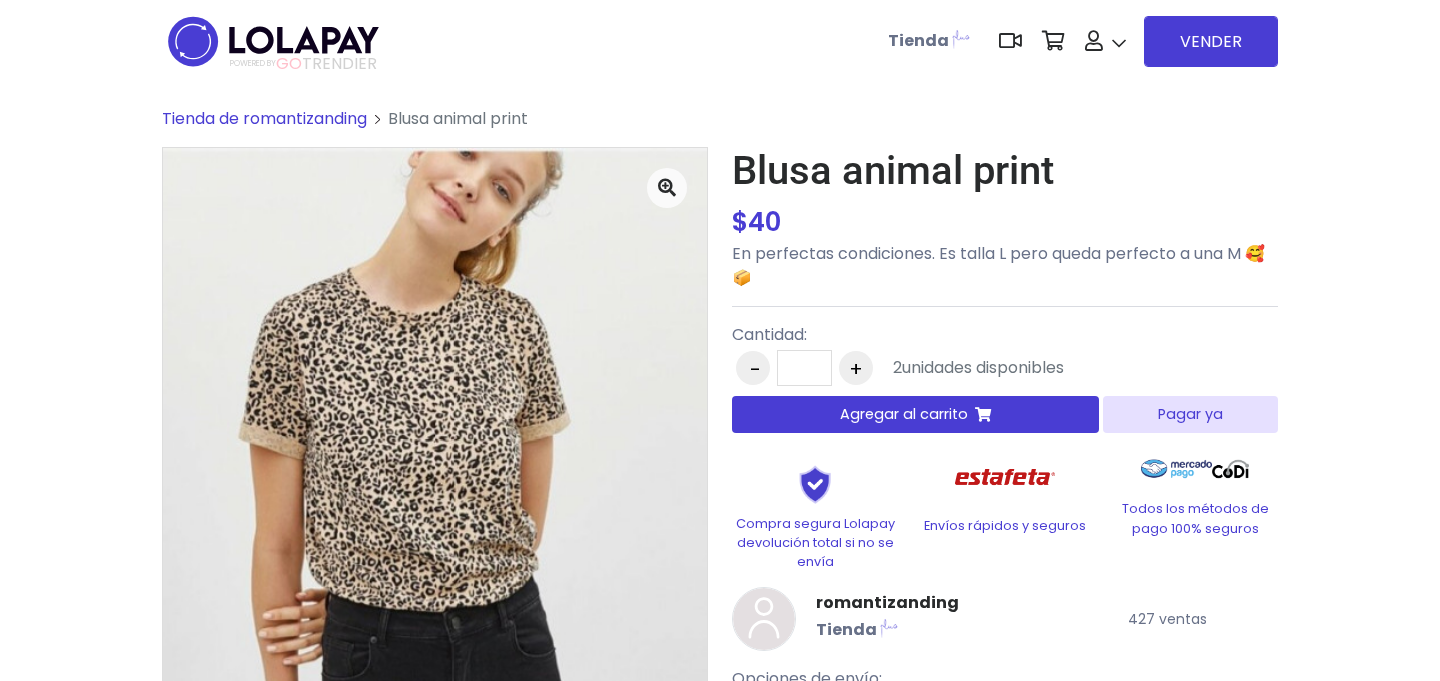 click on "Pagar ya" at bounding box center (1190, 414) 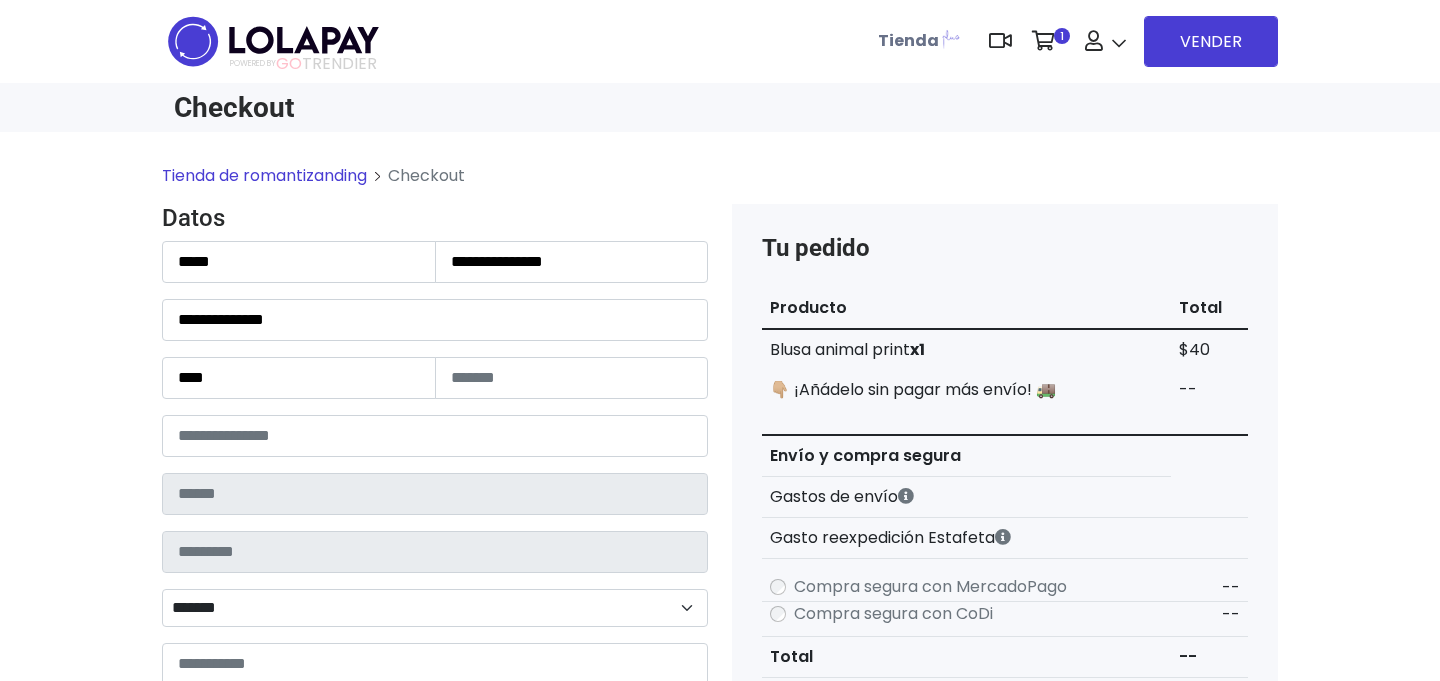 scroll, scrollTop: 0, scrollLeft: 0, axis: both 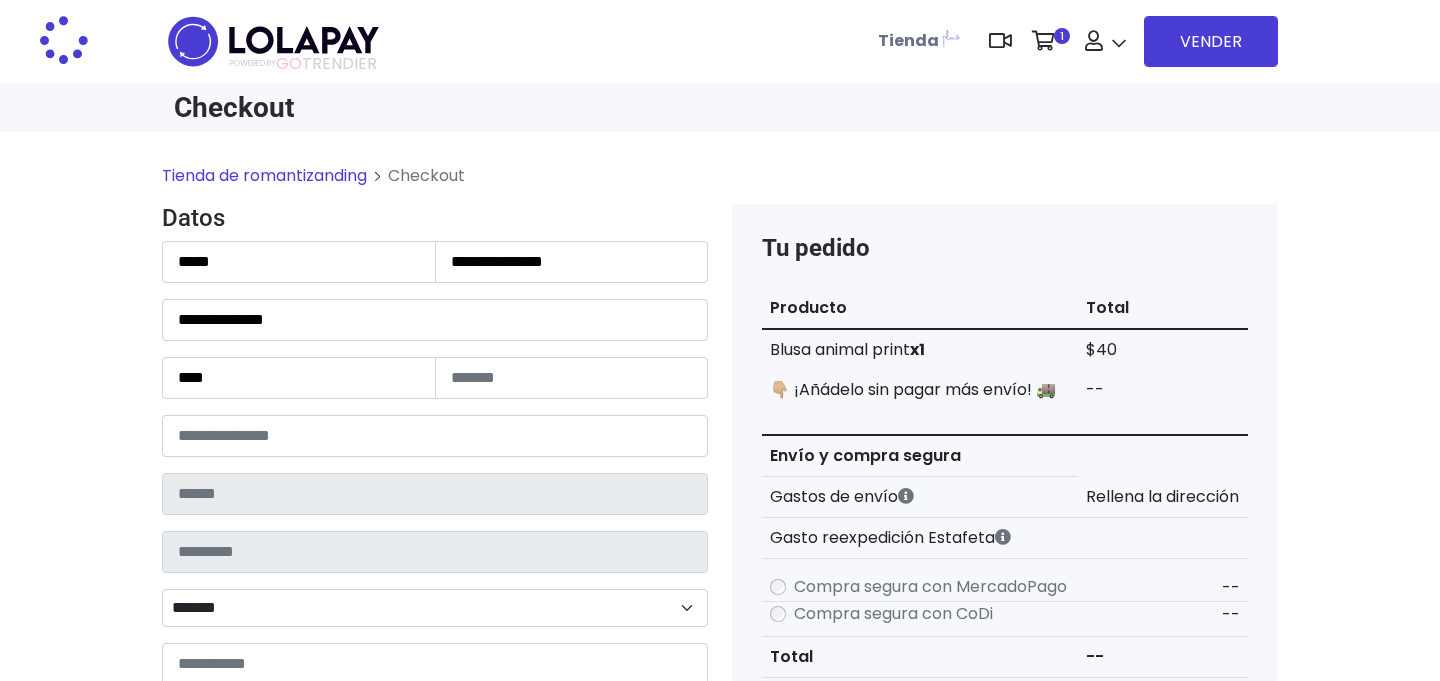 type on "**********" 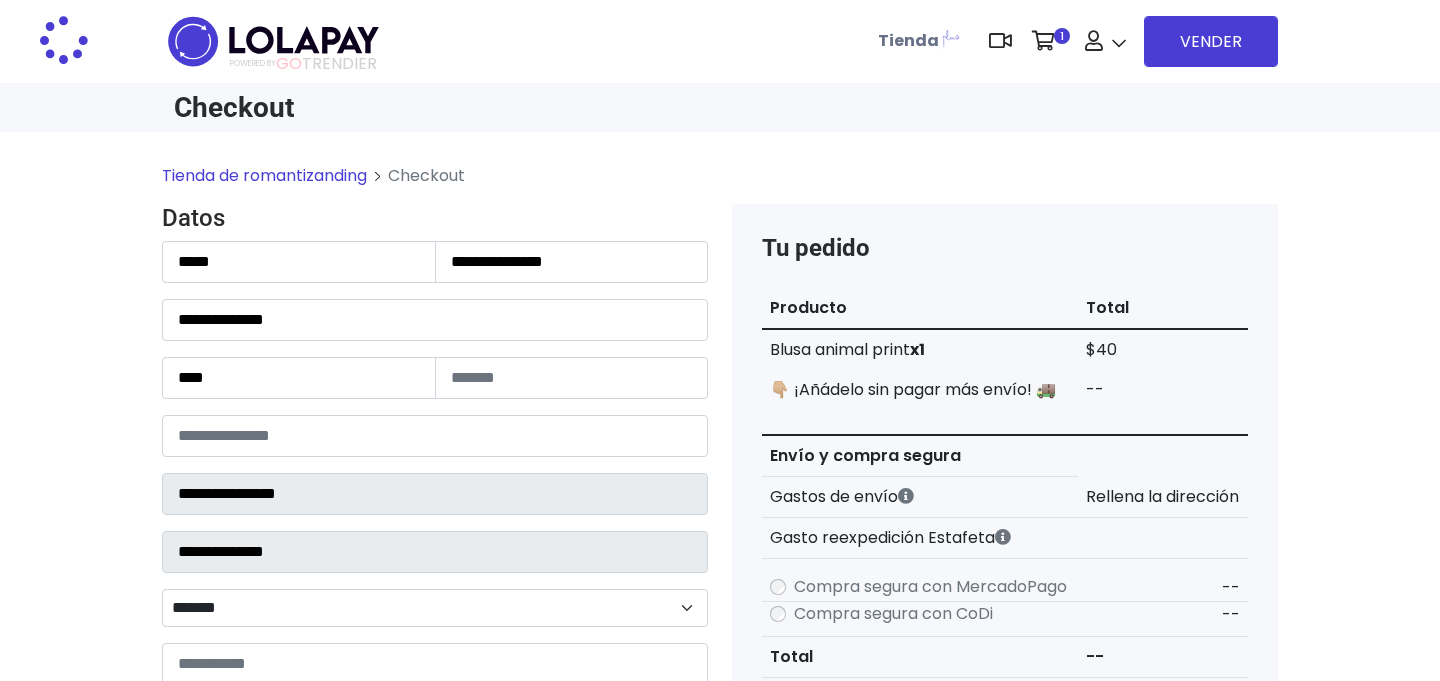 select on "*******" 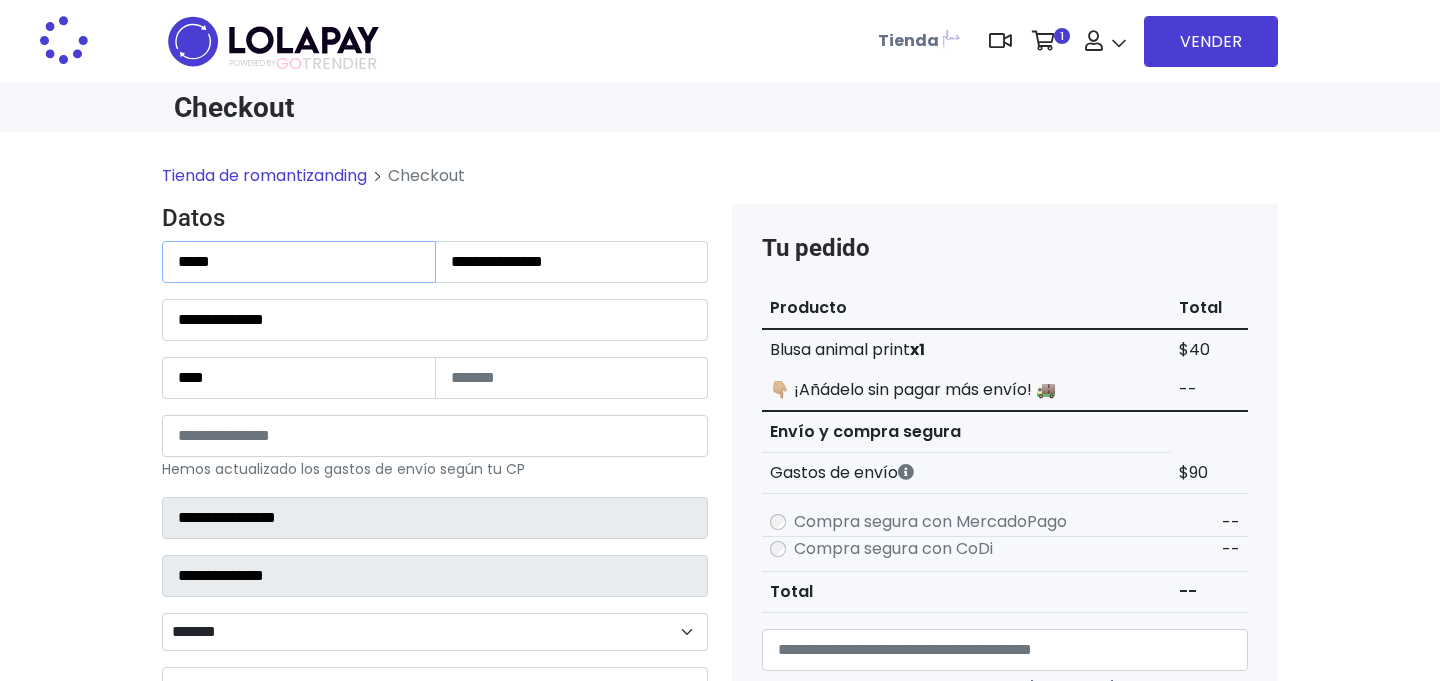 drag, startPoint x: 305, startPoint y: 263, endPoint x: 69, endPoint y: 222, distance: 239.53497 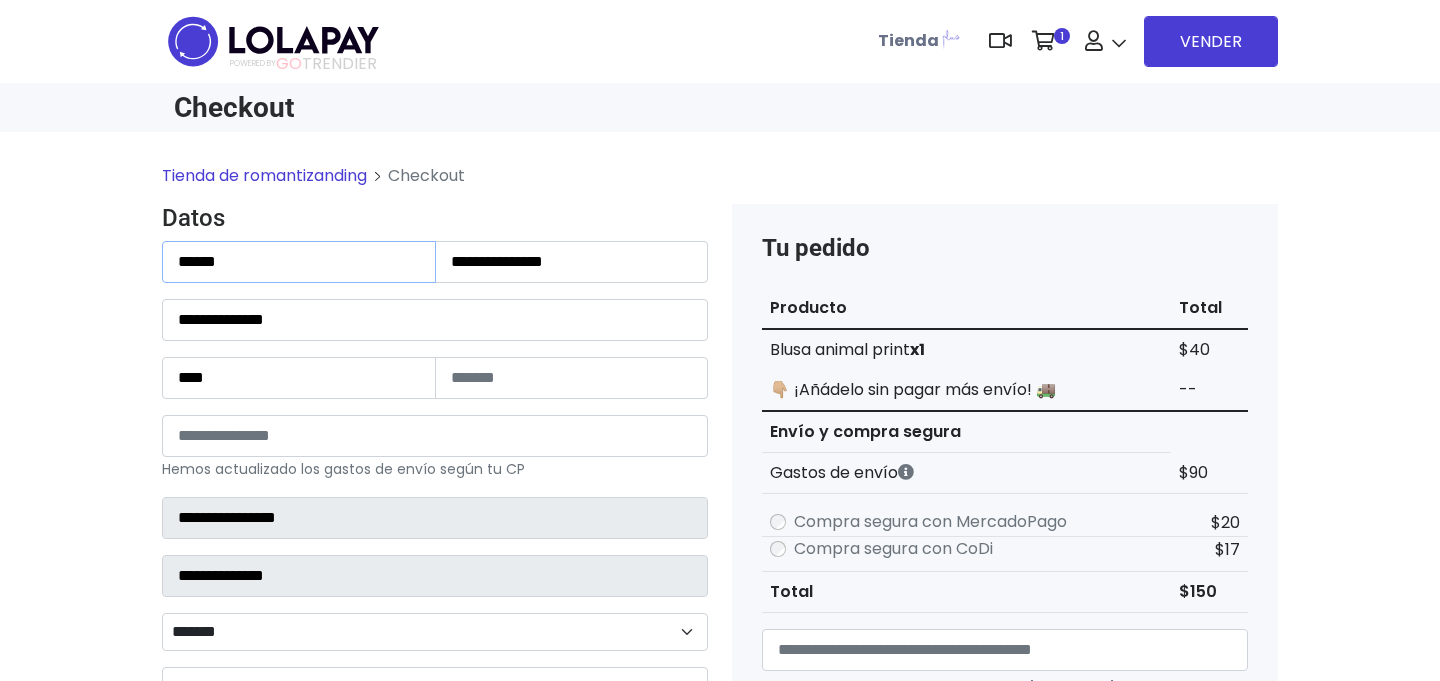 type on "******" 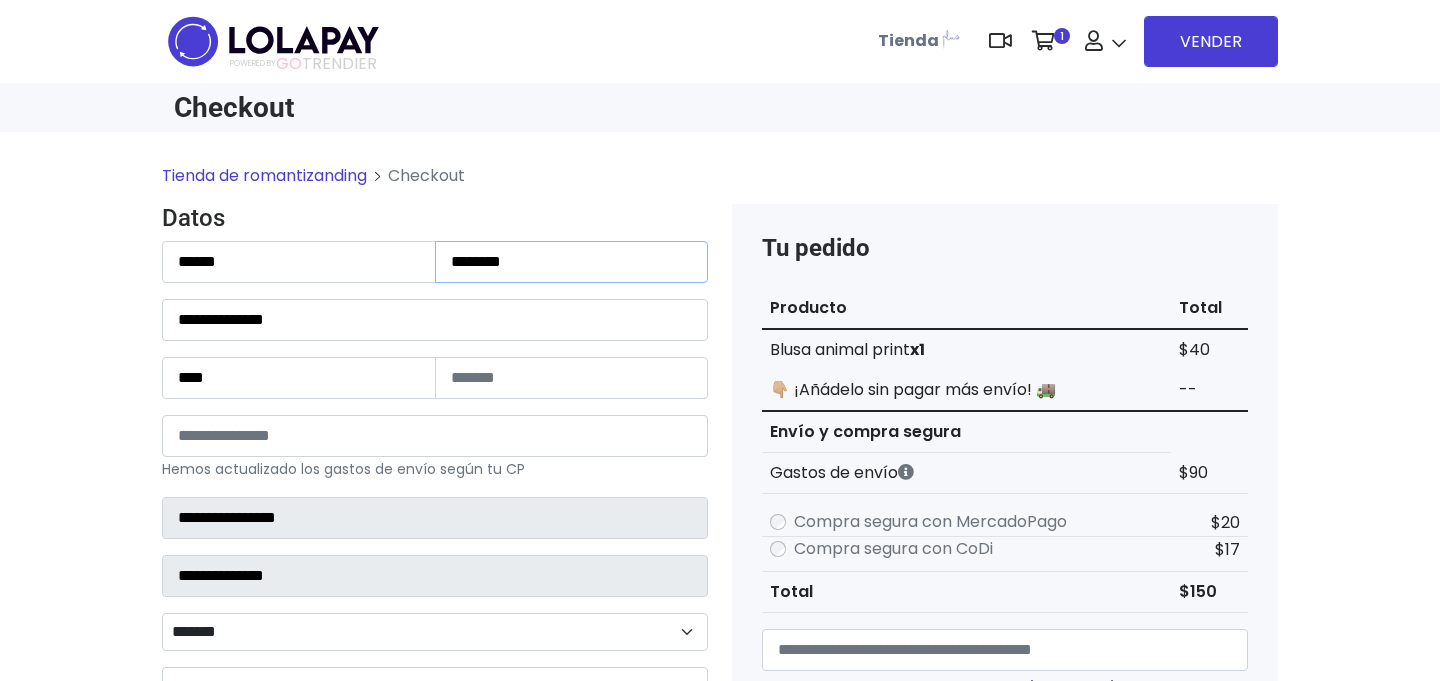 type on "********" 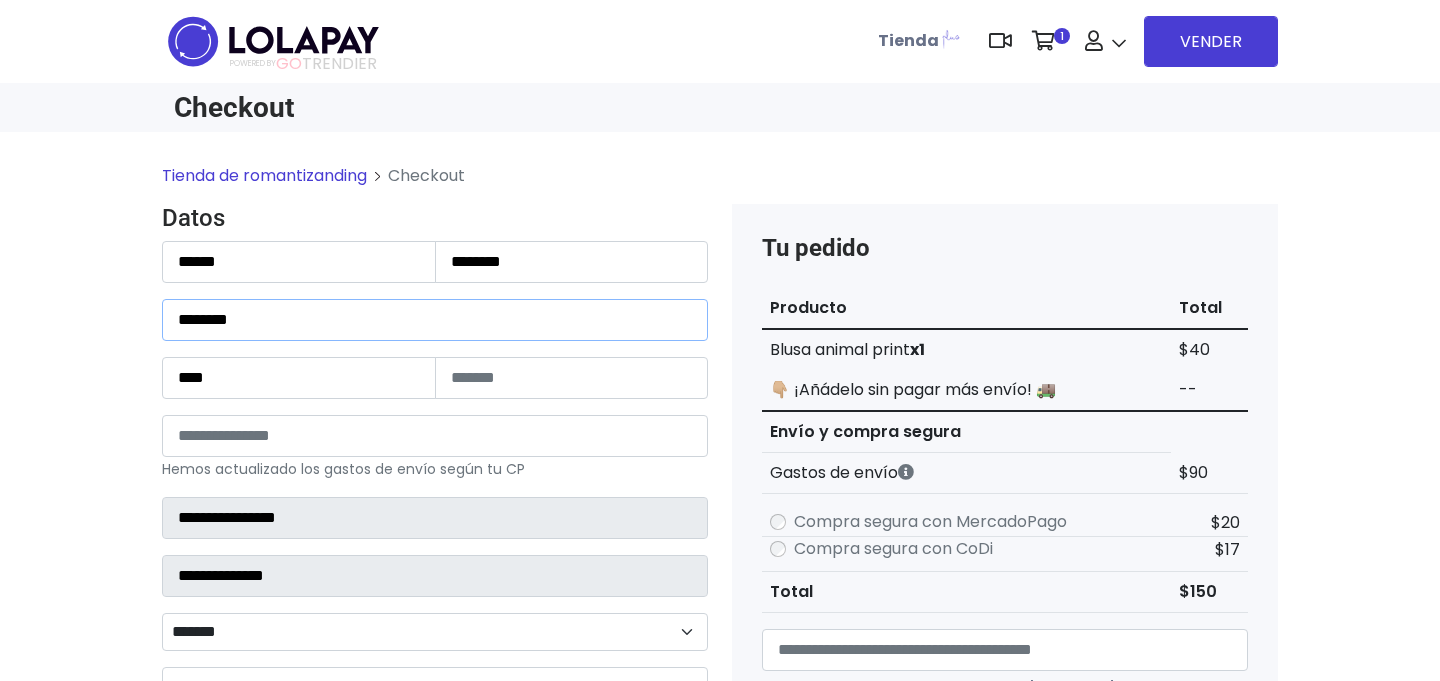 type on "**********" 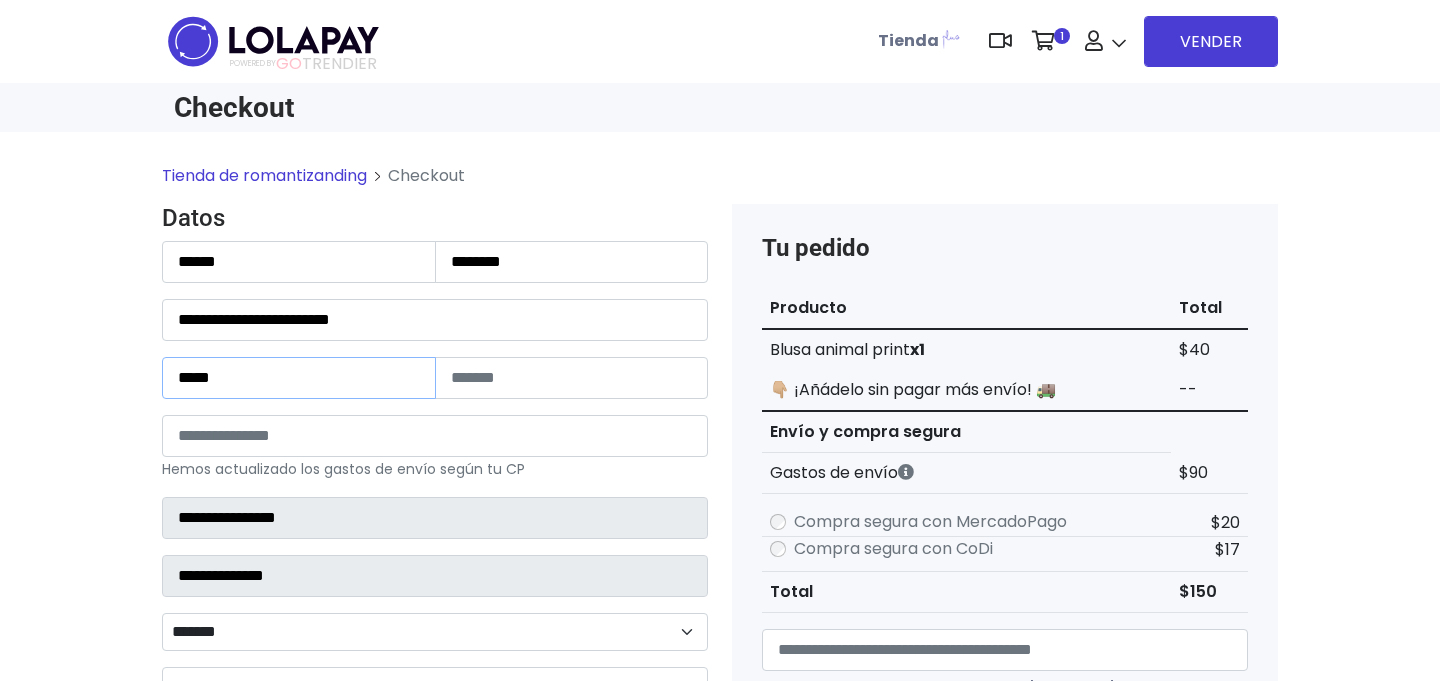 type on "*****" 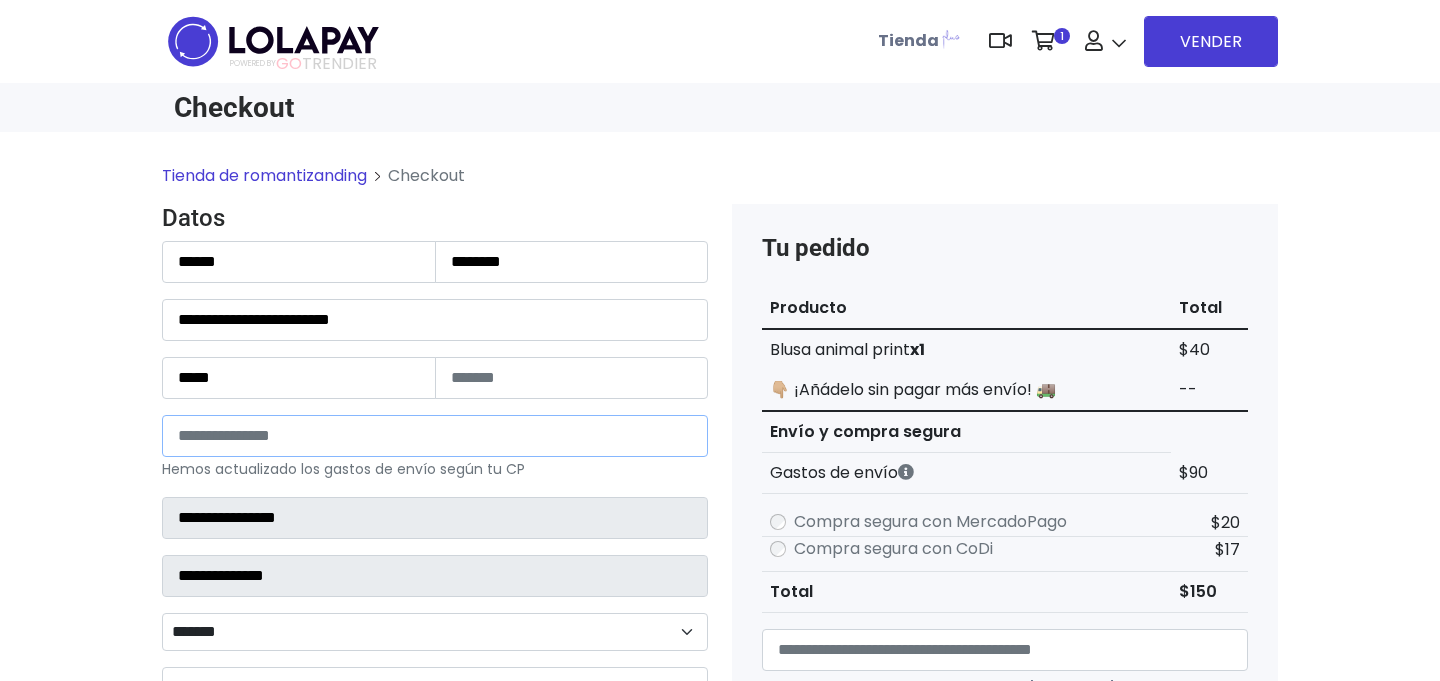 type on "*****" 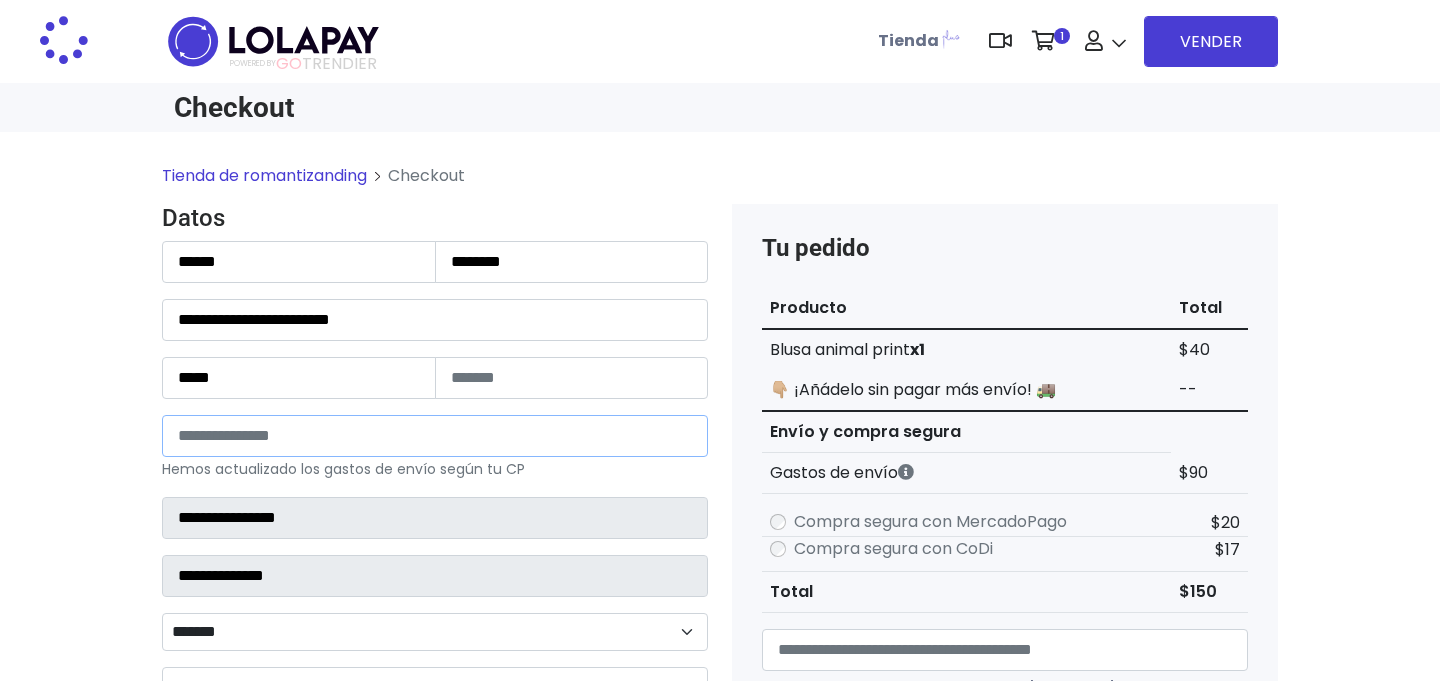 type on "******" 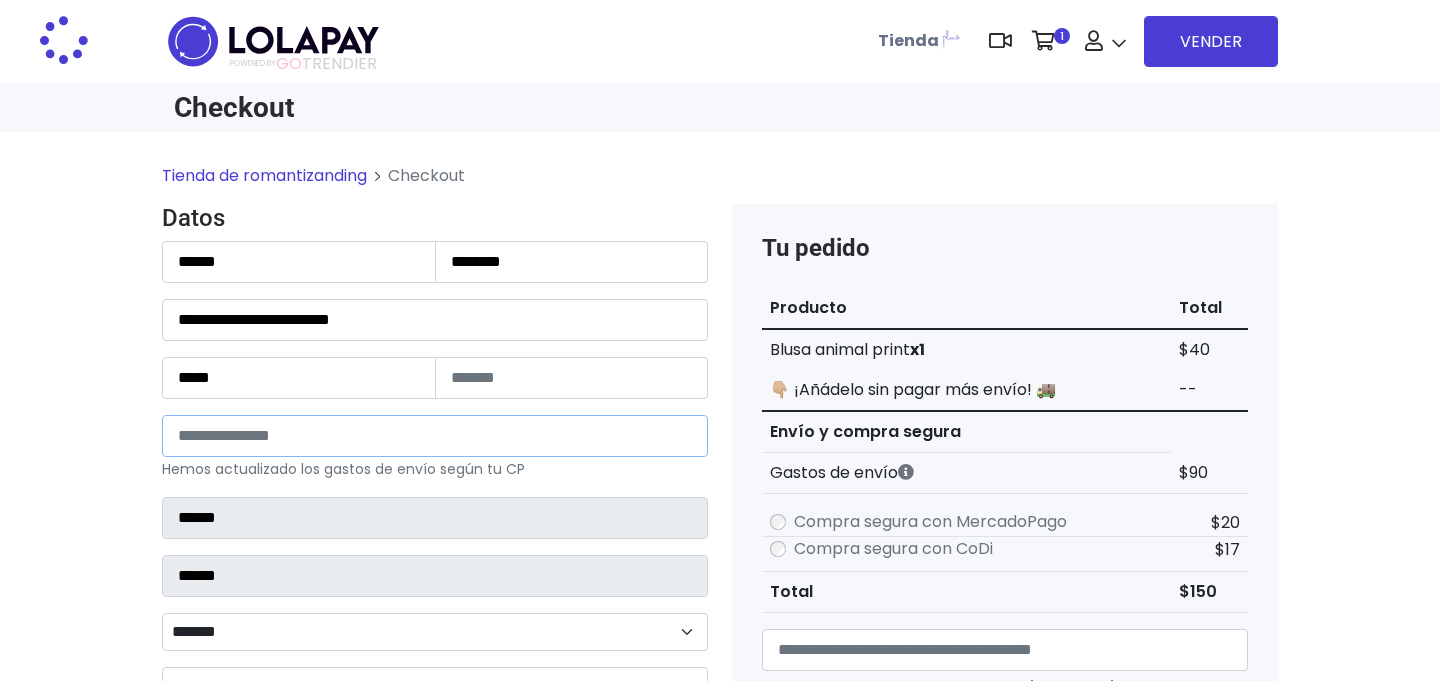 select 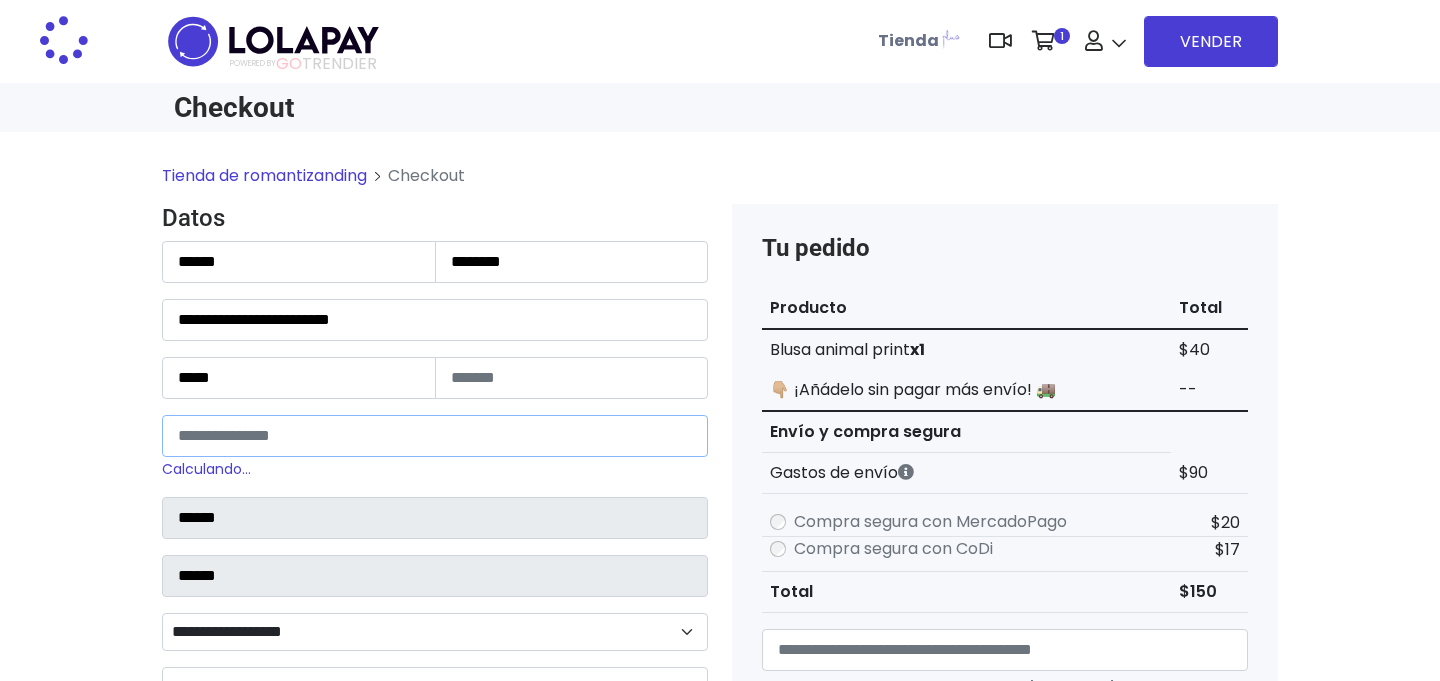scroll, scrollTop: 442, scrollLeft: 0, axis: vertical 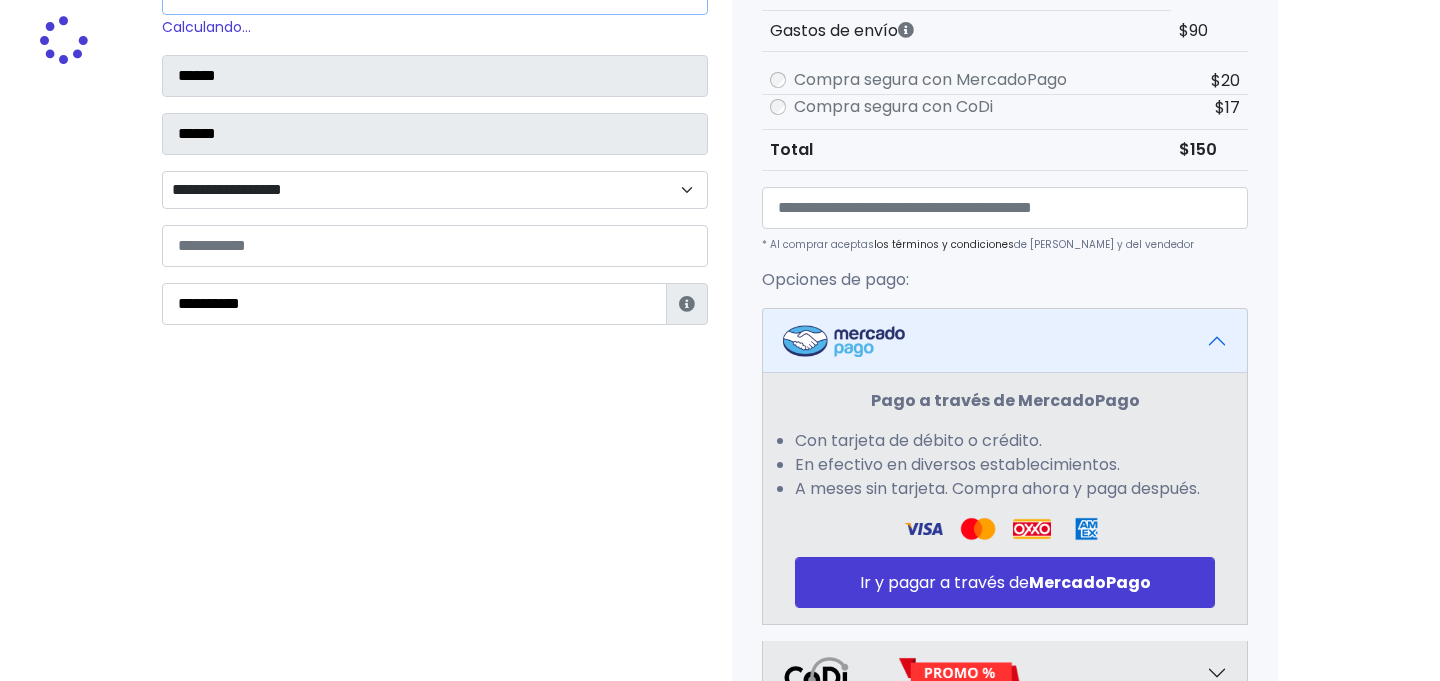 type on "*****" 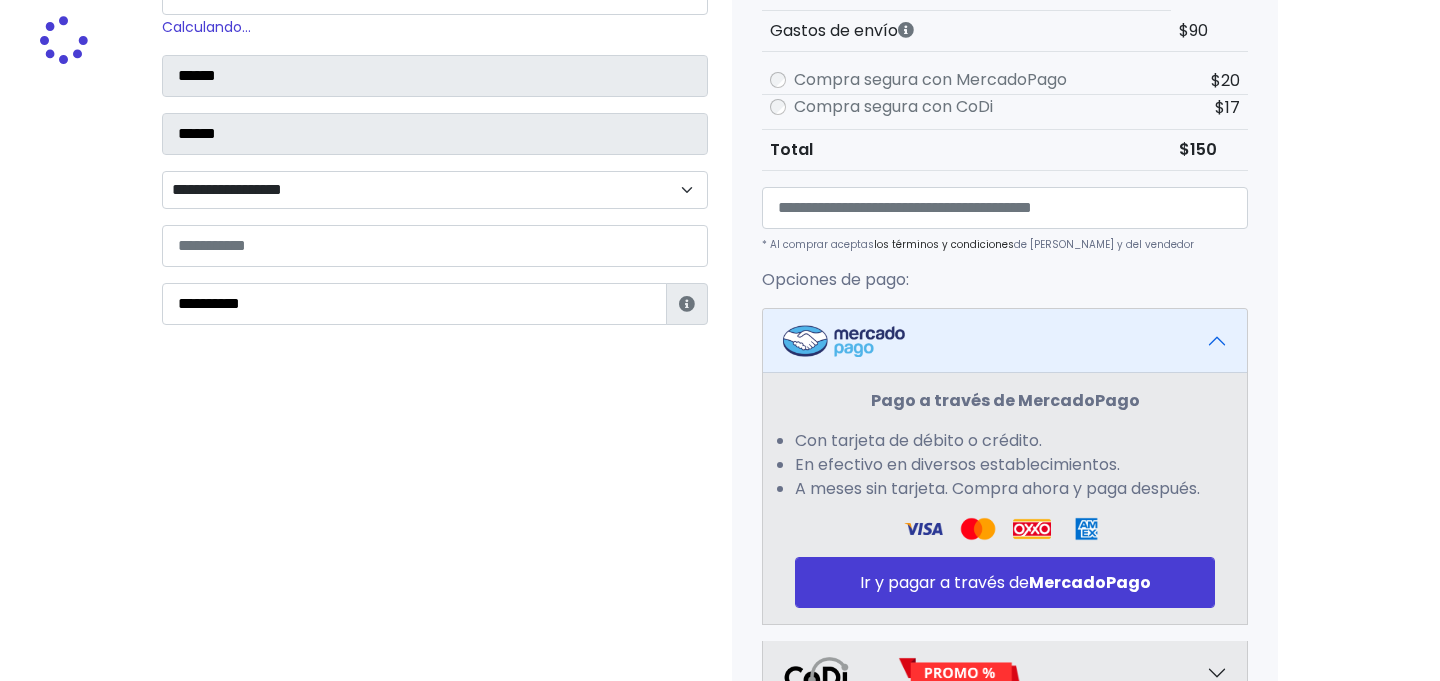 click on "**********" at bounding box center (435, 190) 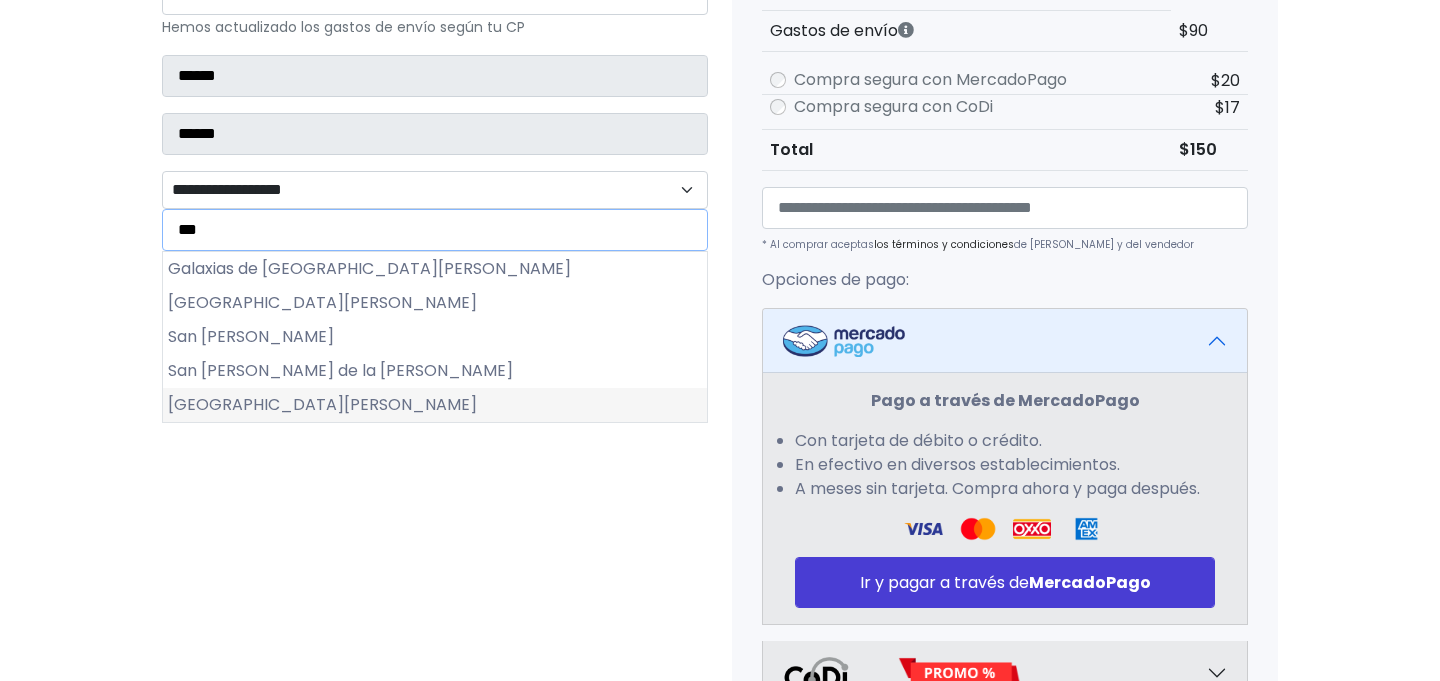 type on "***" 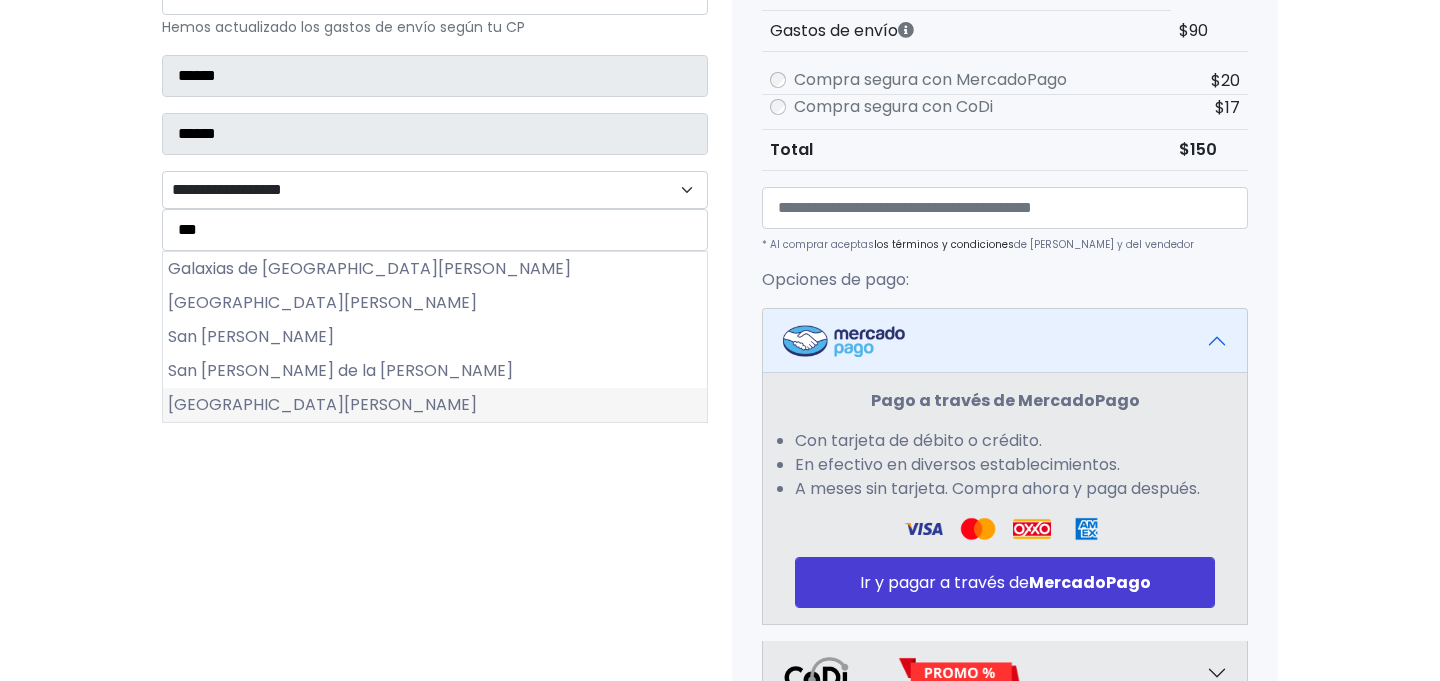 click on "San Lorenzo Tepaltitlán Centro" at bounding box center (435, 405) 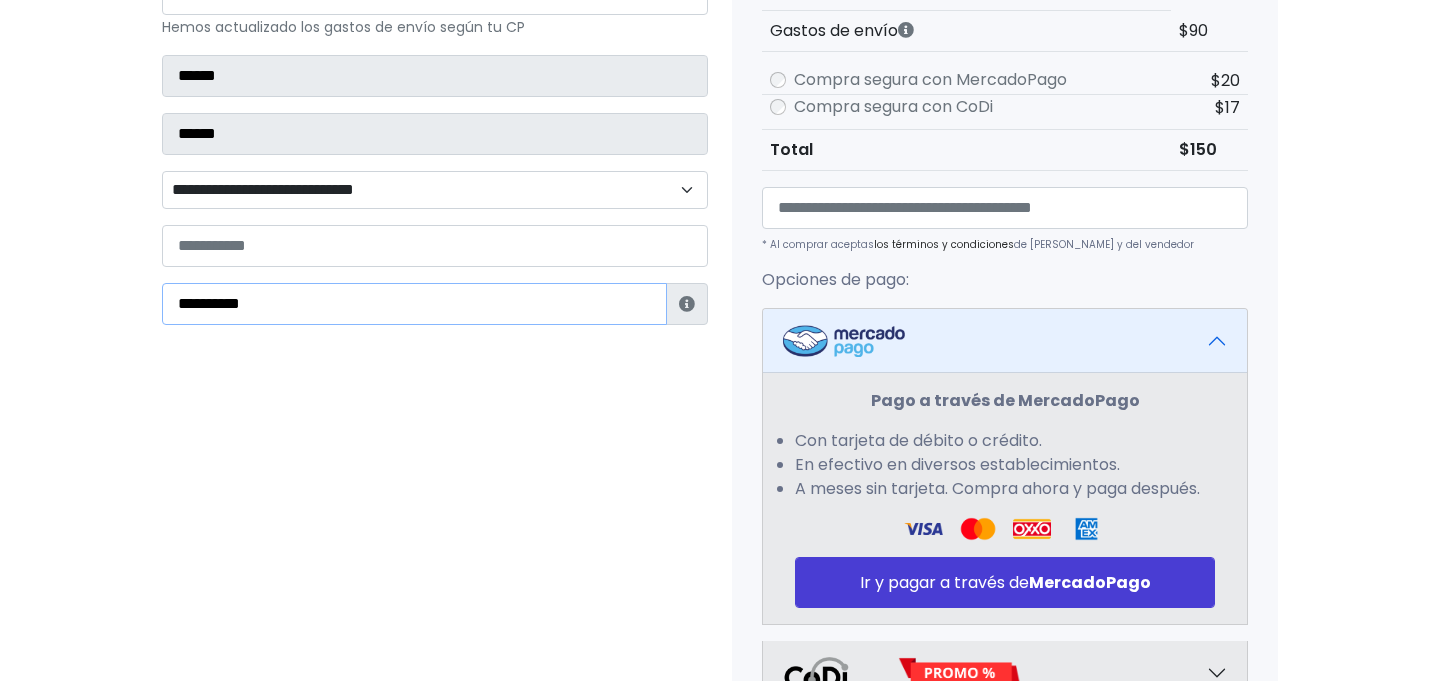 drag, startPoint x: 315, startPoint y: 298, endPoint x: 60, endPoint y: 215, distance: 268.16785 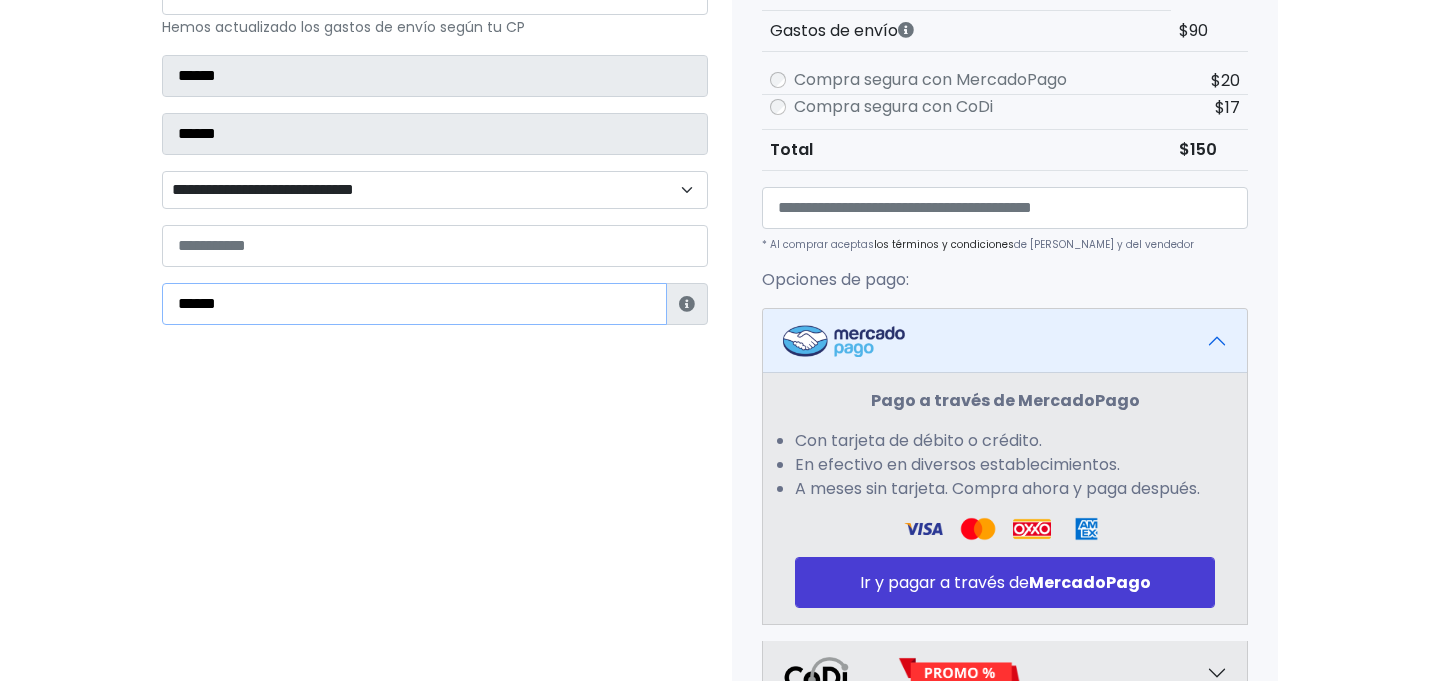 type on "**********" 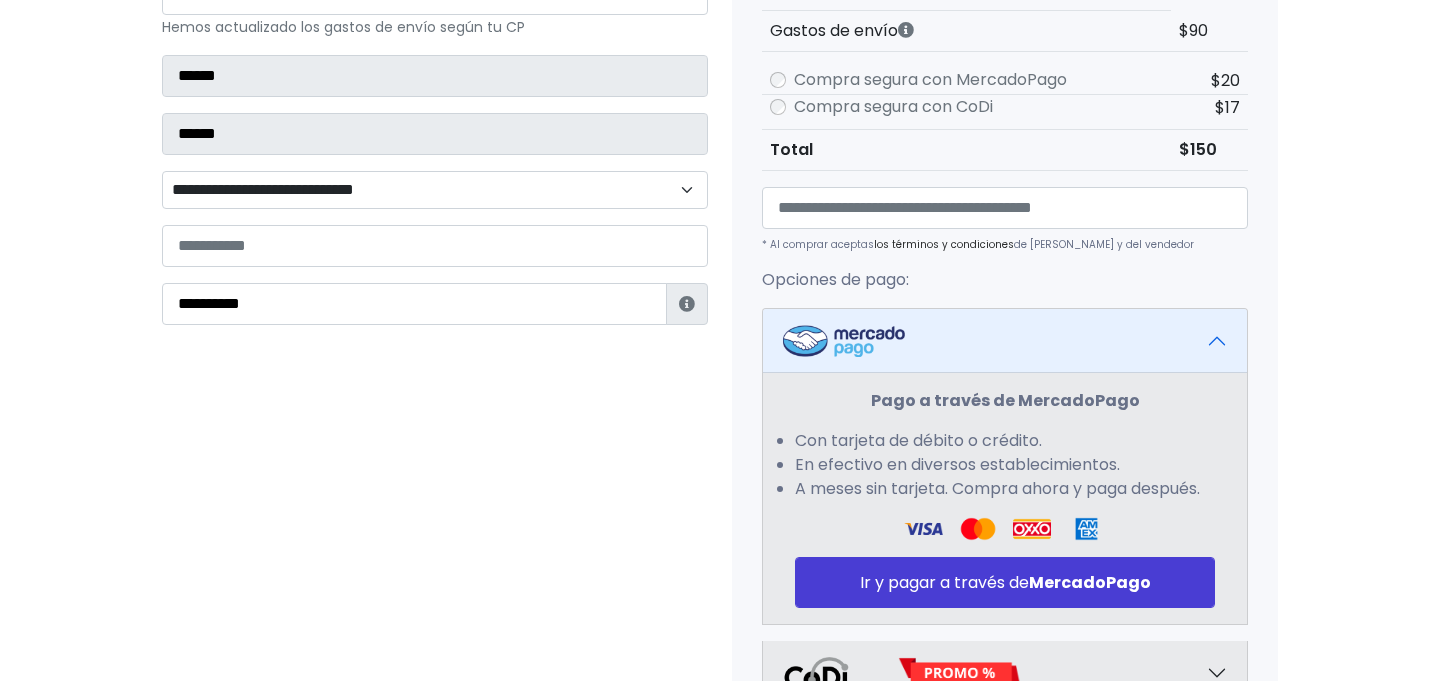 click on "Datos
Información de Estafeta
Este CP es Ocurre Forzoso para Estafeta , por lo tanto es  responsabilidad del comprador hacer seguimiento del pedido y recogerlo en sucursal . No se hace devolución del costo de envío si el pedido regresa a remitente.
📦 ¿Dónde lo tengo que recoger?
Con tu número de seguimiento podrás ingresar al sitio de Estafeta para rastrearlo, una vez en sucursal se indicará la dirección exacta de recolección. Será una sucursal cercana a tu domicilio.
📦 ¿Cómo obtengo mi número de seguimiento?
Después de tu compra te llegará un correo con el número de seguimiento y link Estafeta.
📦 ¿Cómo sé cuándo llegará?
Cerrar" at bounding box center [435, 367] 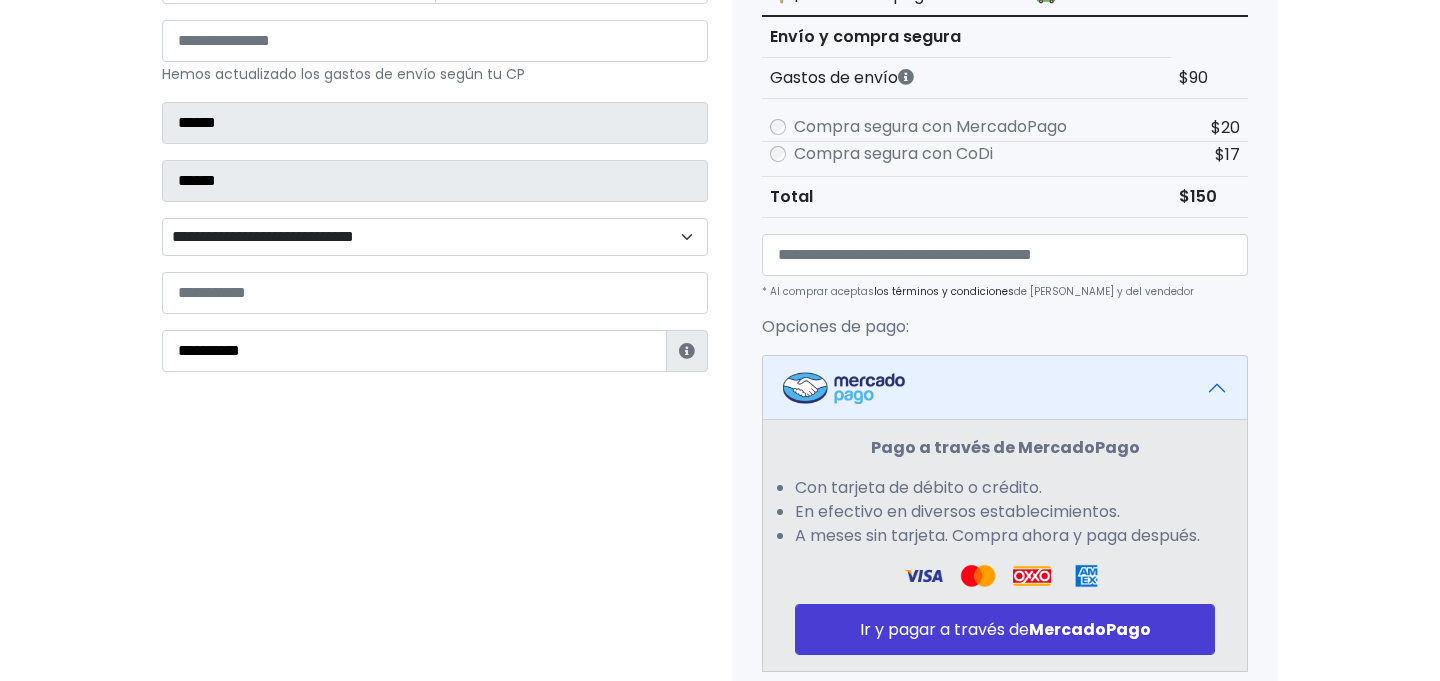 scroll, scrollTop: 0, scrollLeft: 0, axis: both 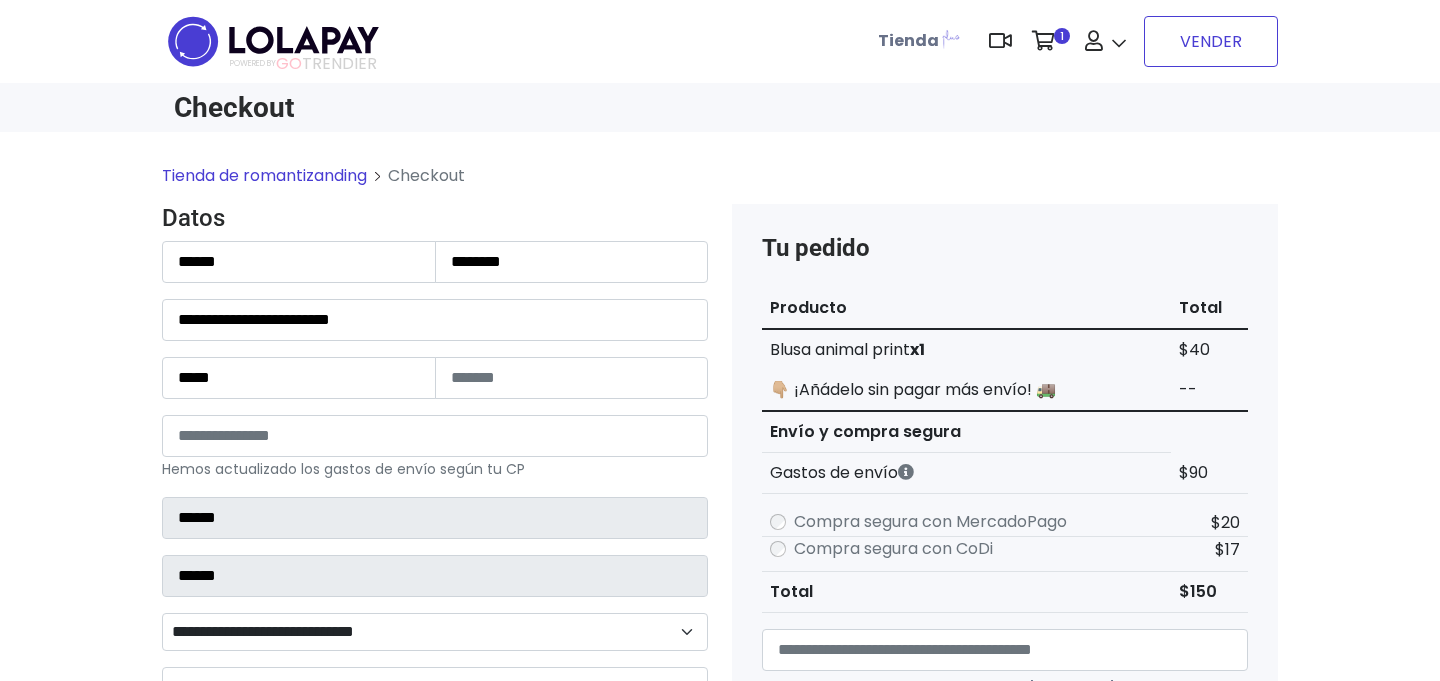 click on "VENDER" at bounding box center (1211, 41) 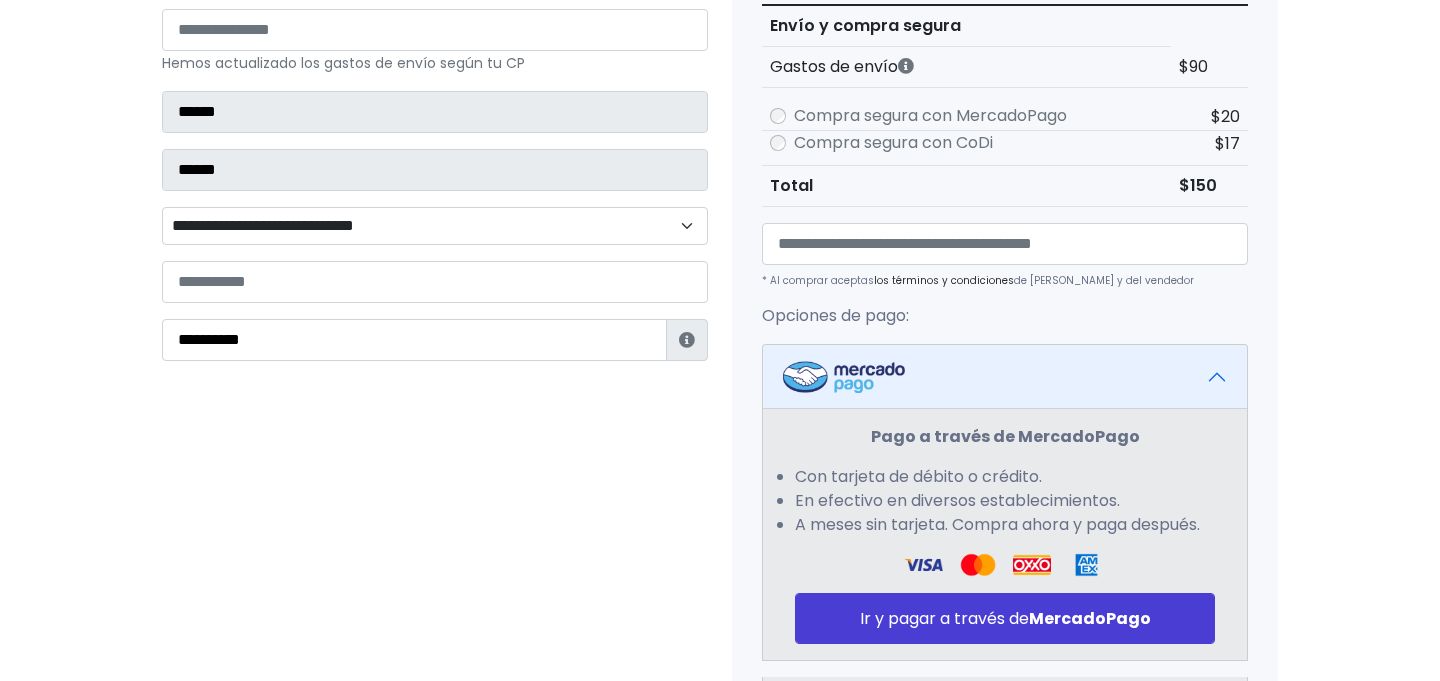 scroll, scrollTop: 663, scrollLeft: 0, axis: vertical 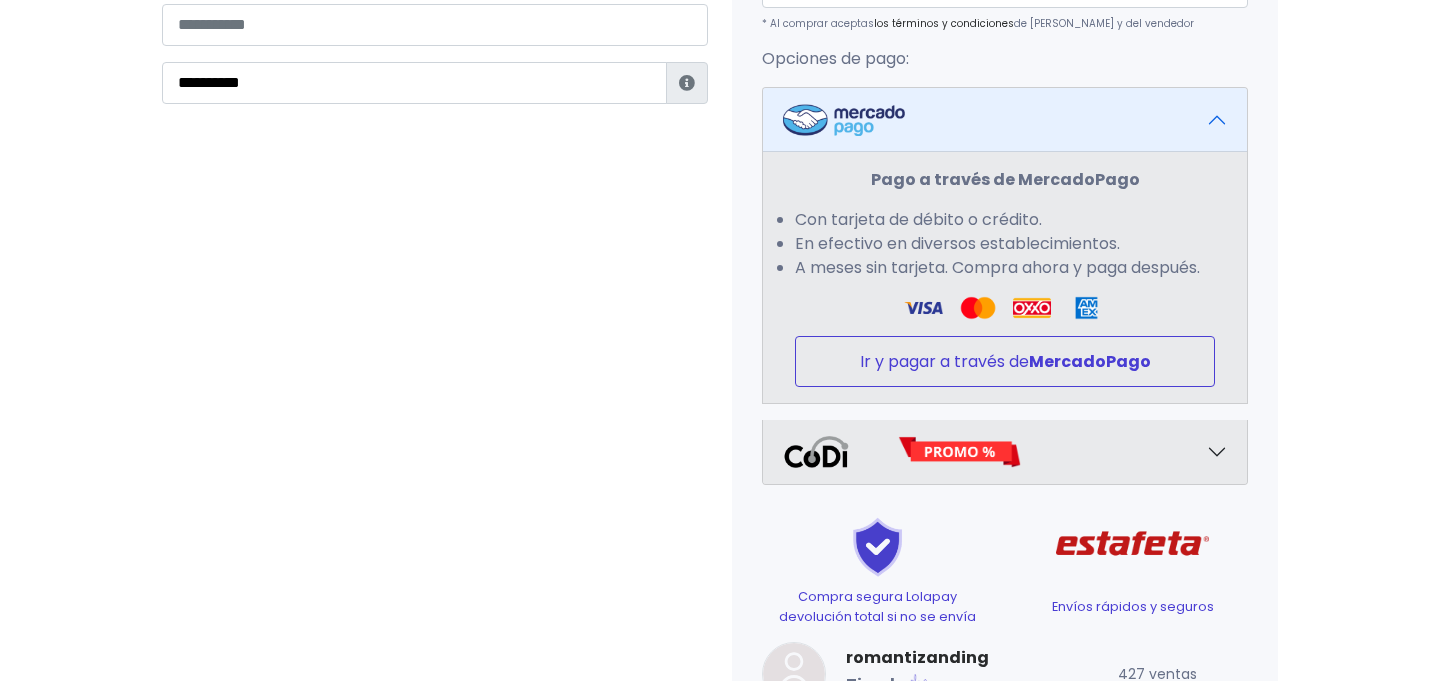 click on "Ir y pagar a través de  MercadoPago" at bounding box center (1005, 361) 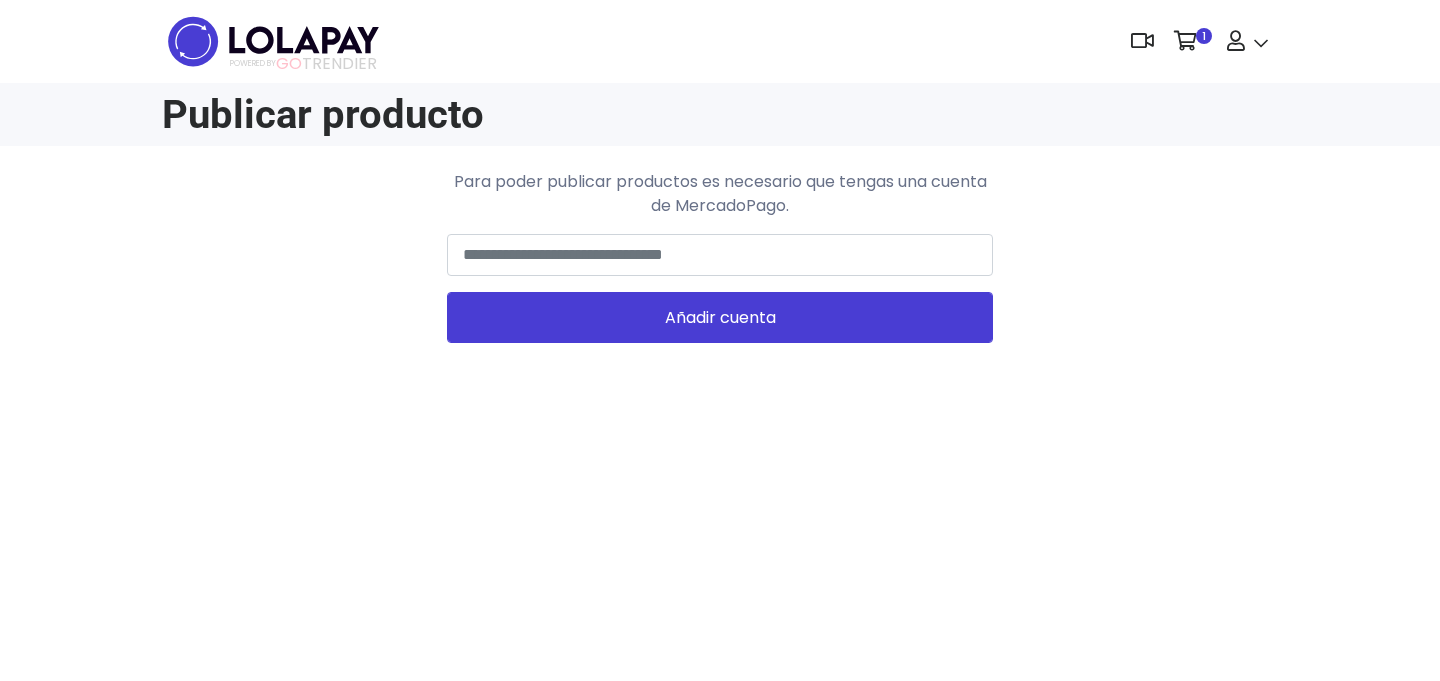scroll, scrollTop: 0, scrollLeft: 0, axis: both 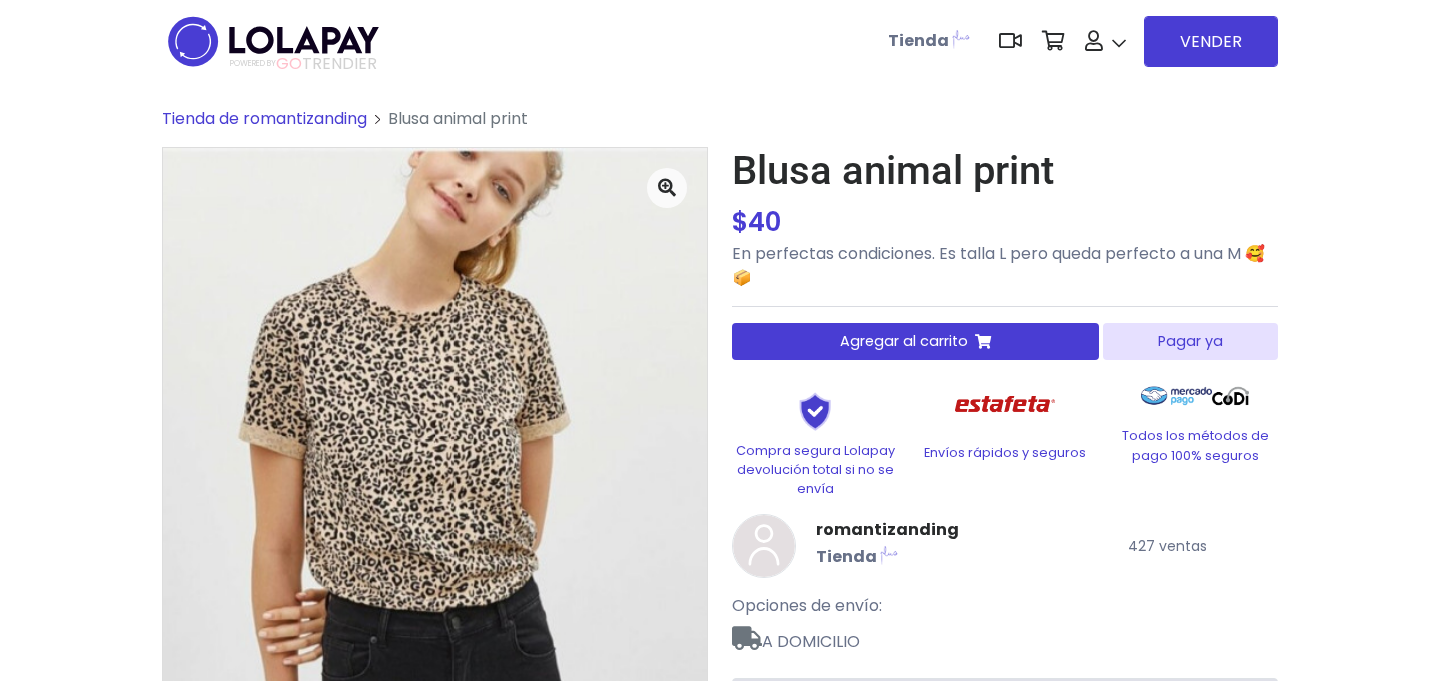 click on "Pagar ya" at bounding box center [1190, 341] 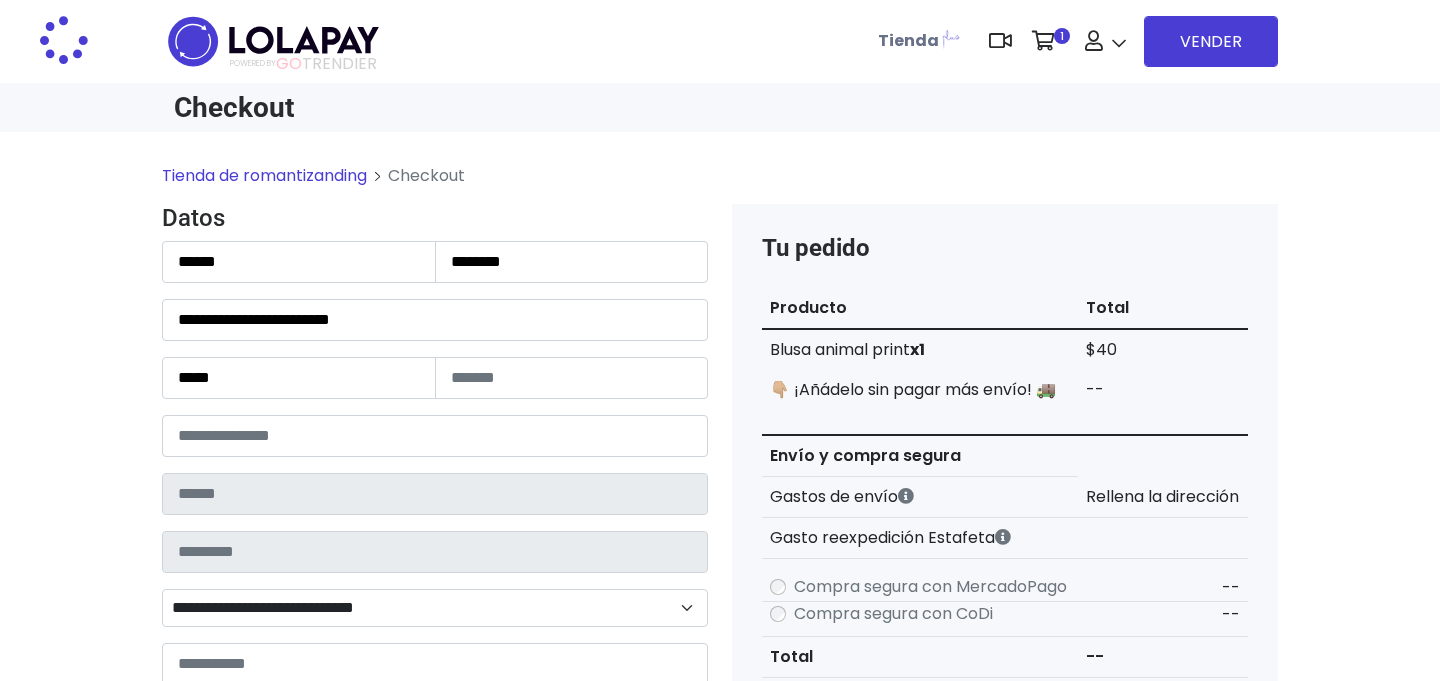scroll, scrollTop: 0, scrollLeft: 0, axis: both 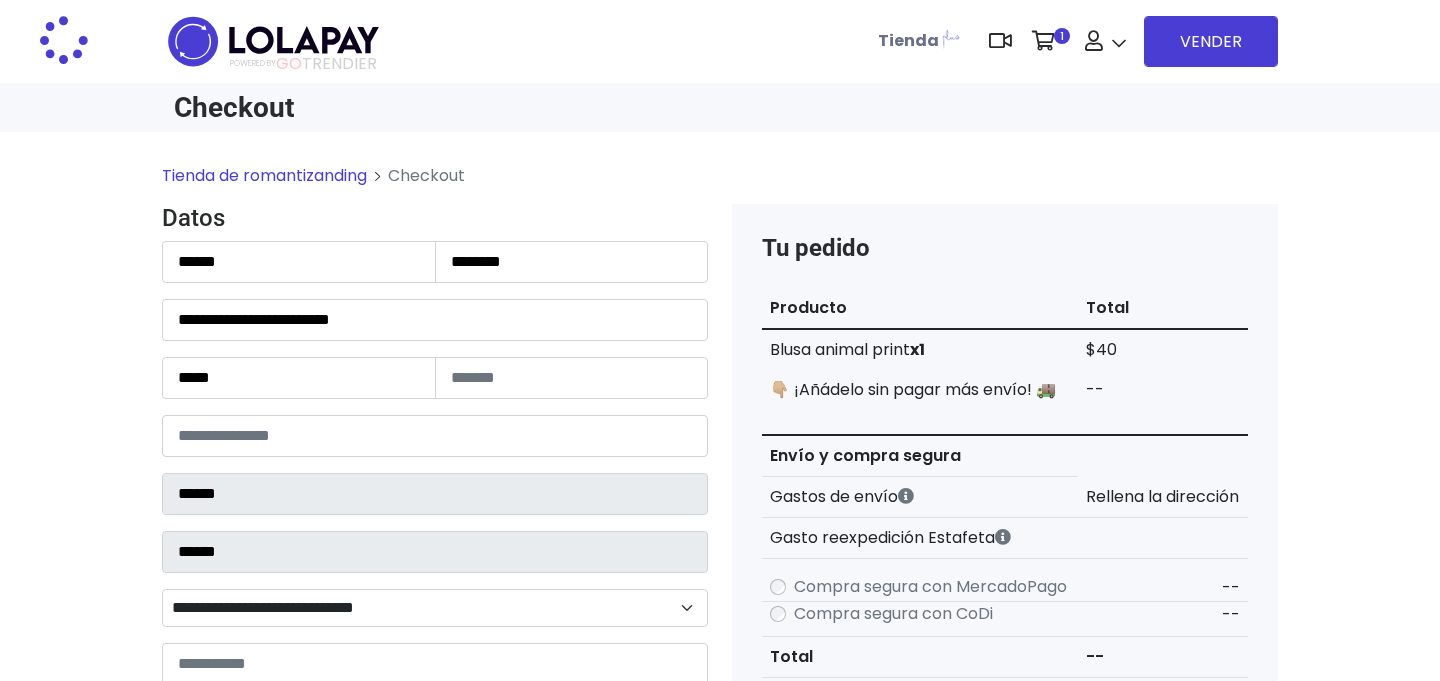 select on "**********" 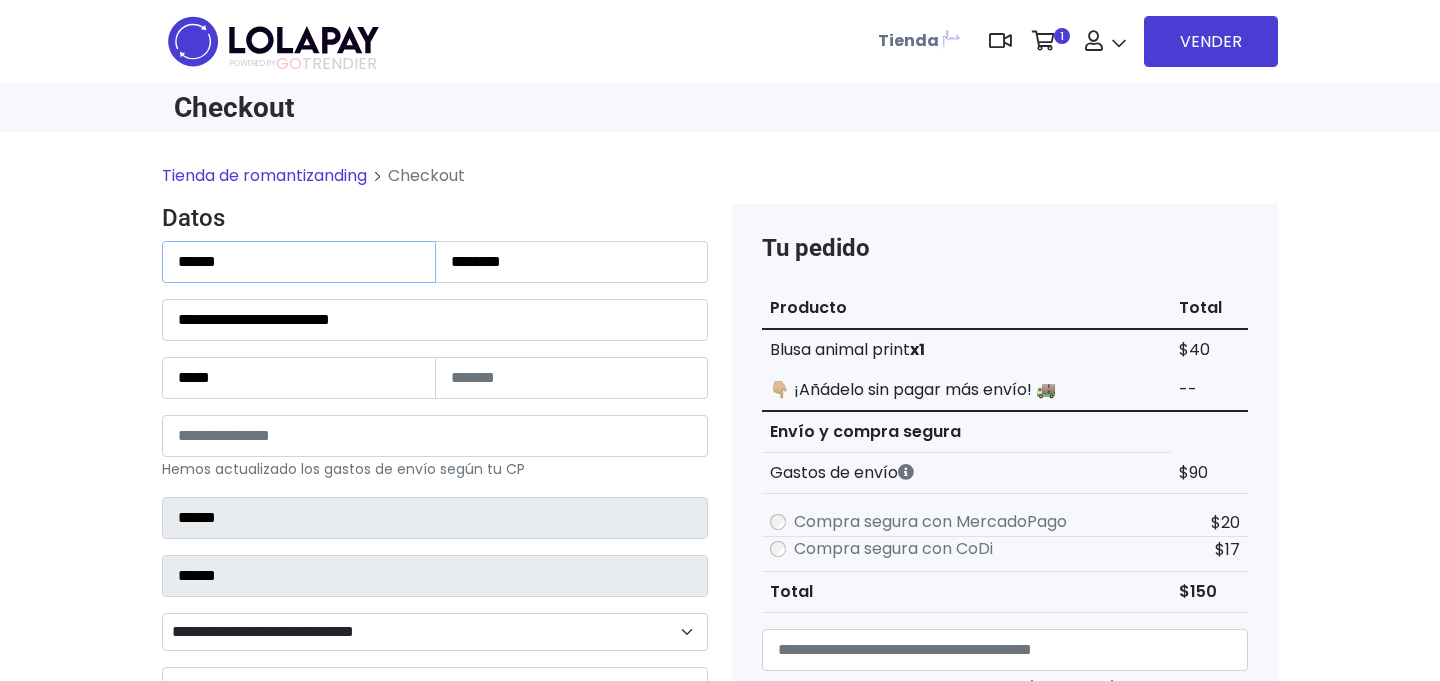 drag, startPoint x: 291, startPoint y: 268, endPoint x: 109, endPoint y: 239, distance: 184.29596 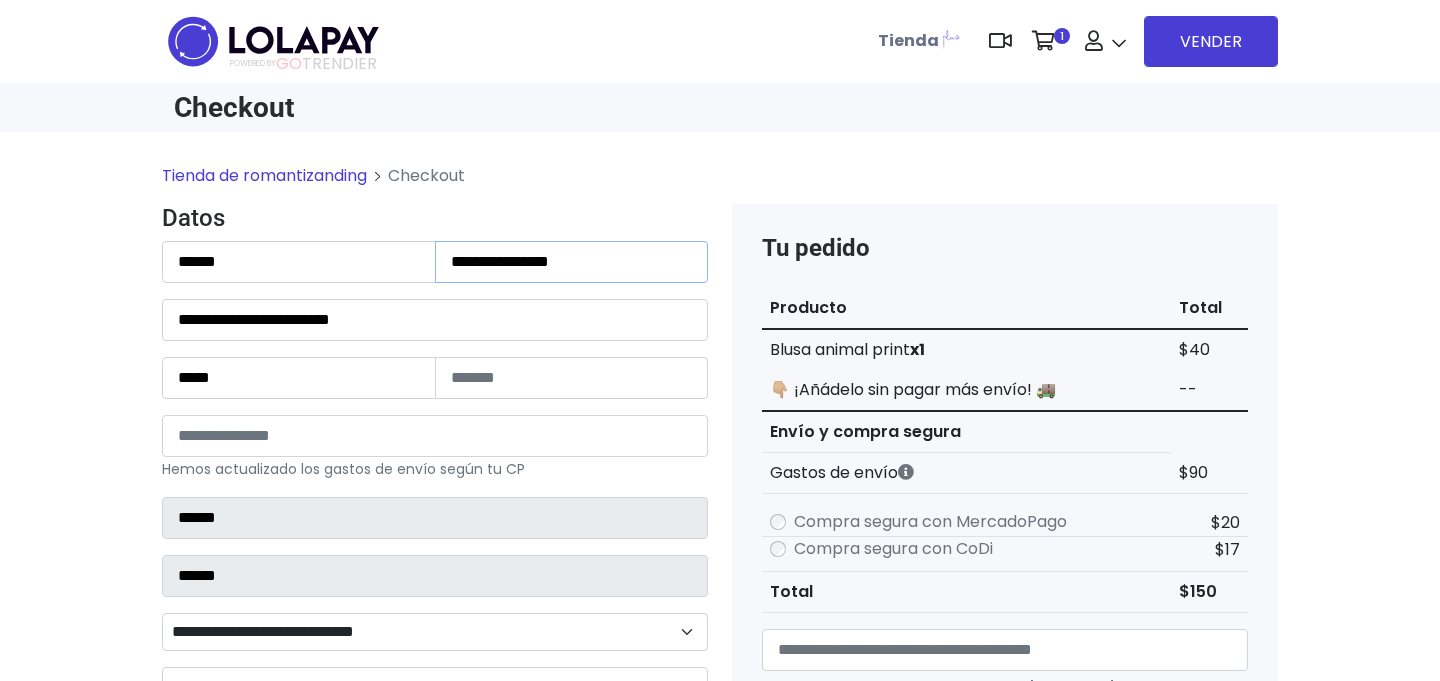 type on "**********" 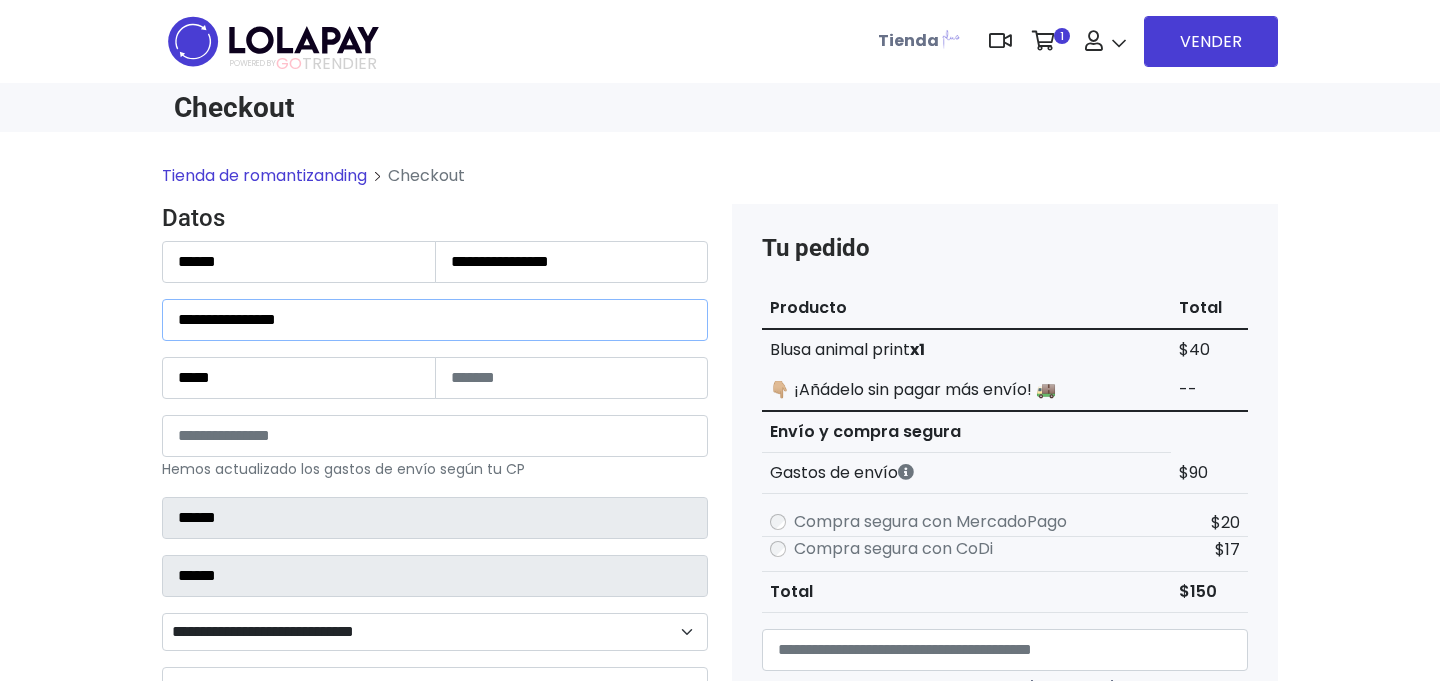 type on "**********" 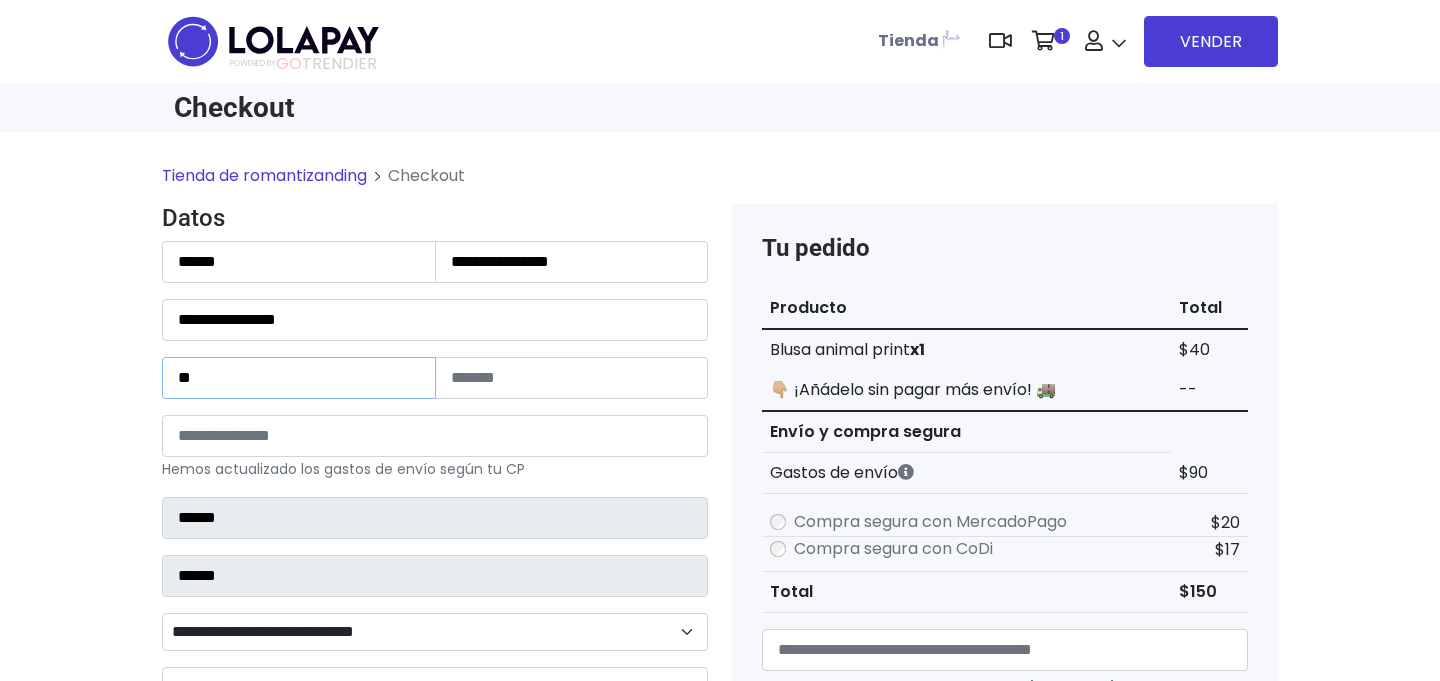 type on "**" 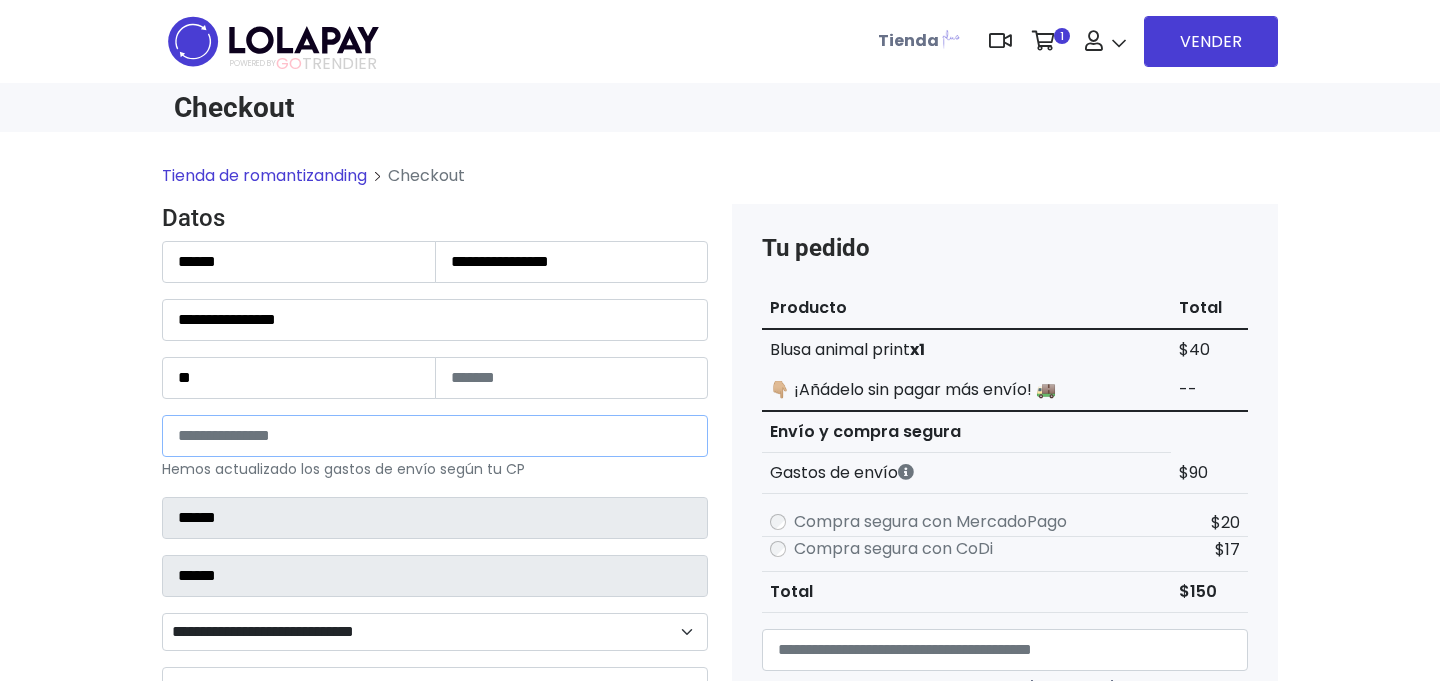 type on "*****" 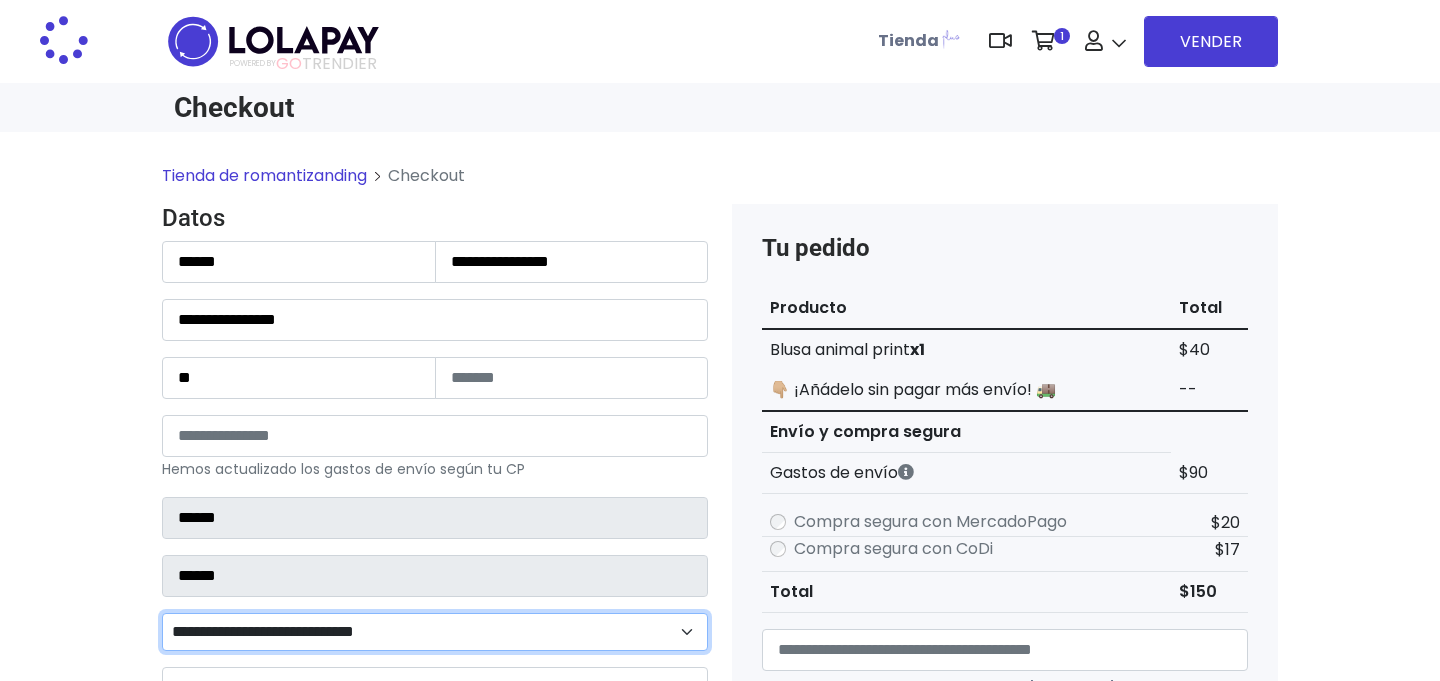 type on "**********" 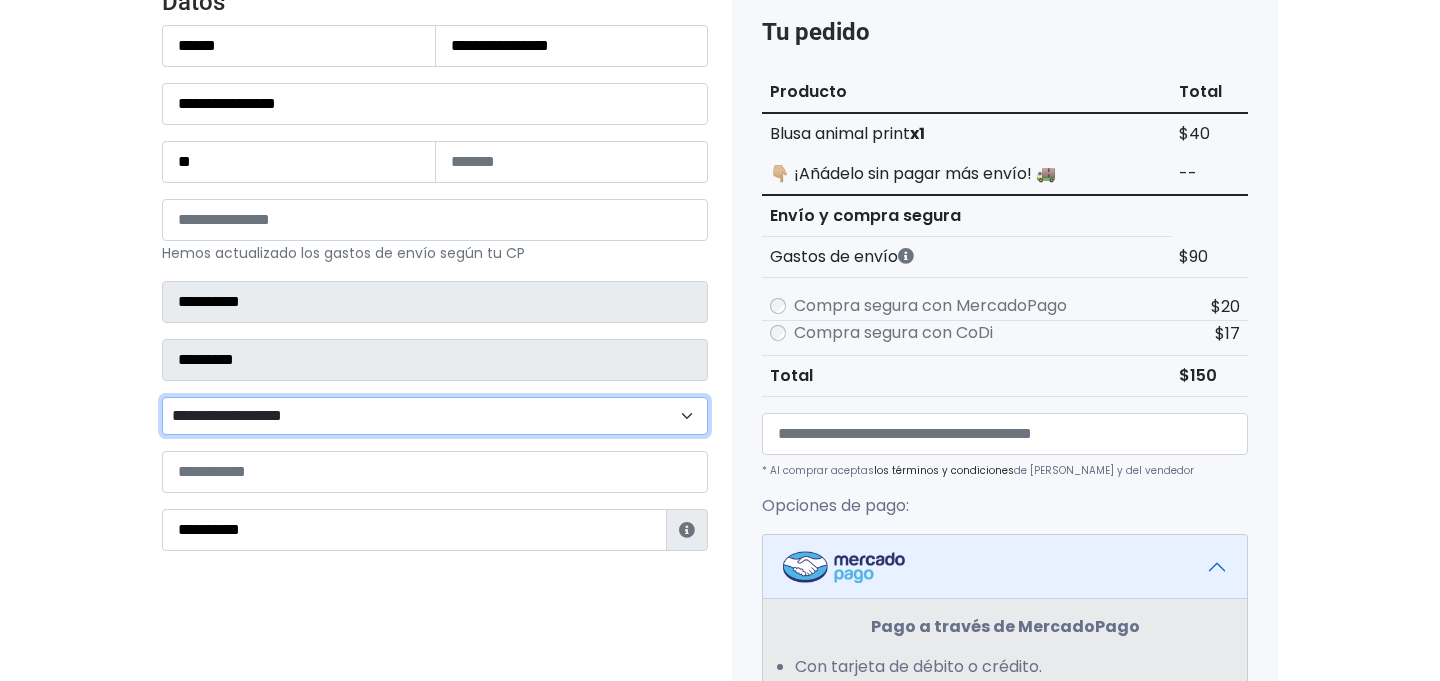 scroll, scrollTop: 294, scrollLeft: 0, axis: vertical 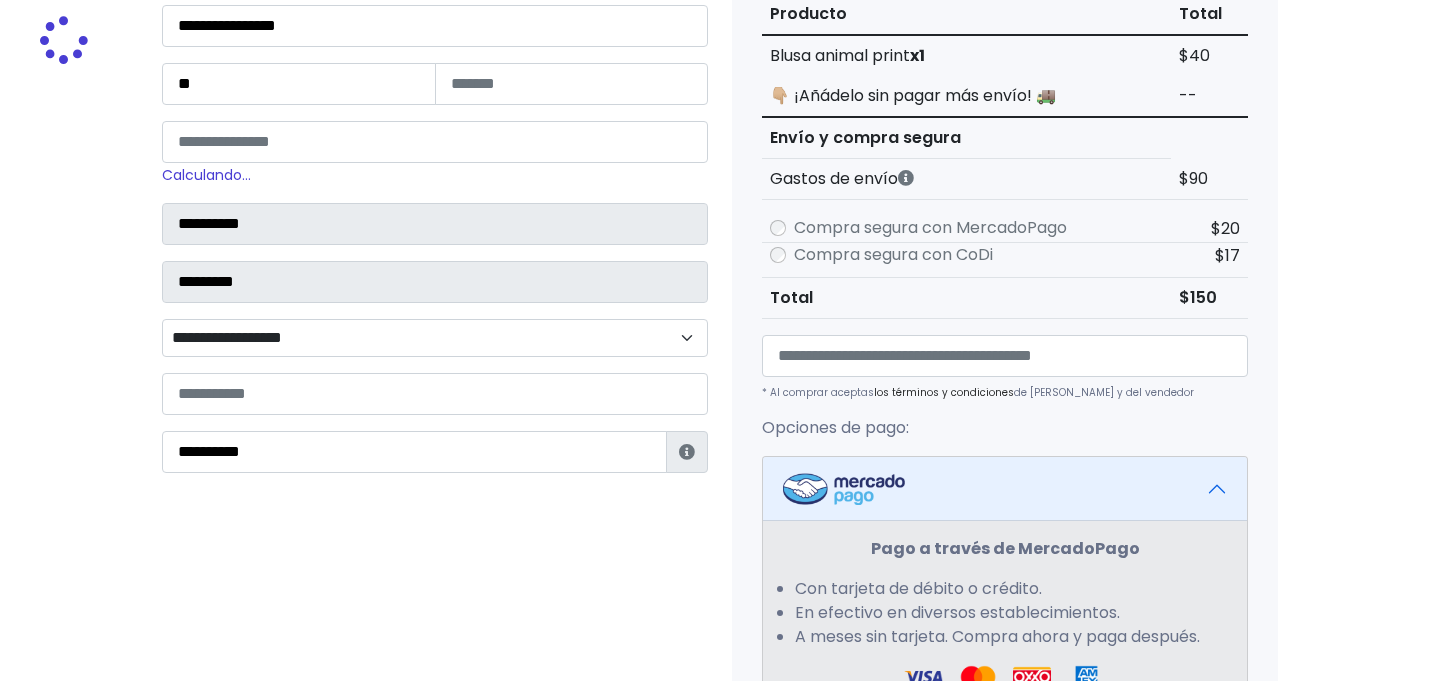 click on "**********" at bounding box center [435, 338] 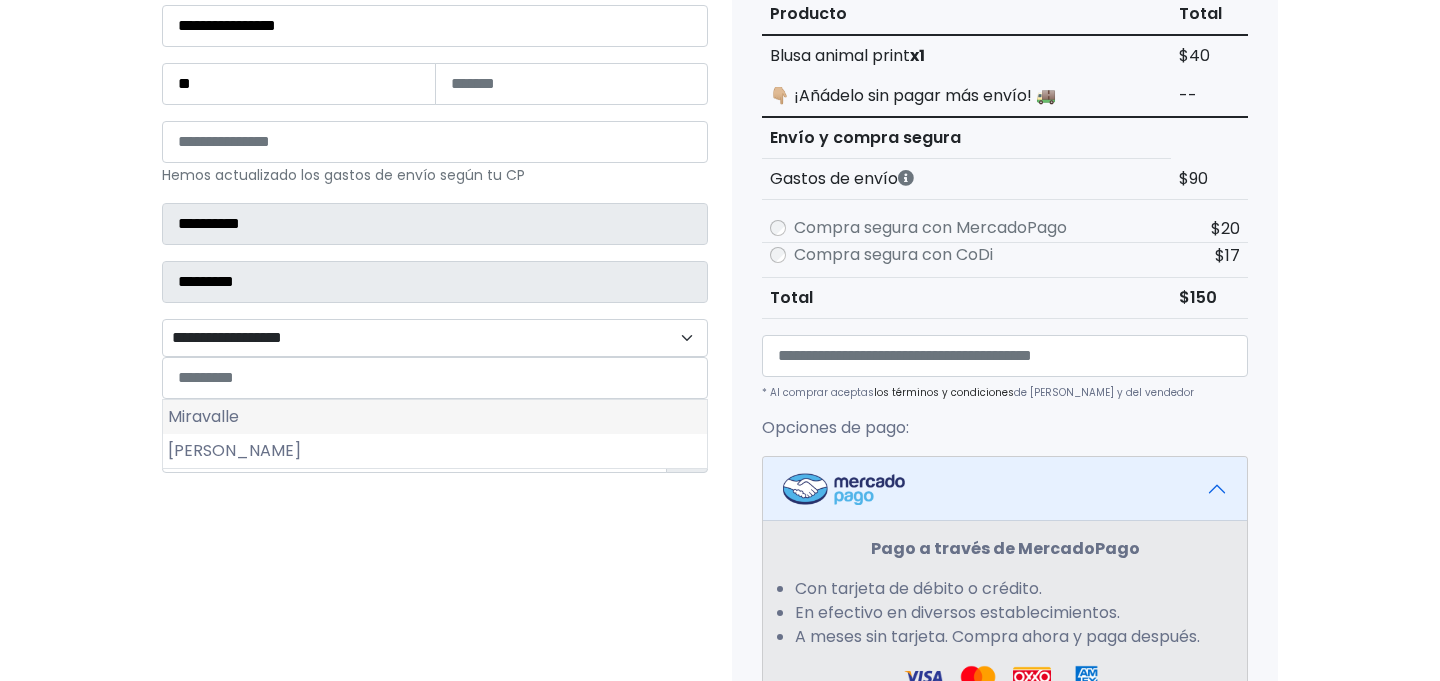 click on "Miravalle" at bounding box center (435, 417) 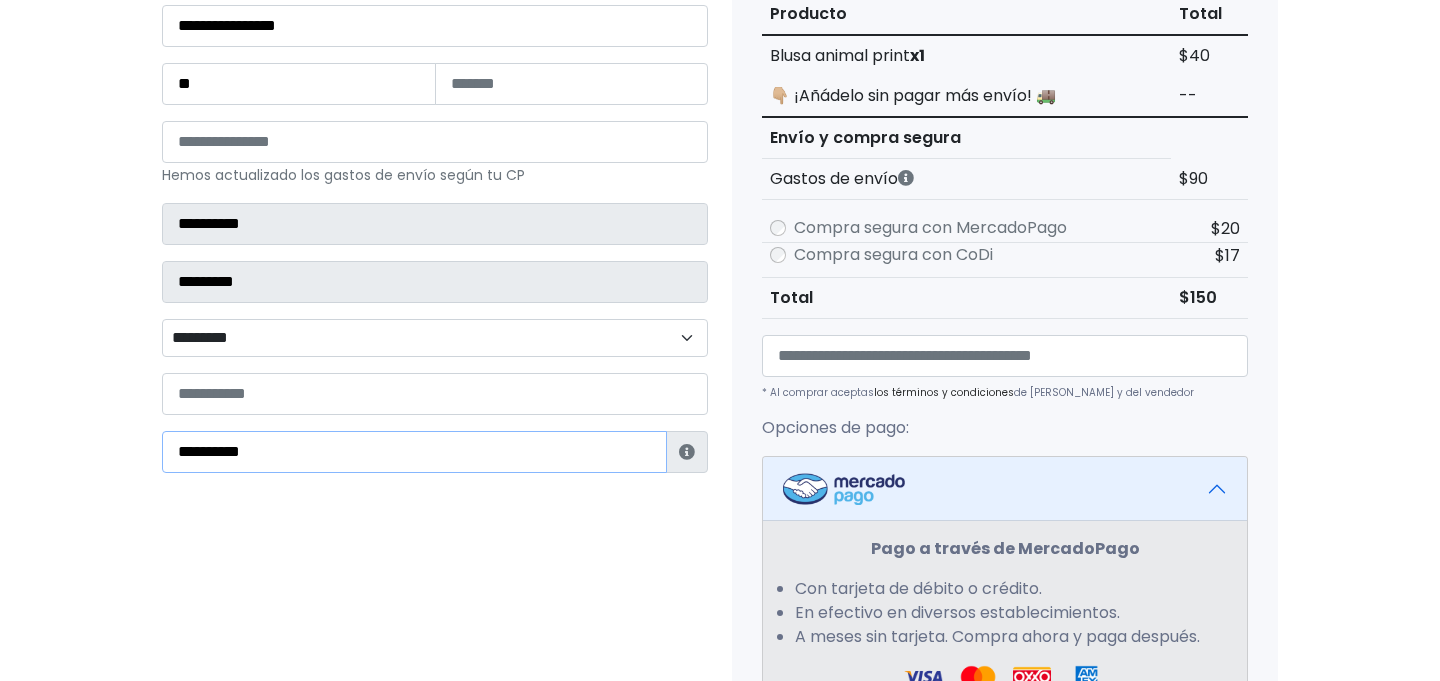 drag, startPoint x: 282, startPoint y: 448, endPoint x: 64, endPoint y: 392, distance: 225.07776 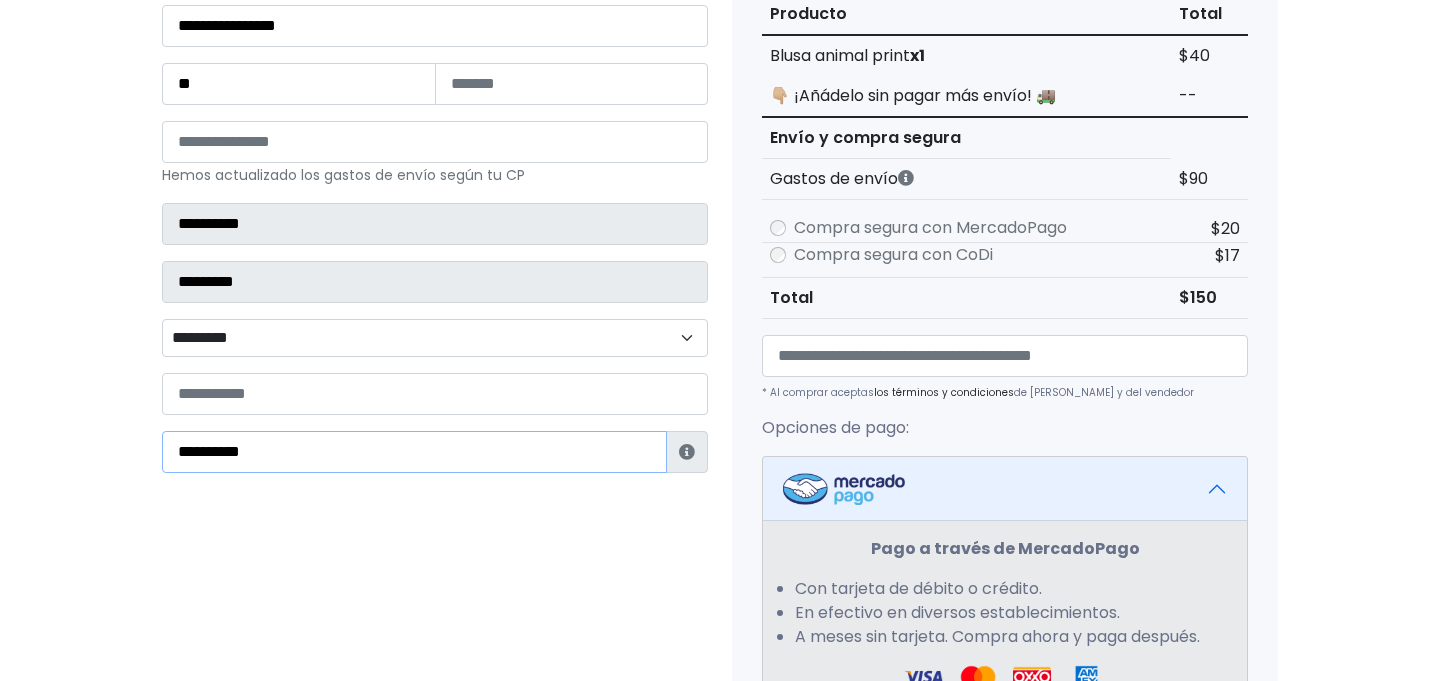 scroll, scrollTop: 741, scrollLeft: 0, axis: vertical 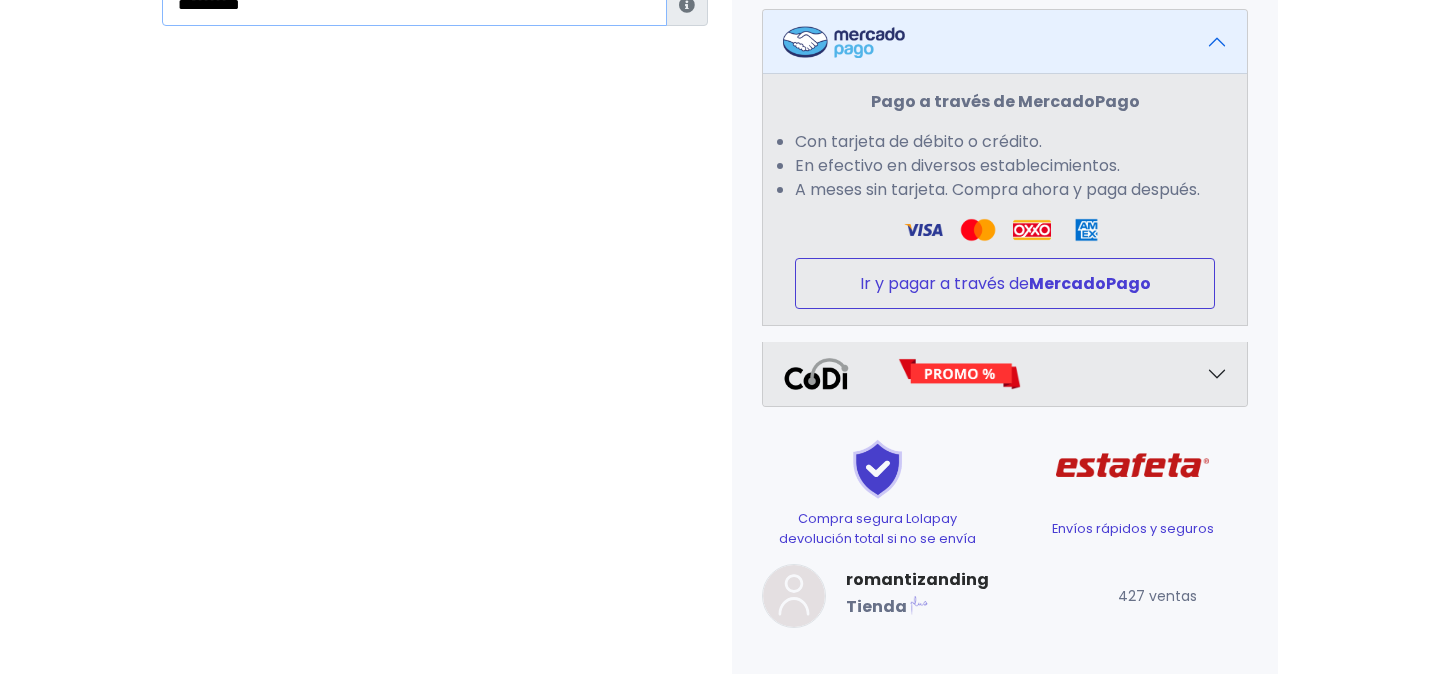type on "**********" 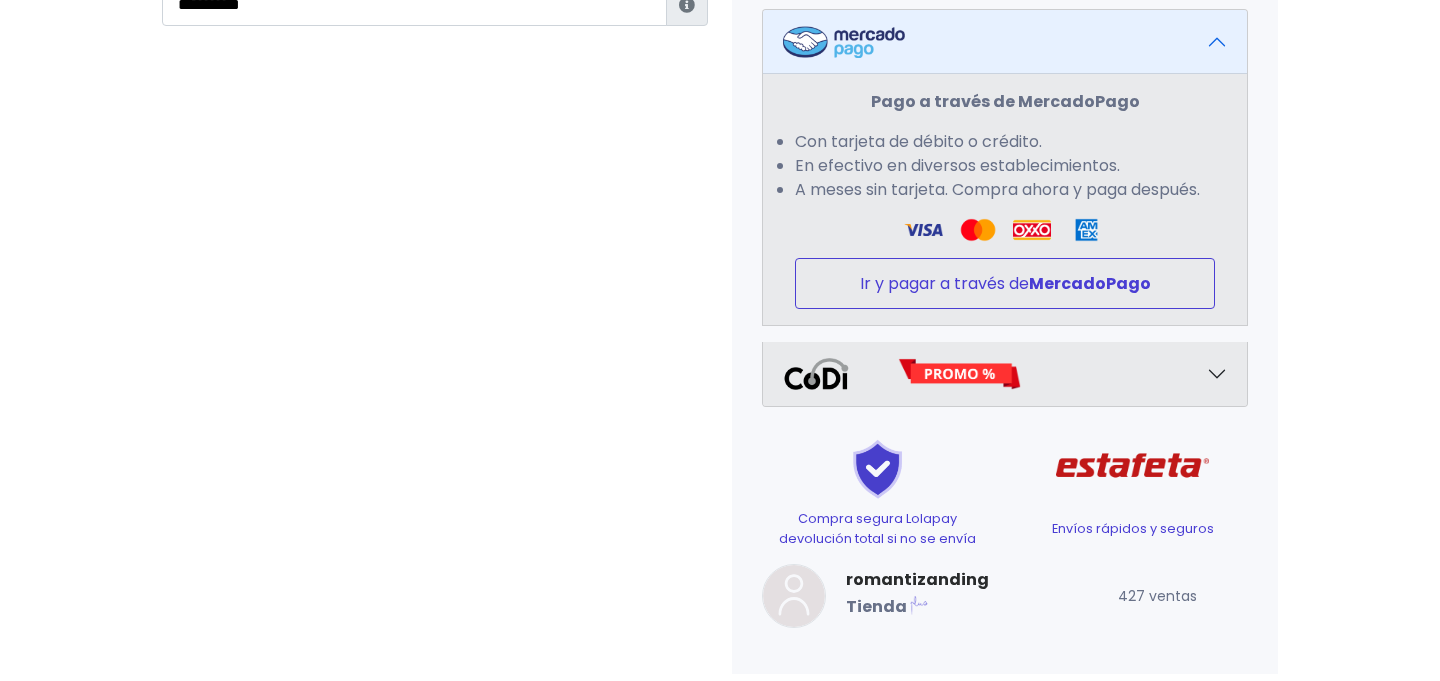 click on "MercadoPago" at bounding box center (1090, 283) 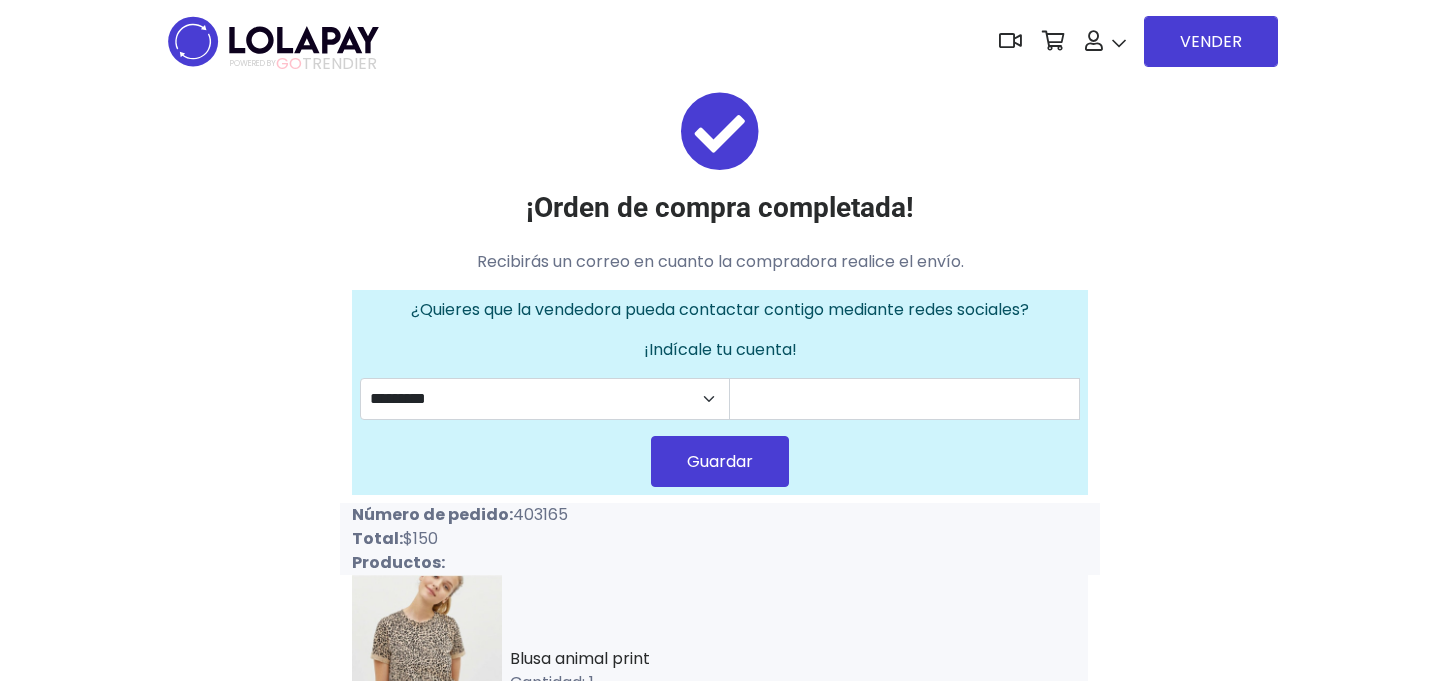 scroll, scrollTop: 0, scrollLeft: 0, axis: both 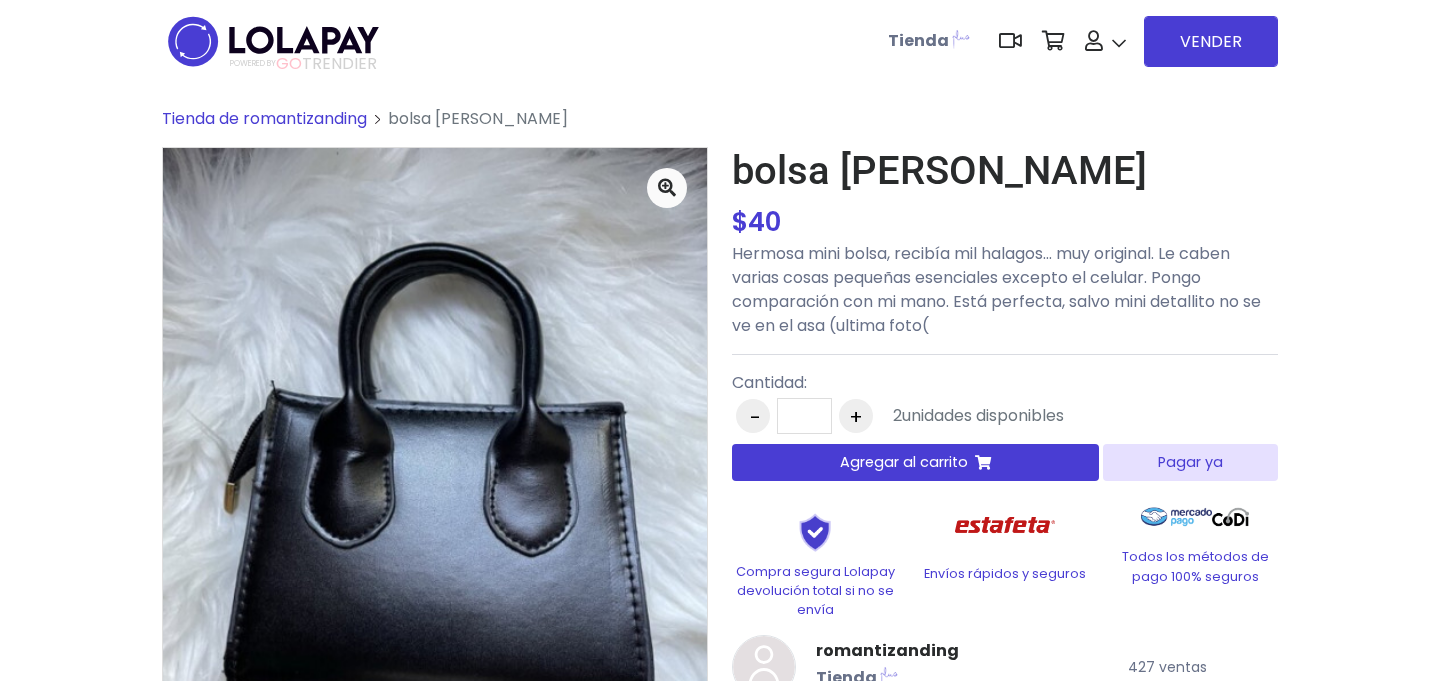 click on "Pagar ya" at bounding box center (1190, 462) 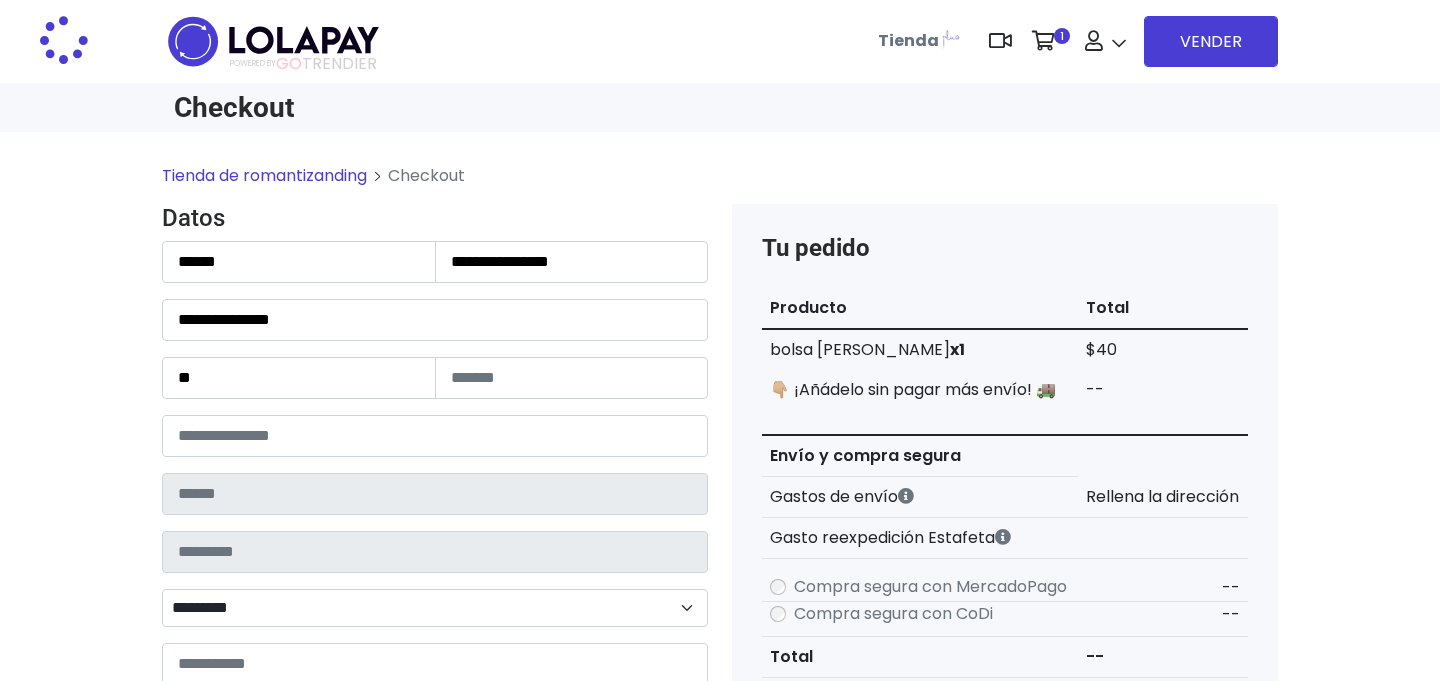 scroll, scrollTop: 0, scrollLeft: 0, axis: both 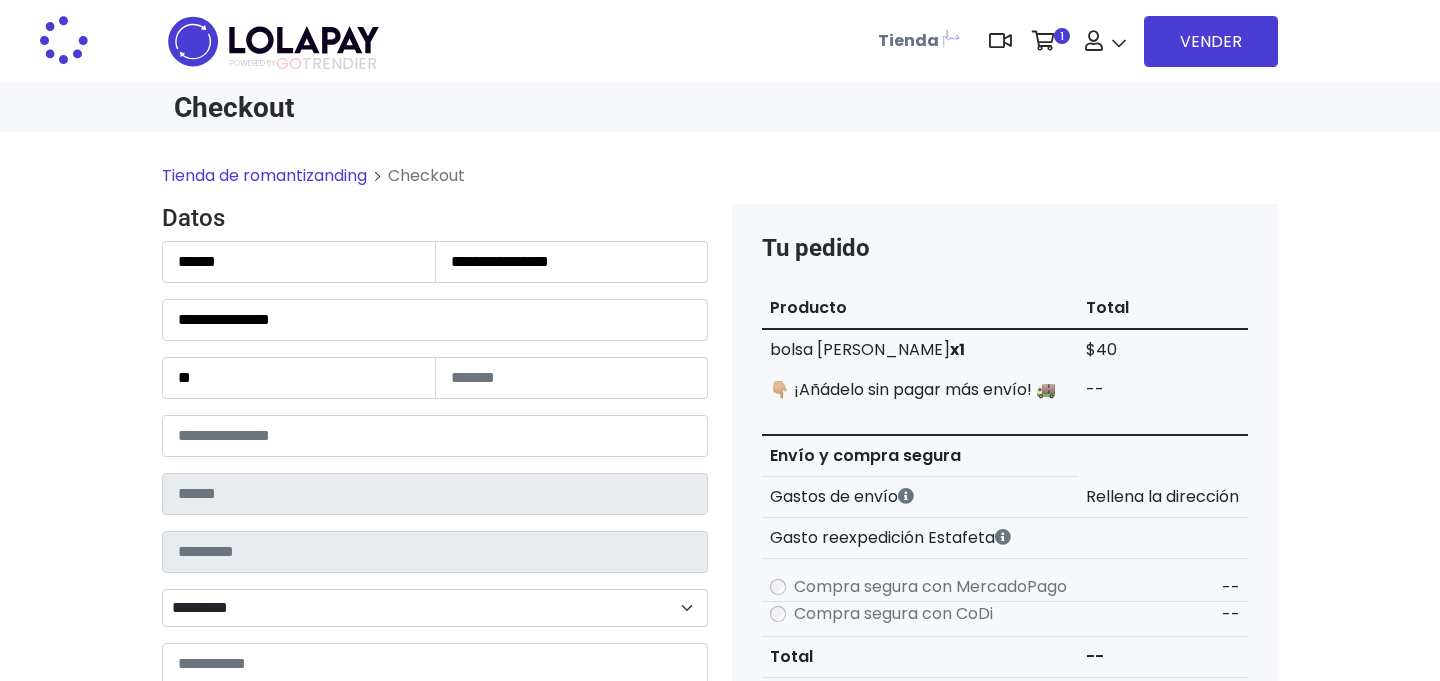 type on "**********" 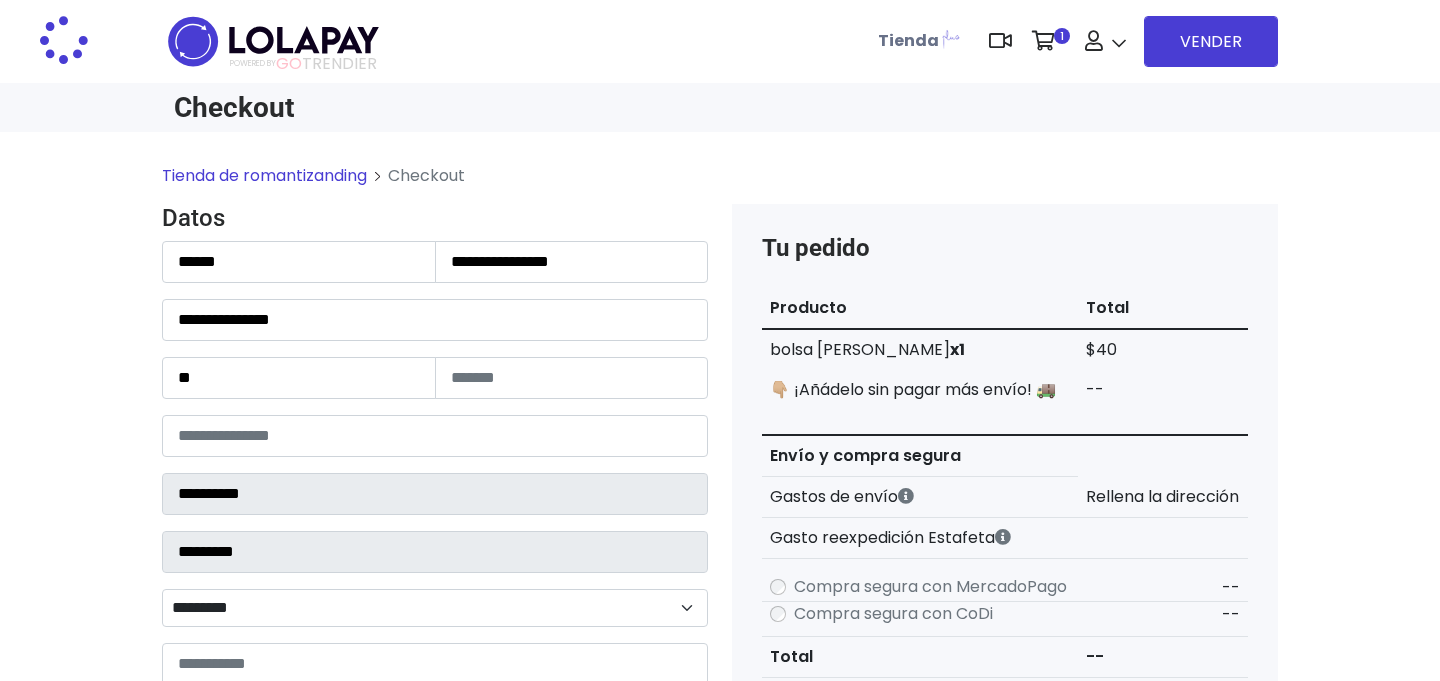 select on "*********" 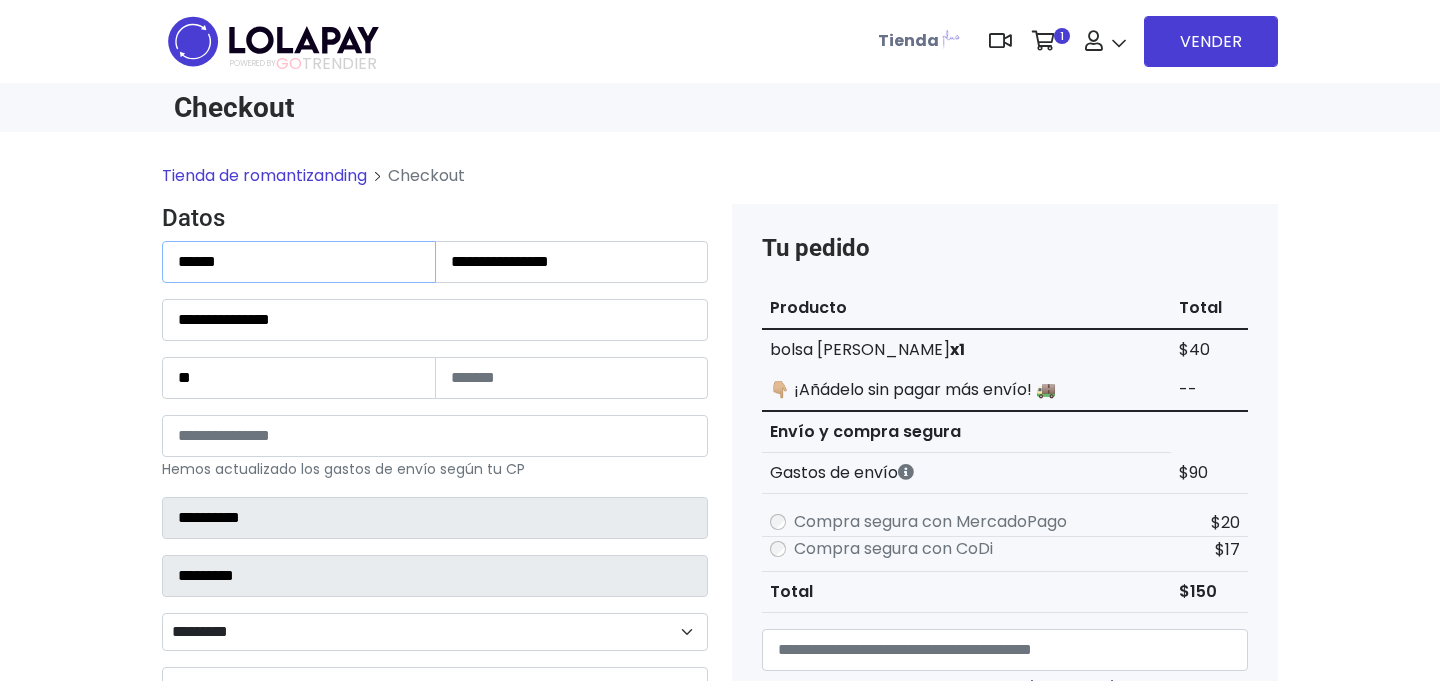 drag, startPoint x: 368, startPoint y: 257, endPoint x: 98, endPoint y: 237, distance: 270.73972 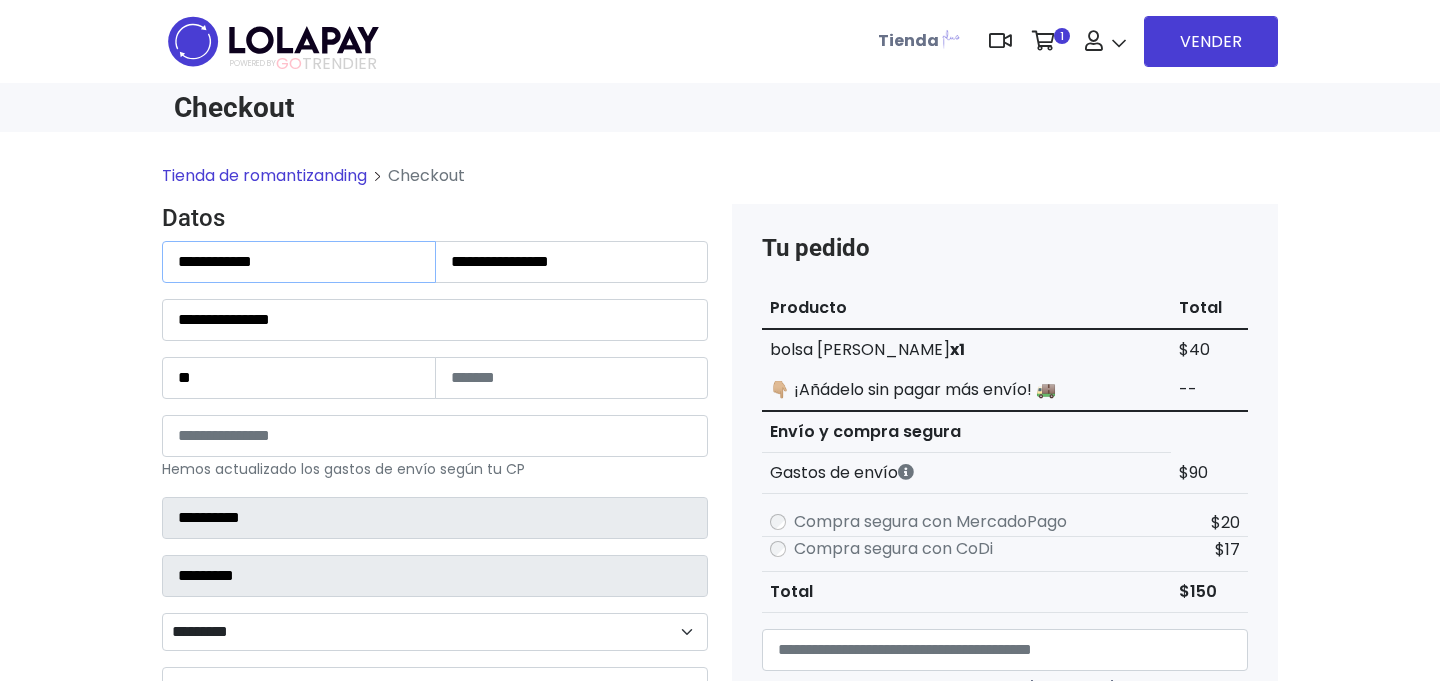 type on "**********" 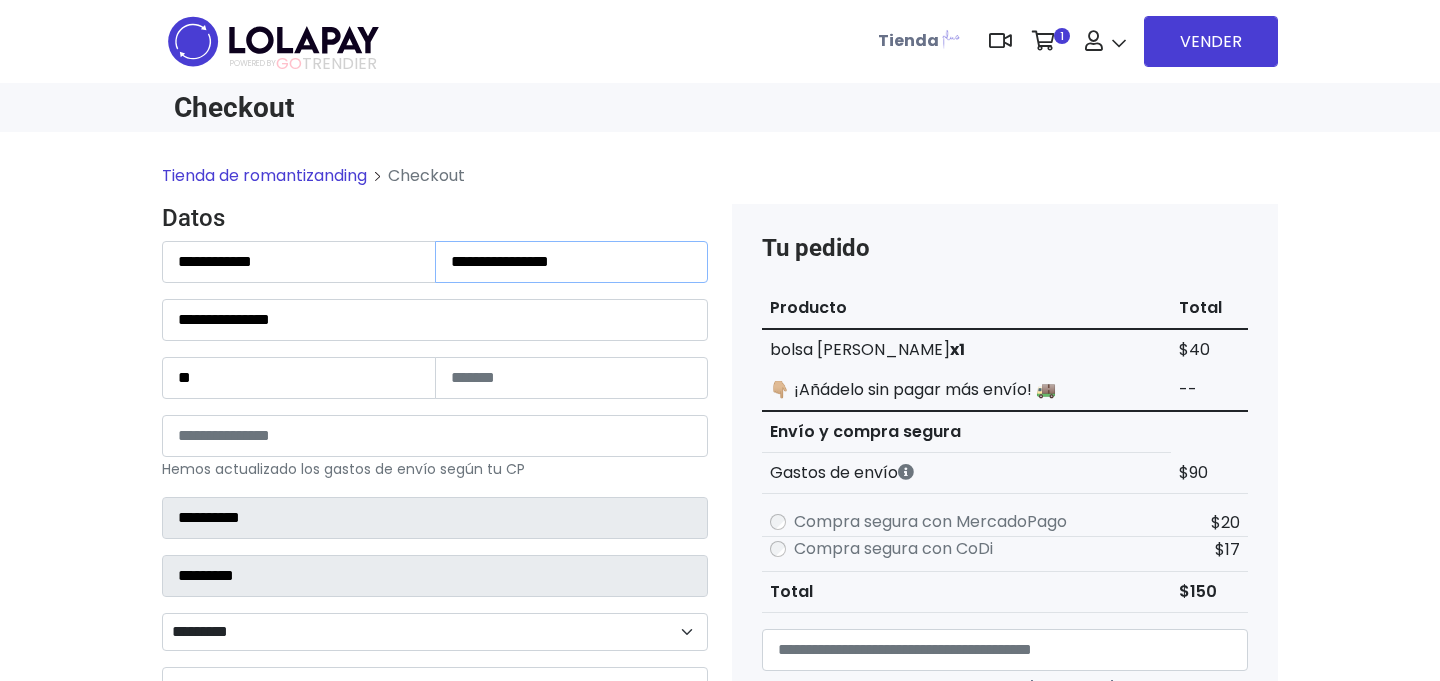 type on "**********" 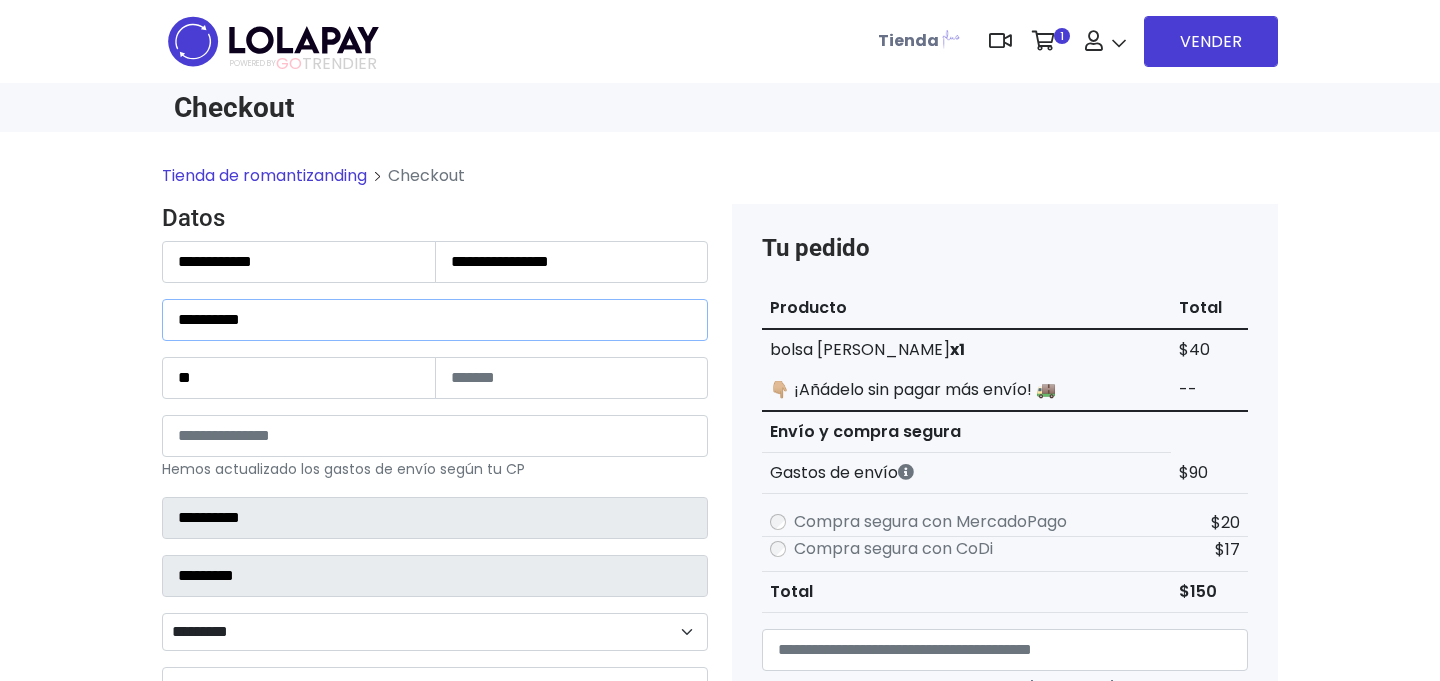 type on "*********" 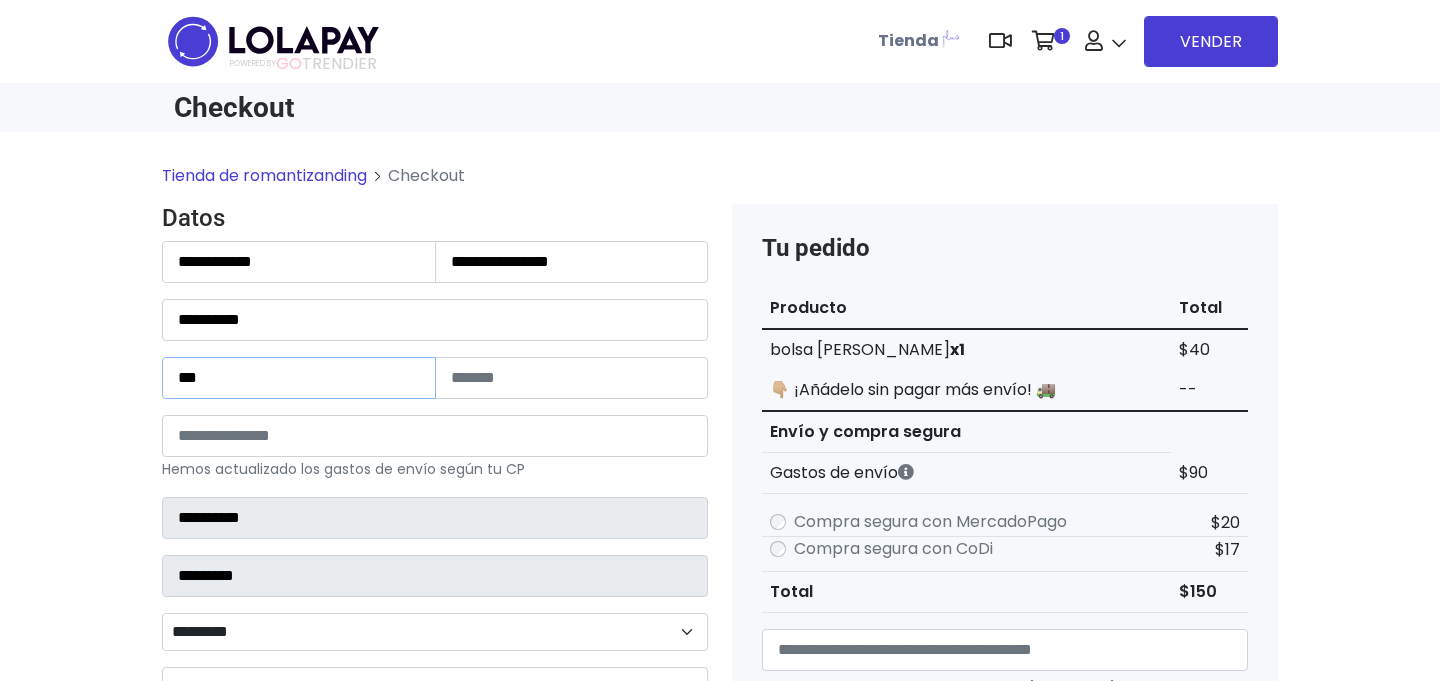 type on "**" 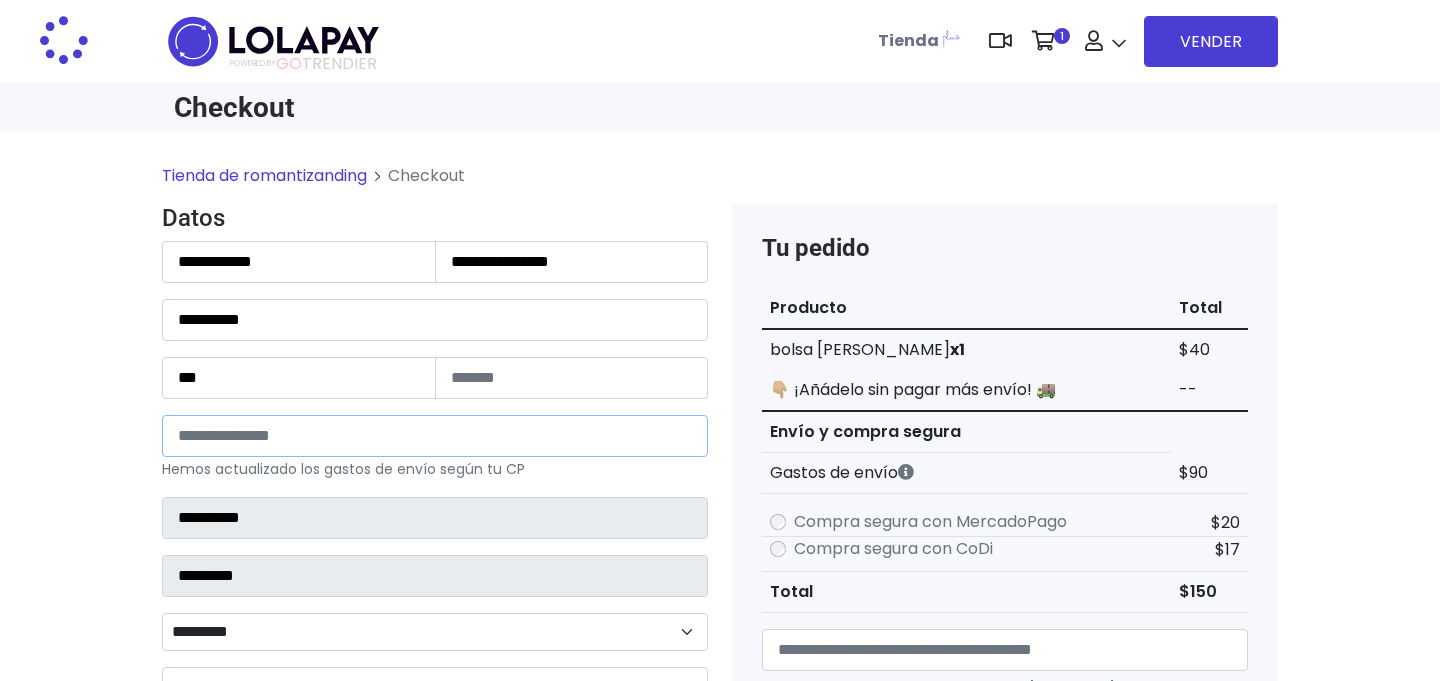 type on "*****" 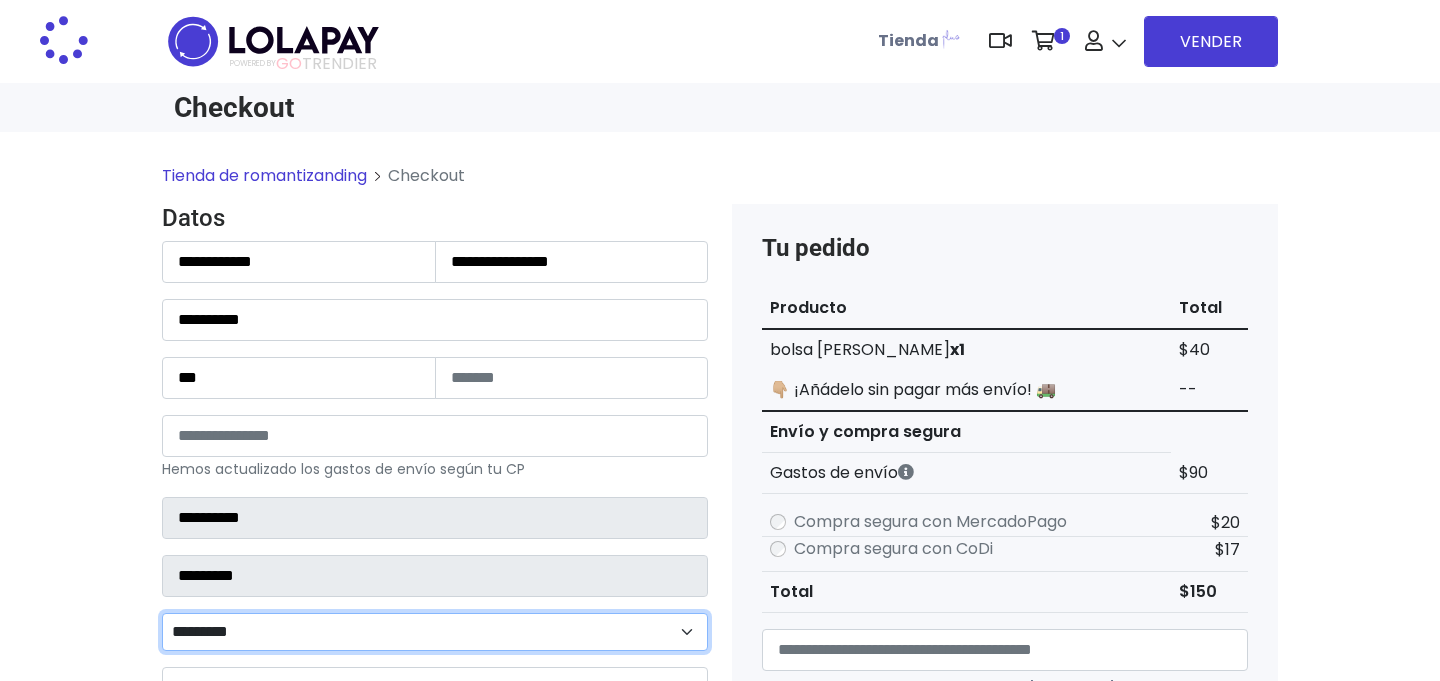 type on "**********" 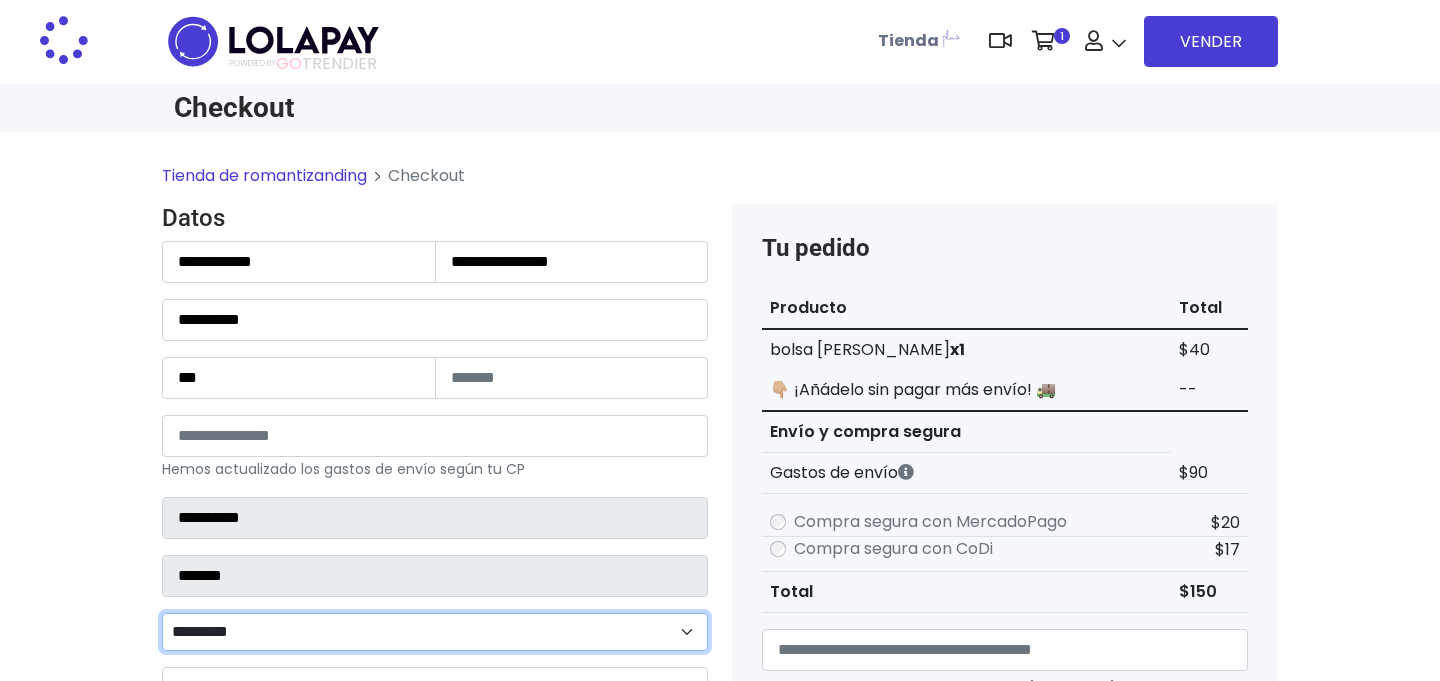 select 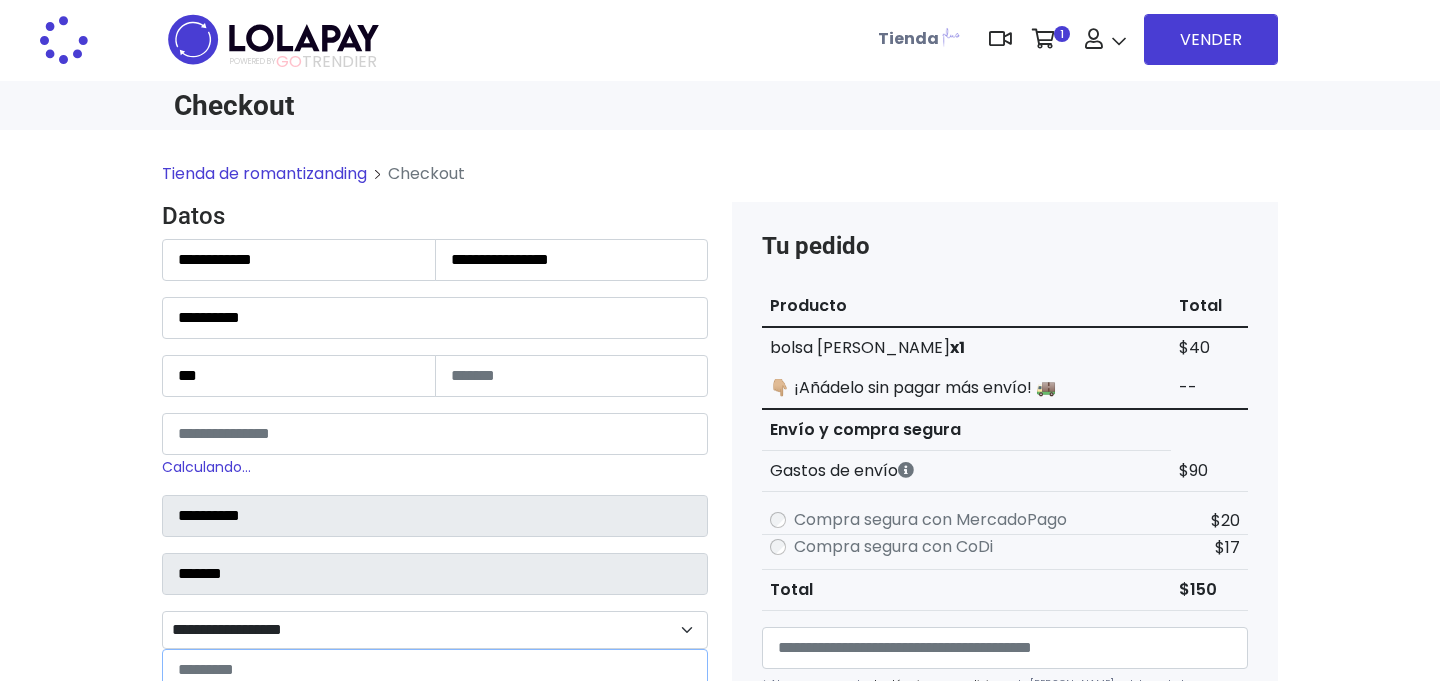 click on "**********" at bounding box center (435, 630) 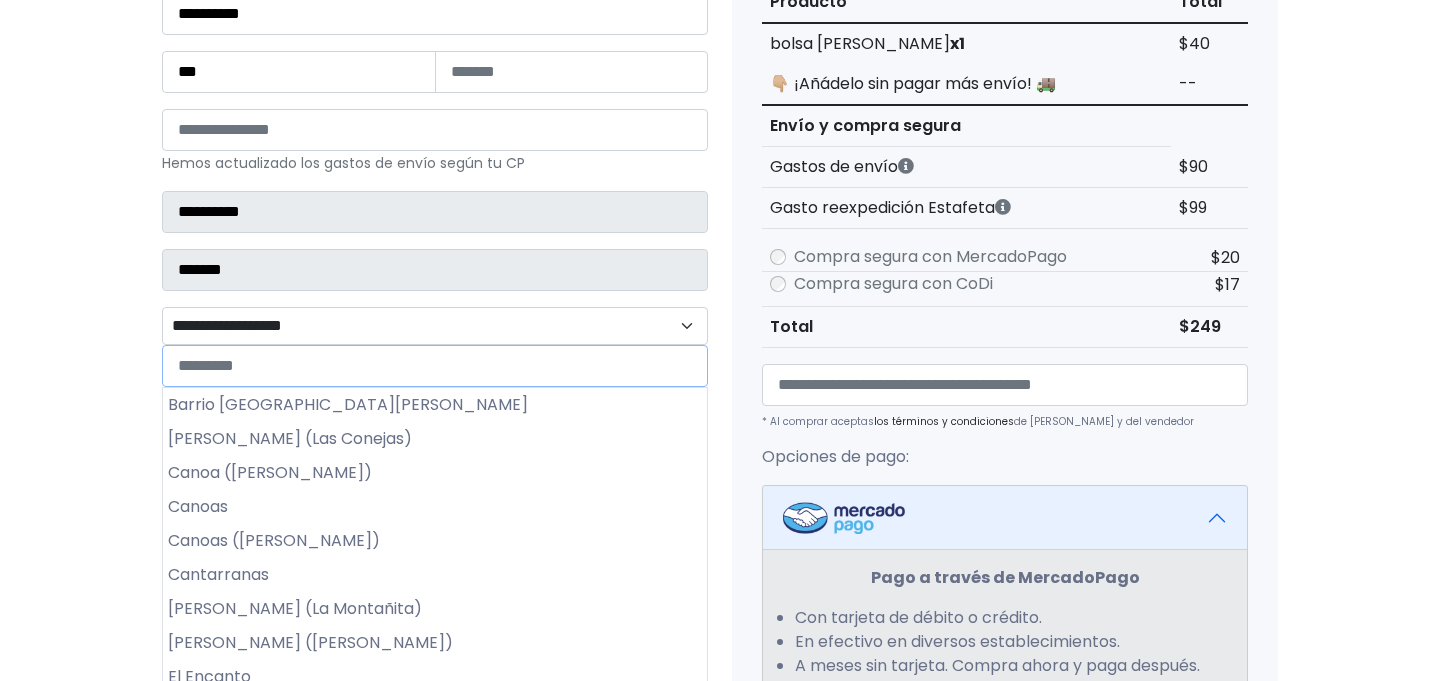 scroll, scrollTop: 309, scrollLeft: 0, axis: vertical 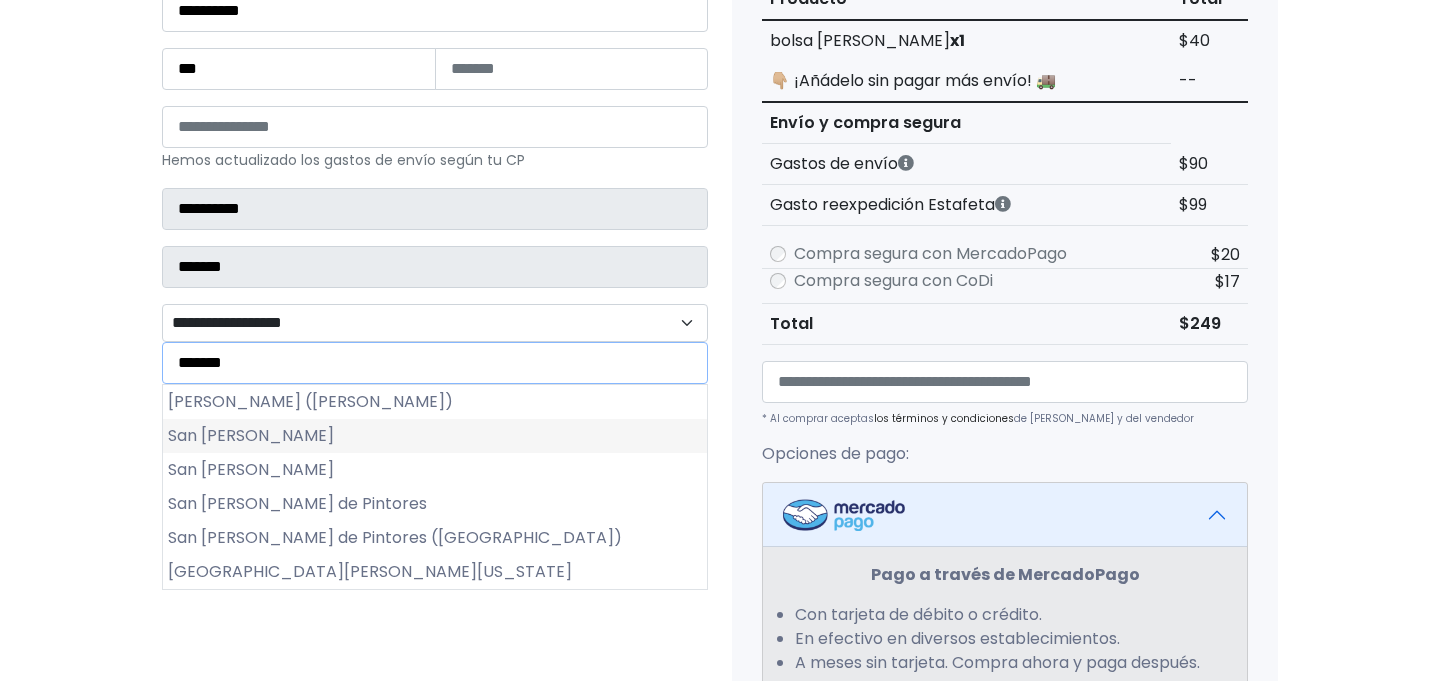 type on "*******" 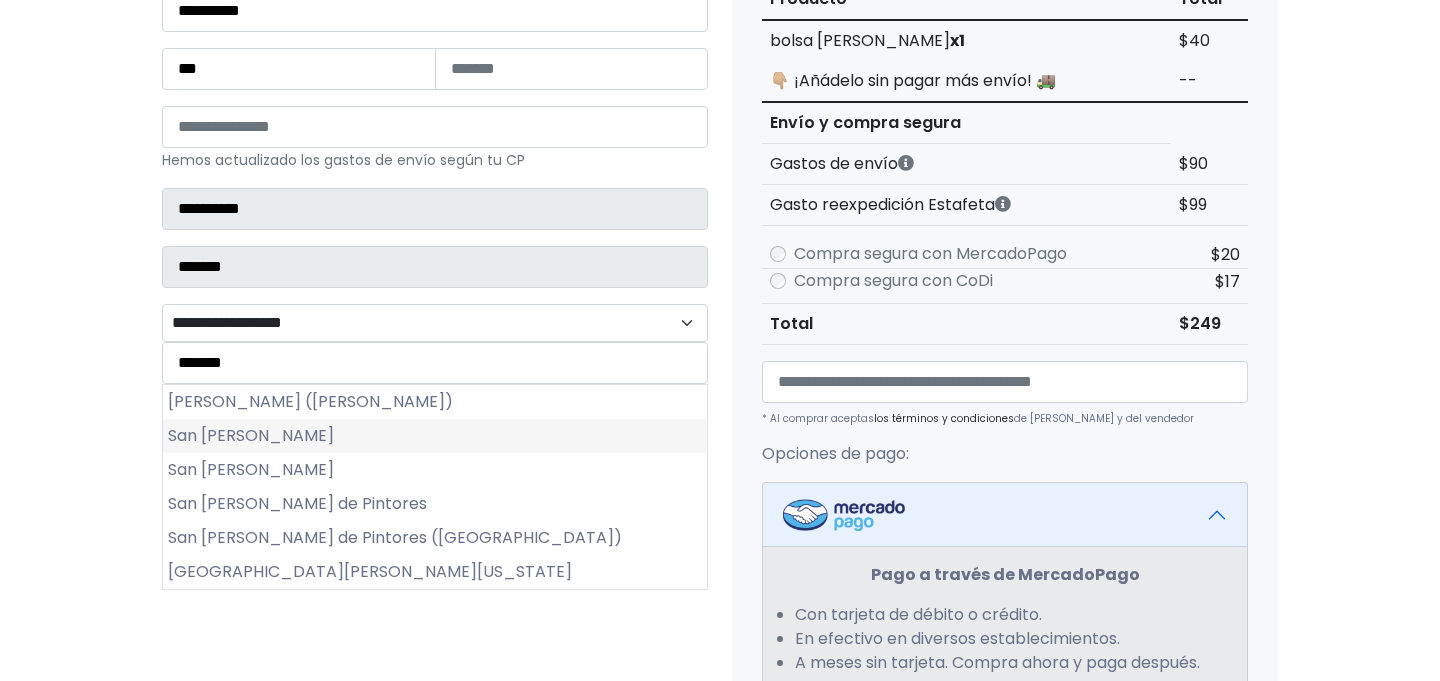 click on "San José de González" at bounding box center [435, 436] 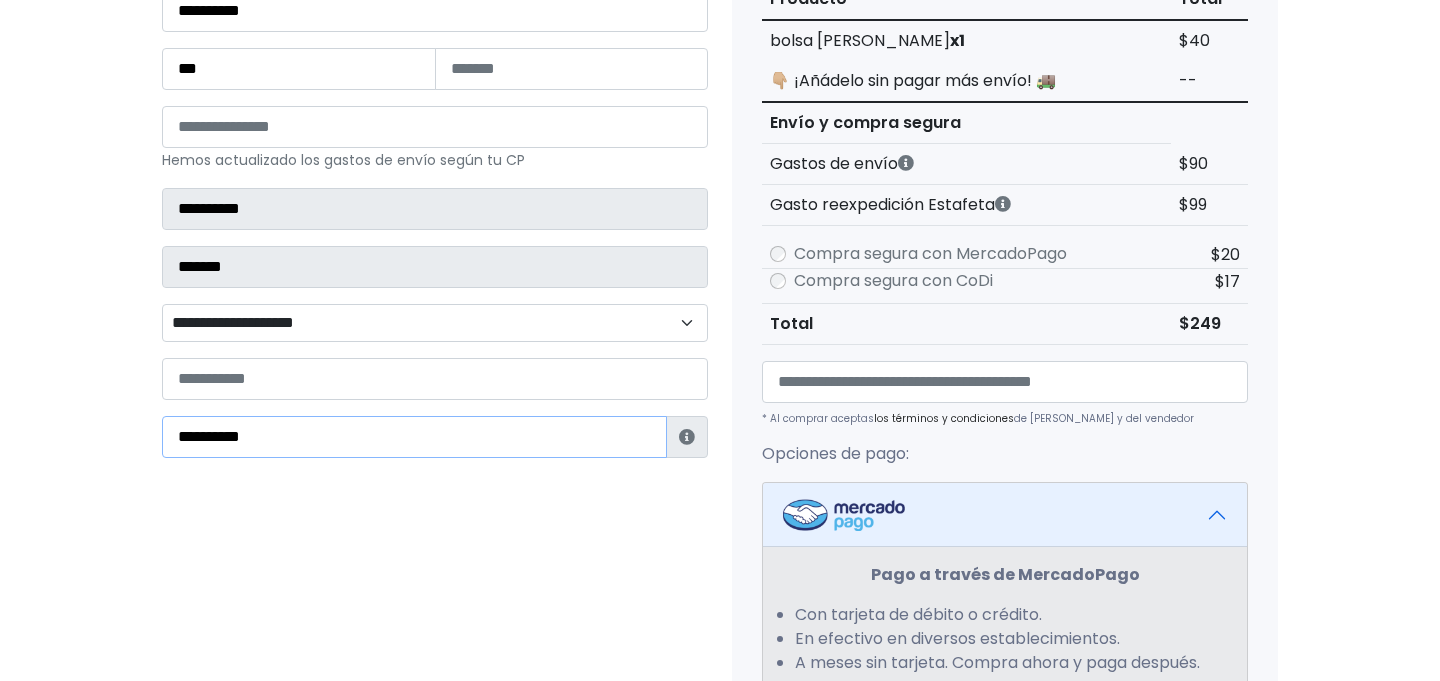 drag, startPoint x: 327, startPoint y: 442, endPoint x: 71, endPoint y: 405, distance: 258.66 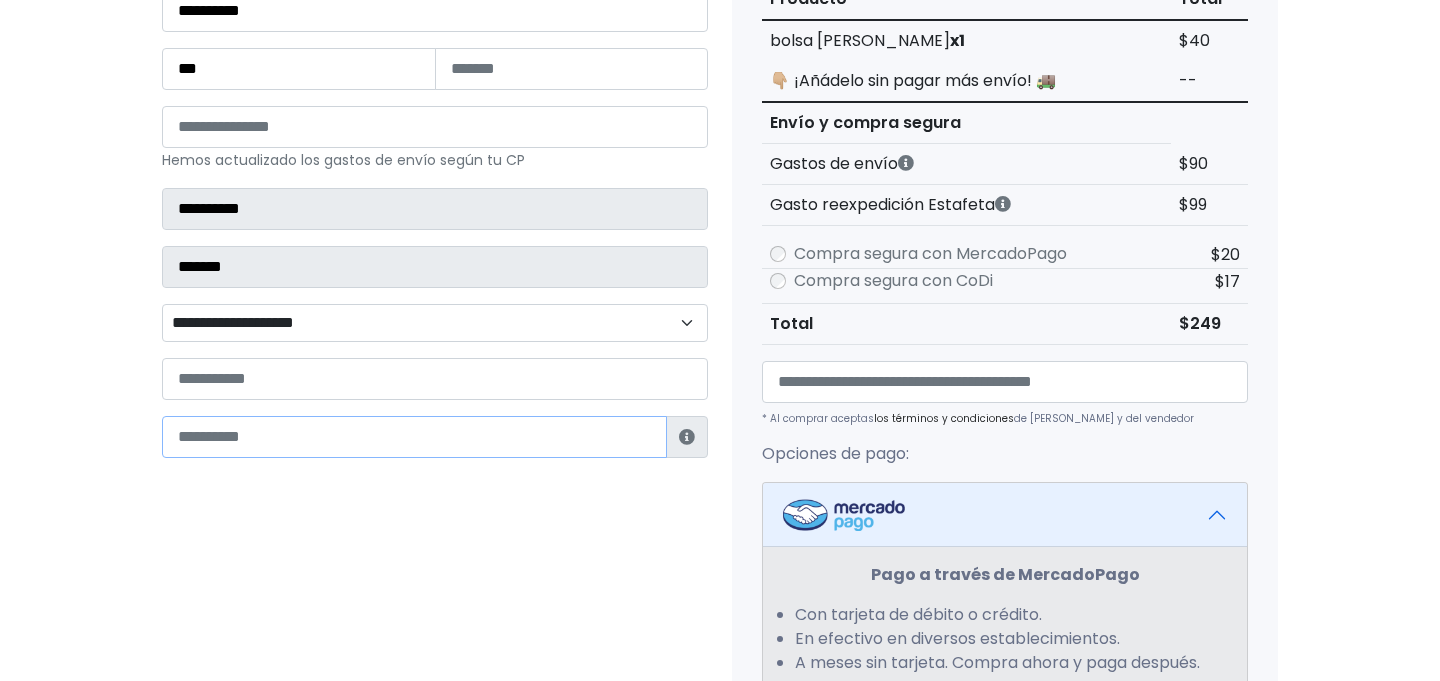 type 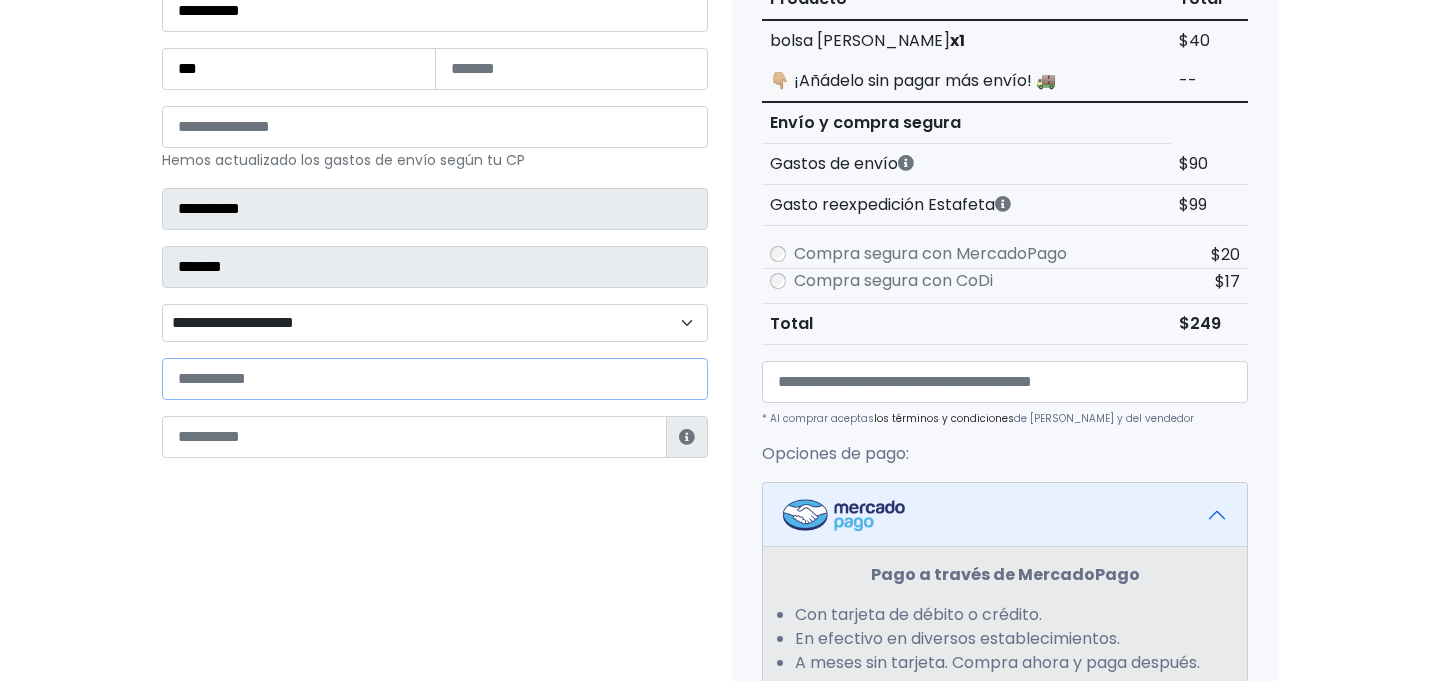 click at bounding box center [435, 379] 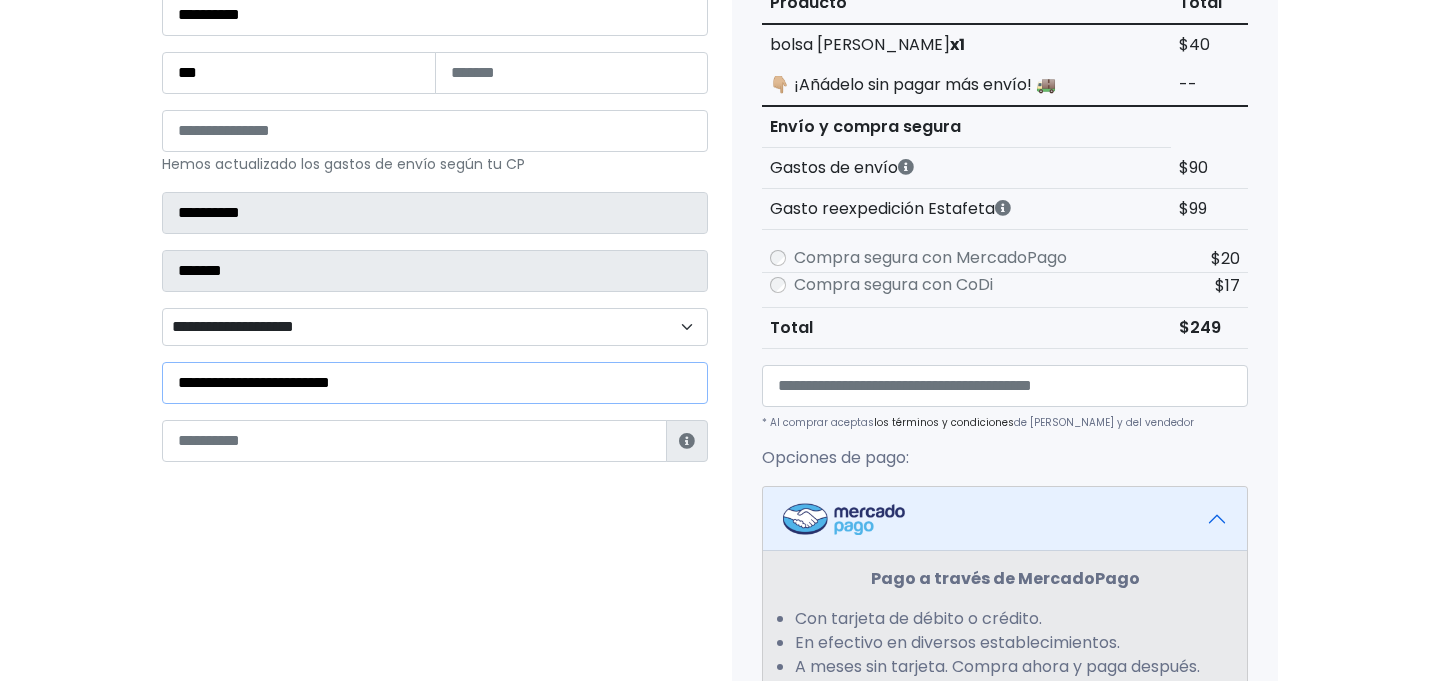 scroll, scrollTop: 453, scrollLeft: 0, axis: vertical 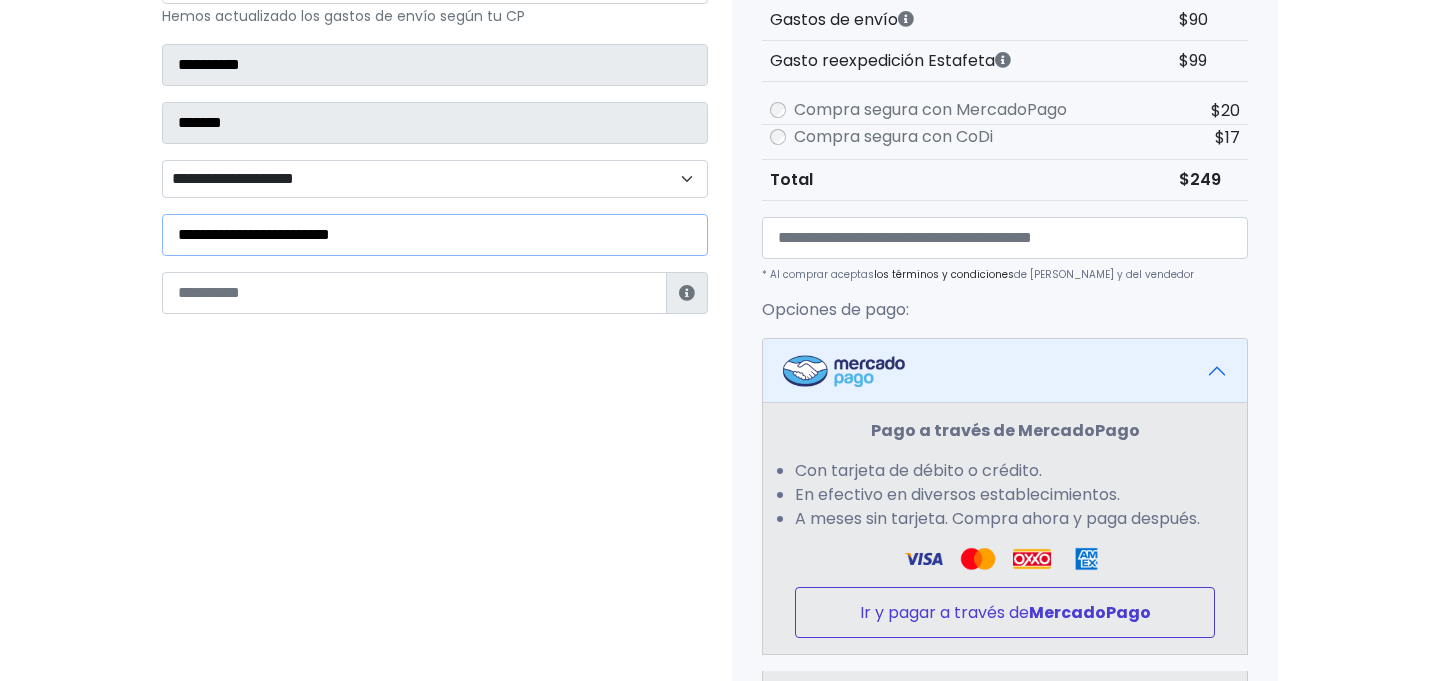 type on "**********" 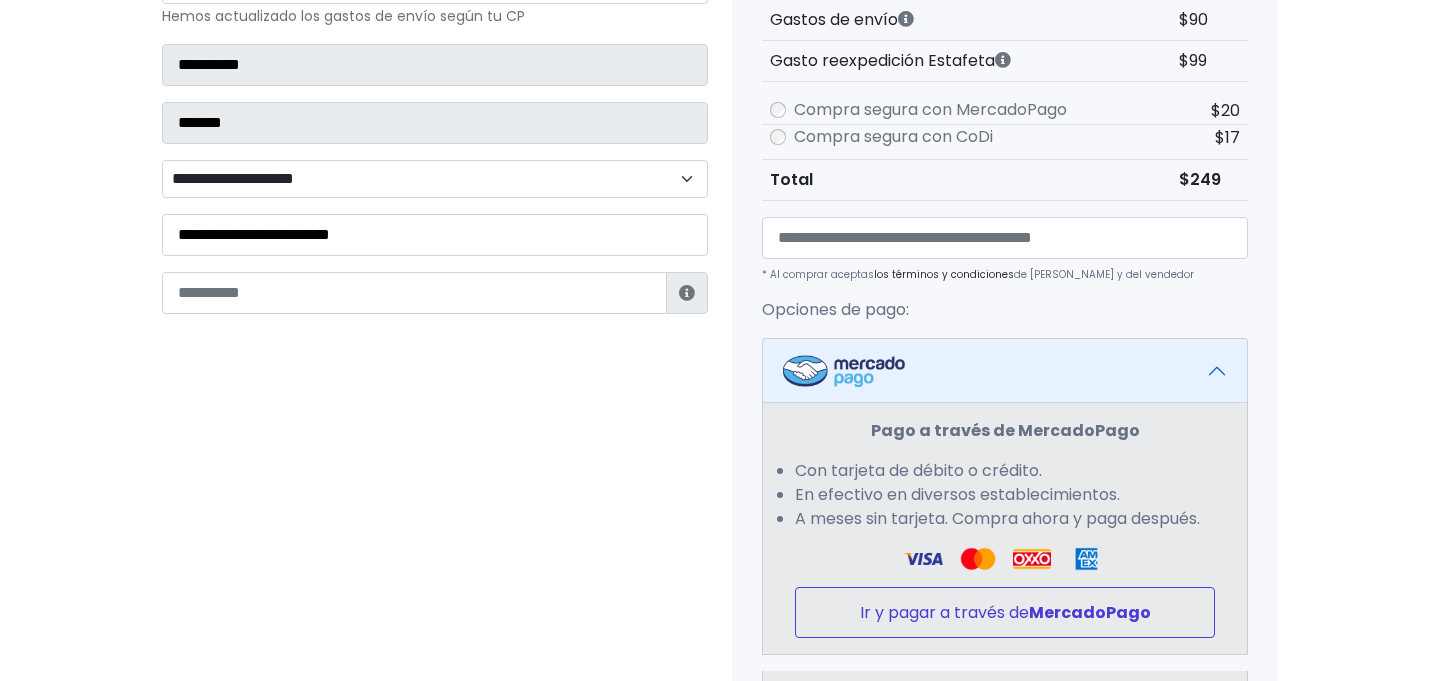 click on "Ir y pagar a través de  MercadoPago" at bounding box center (1005, 612) 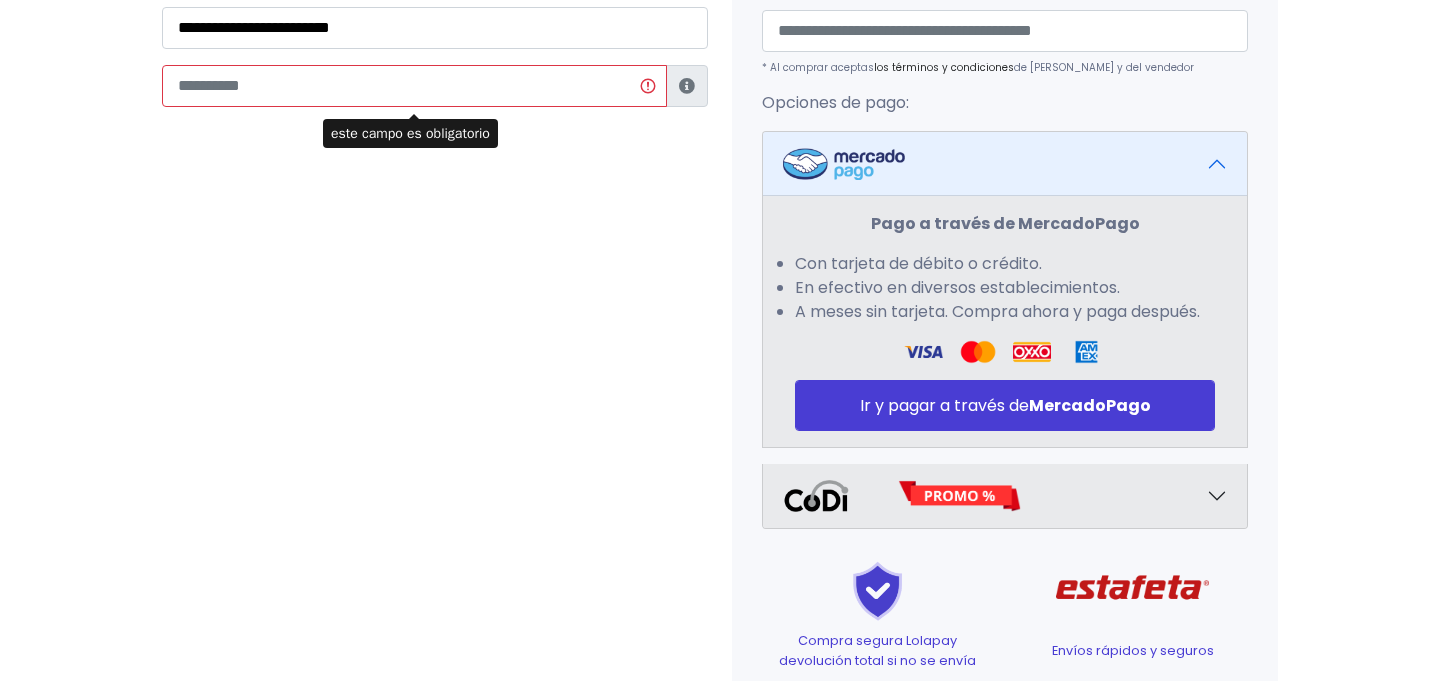scroll, scrollTop: 599, scrollLeft: 0, axis: vertical 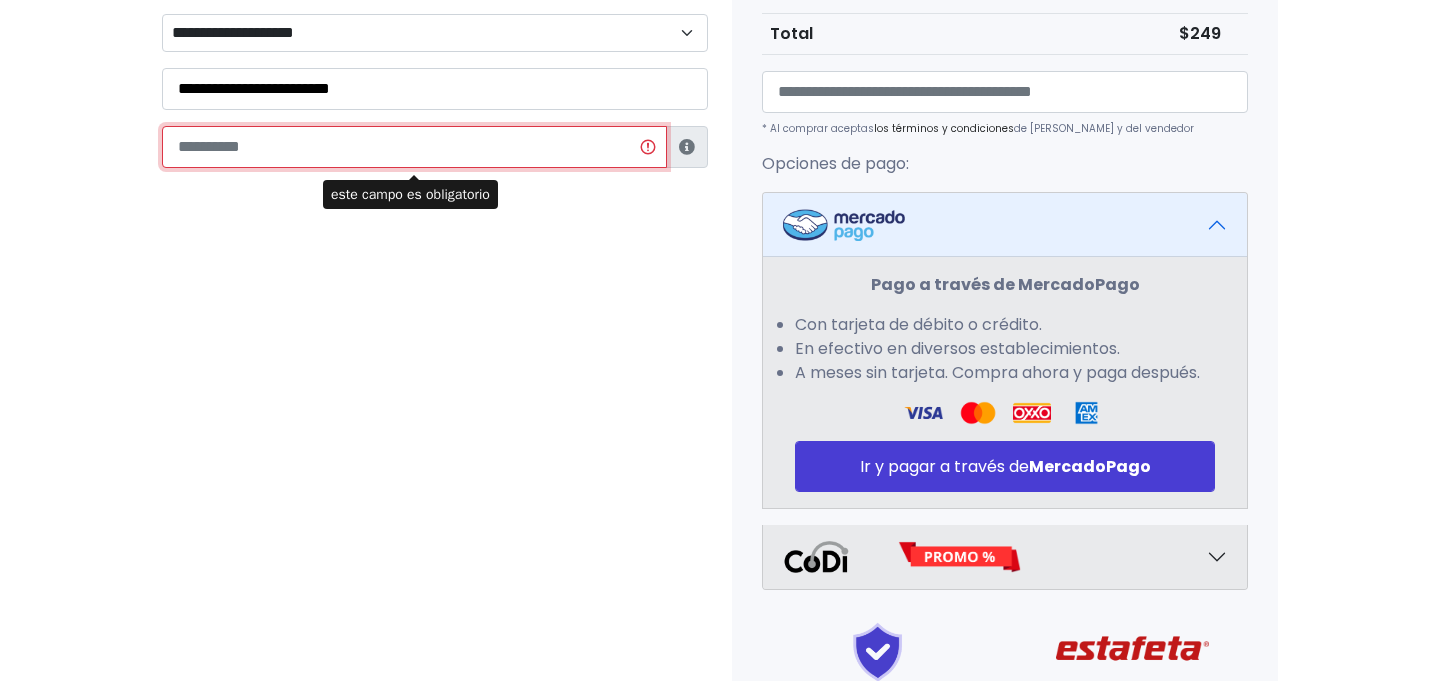 click at bounding box center (414, 147) 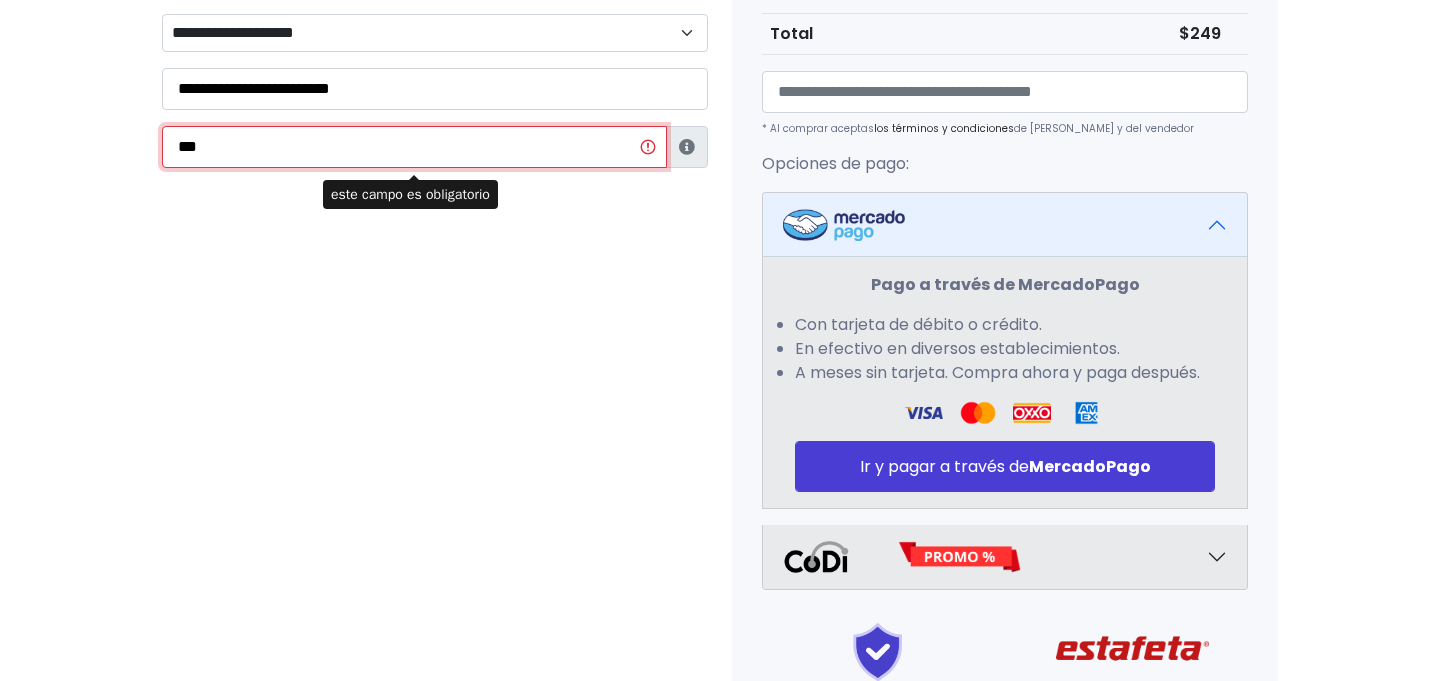 type on "**********" 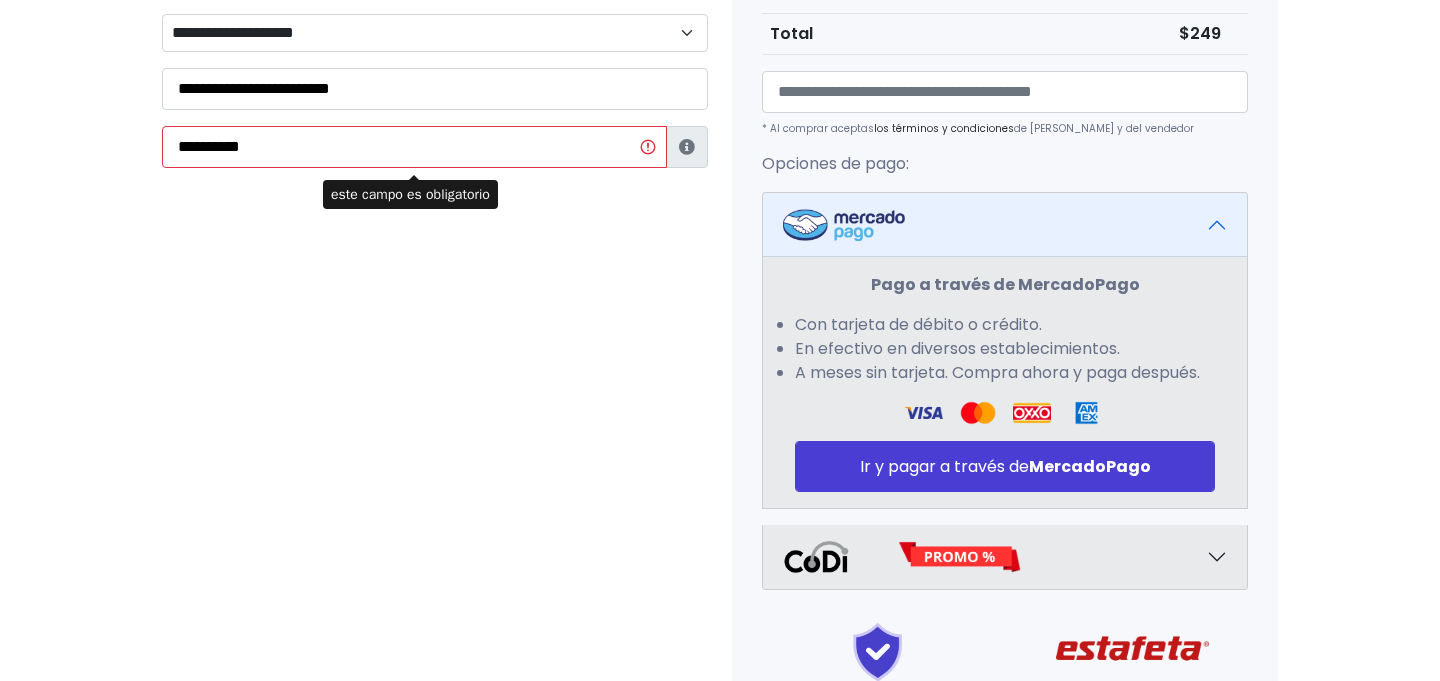 click on "Datos
Información de Estafeta
Este CP es Ocurre Forzoso para Estafeta , por lo tanto es  responsabilidad del comprador hacer seguimiento del pedido y recogerlo en sucursal . No se hace devolución del costo de envío si el pedido regresa a remitente.
📦 ¿Dónde lo tengo que recoger?
Con tu número de seguimiento podrás ingresar al sitio de Estafeta para rastrearlo, una vez en sucursal se indicará la dirección exacta de recolección. Será una sucursal cercana a tu domicilio.
📦 ¿Cómo obtengo mi número de seguimiento?
Después de tu compra te llegará un correo con el número de seguimiento y link Estafeta.
📦 ¿Cómo sé cuándo llegará?
Cerrar" at bounding box center (435, 230) 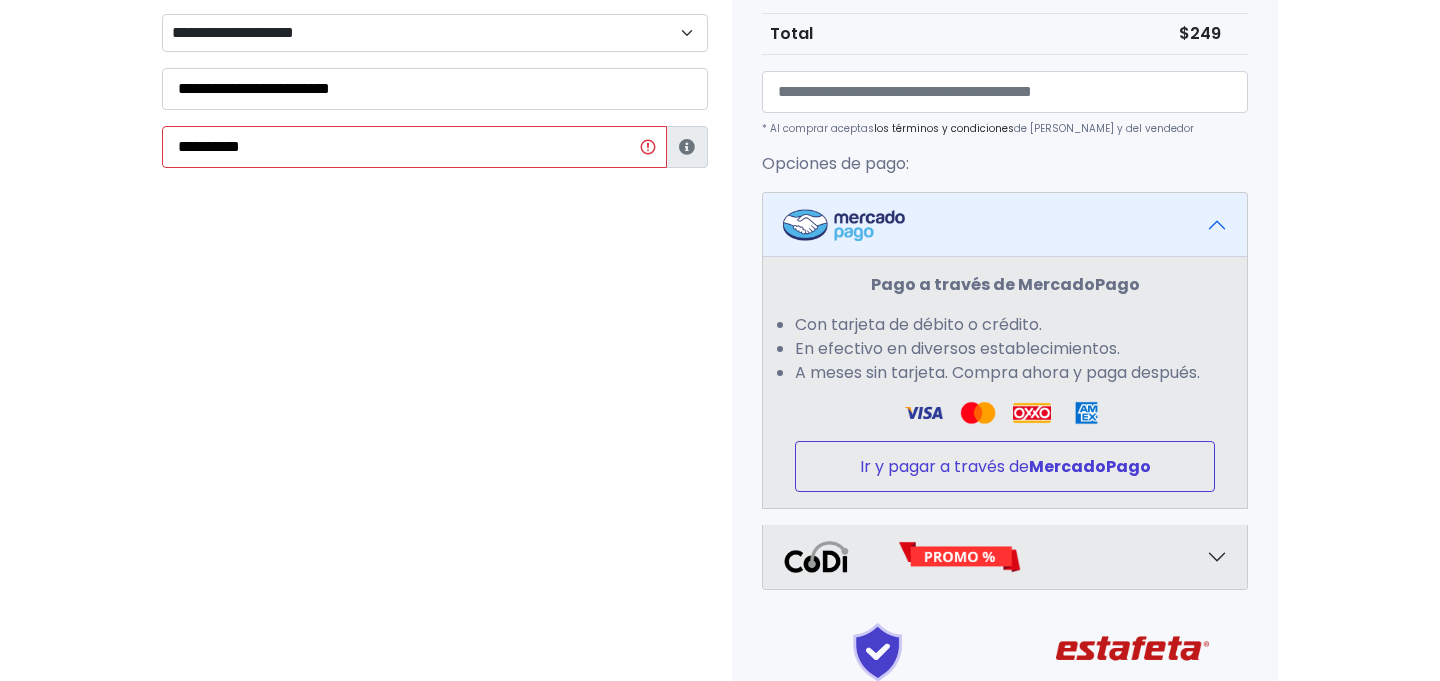 click on "Ir y pagar a través de  MercadoPago" at bounding box center [1005, 466] 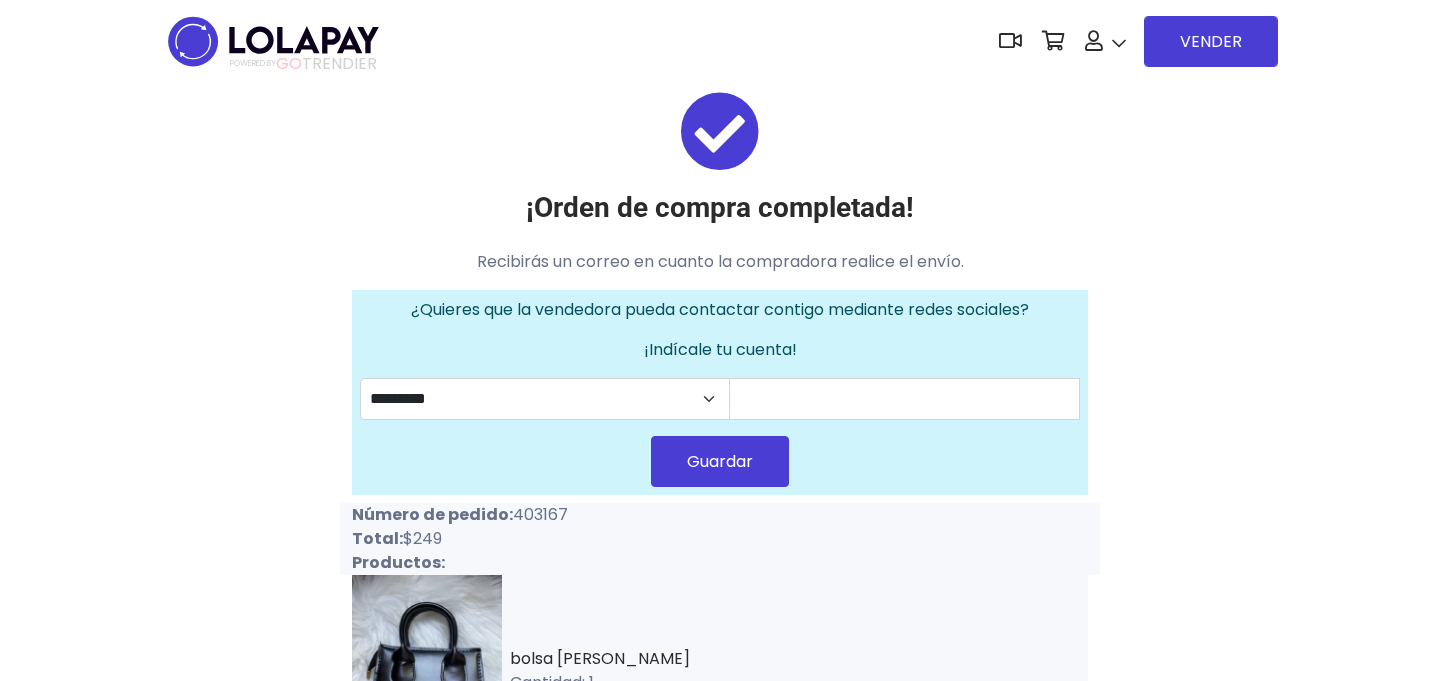 scroll, scrollTop: 0, scrollLeft: 0, axis: both 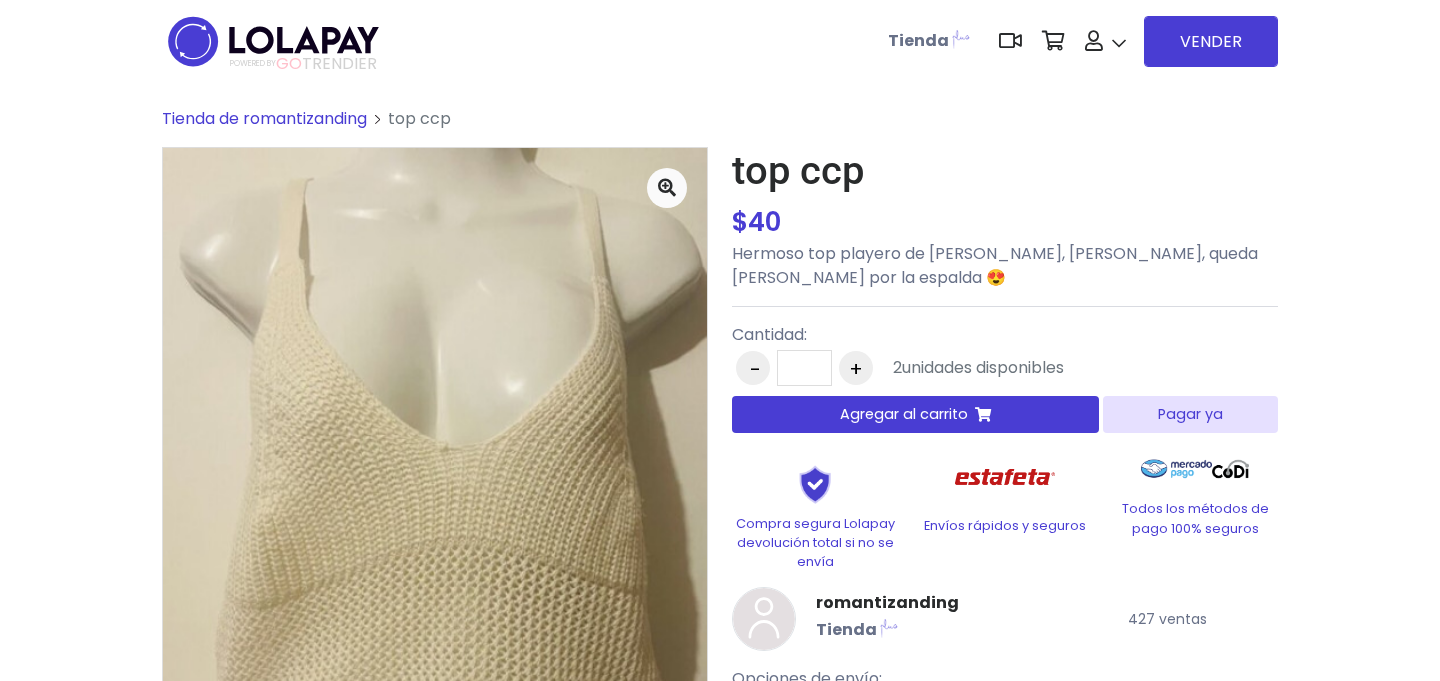 click on "Pagar ya" at bounding box center (1190, 414) 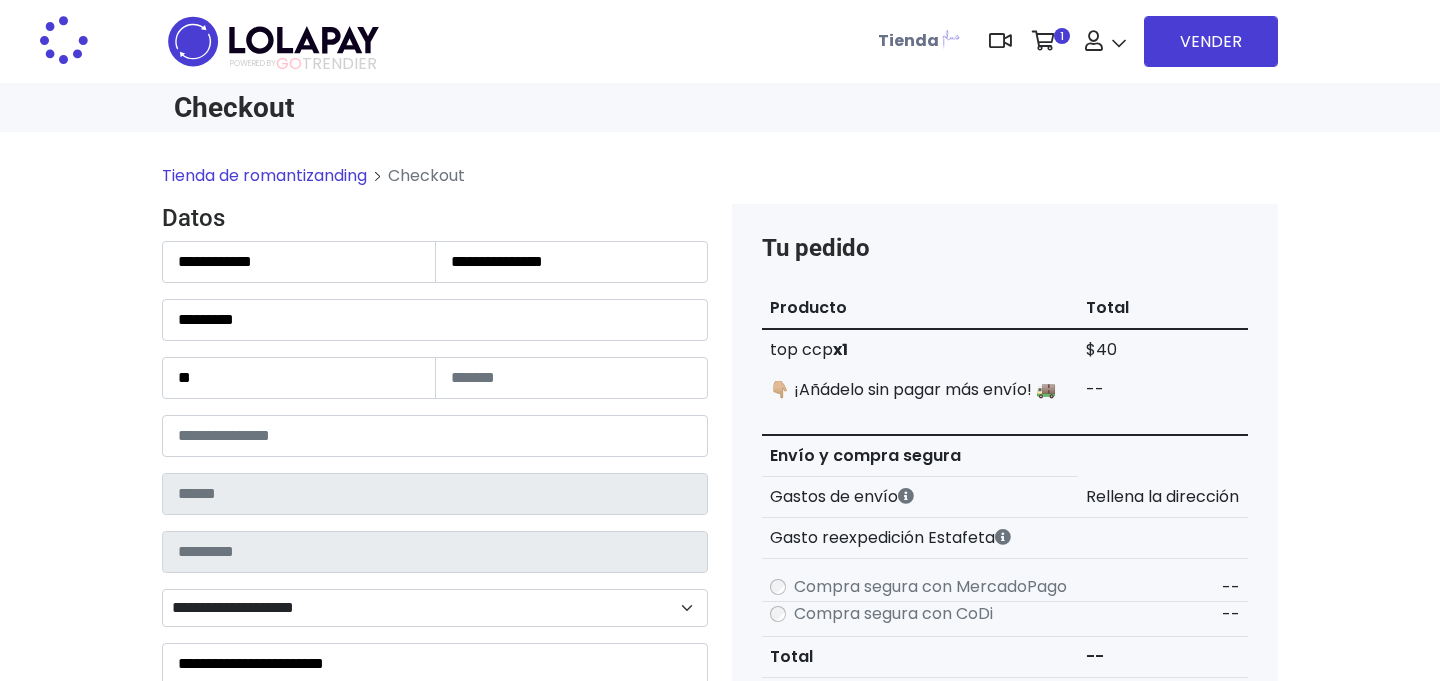 scroll, scrollTop: 0, scrollLeft: 0, axis: both 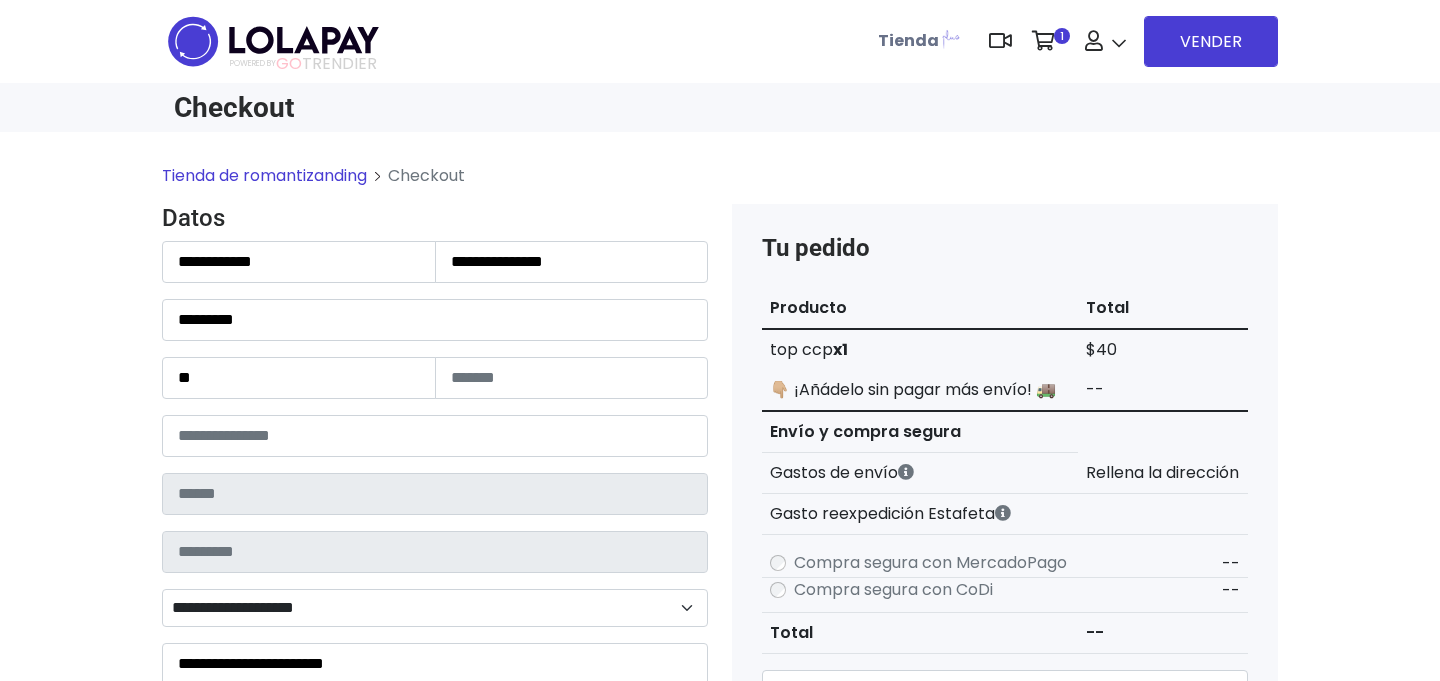 type on "**********" 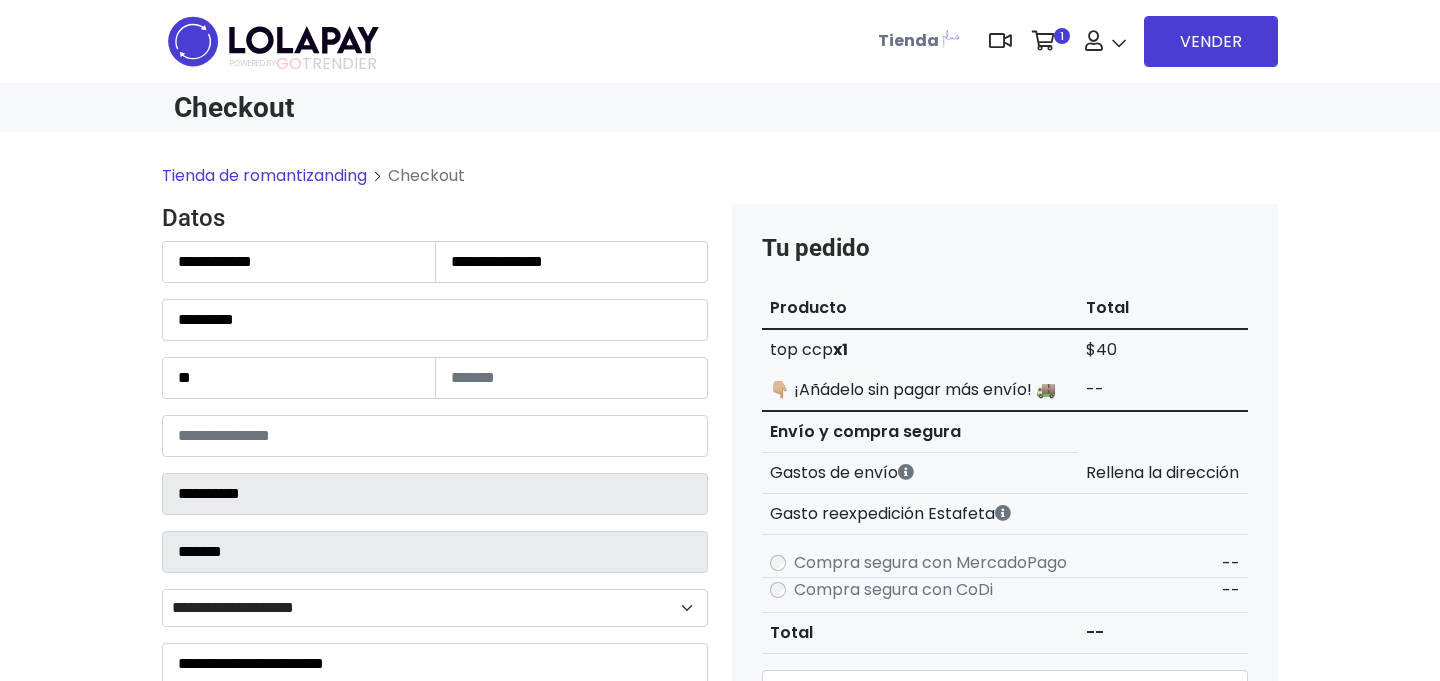 select on "**********" 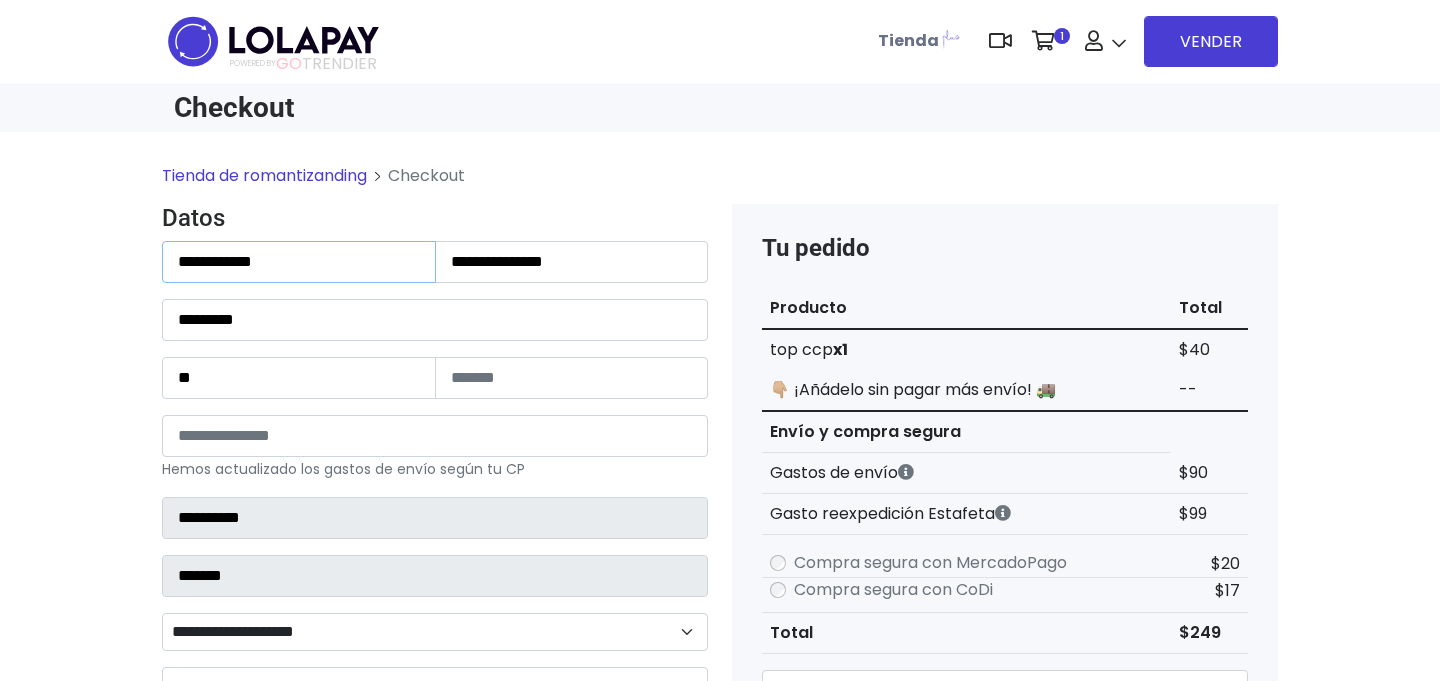 drag, startPoint x: 328, startPoint y: 253, endPoint x: 141, endPoint y: 244, distance: 187.21645 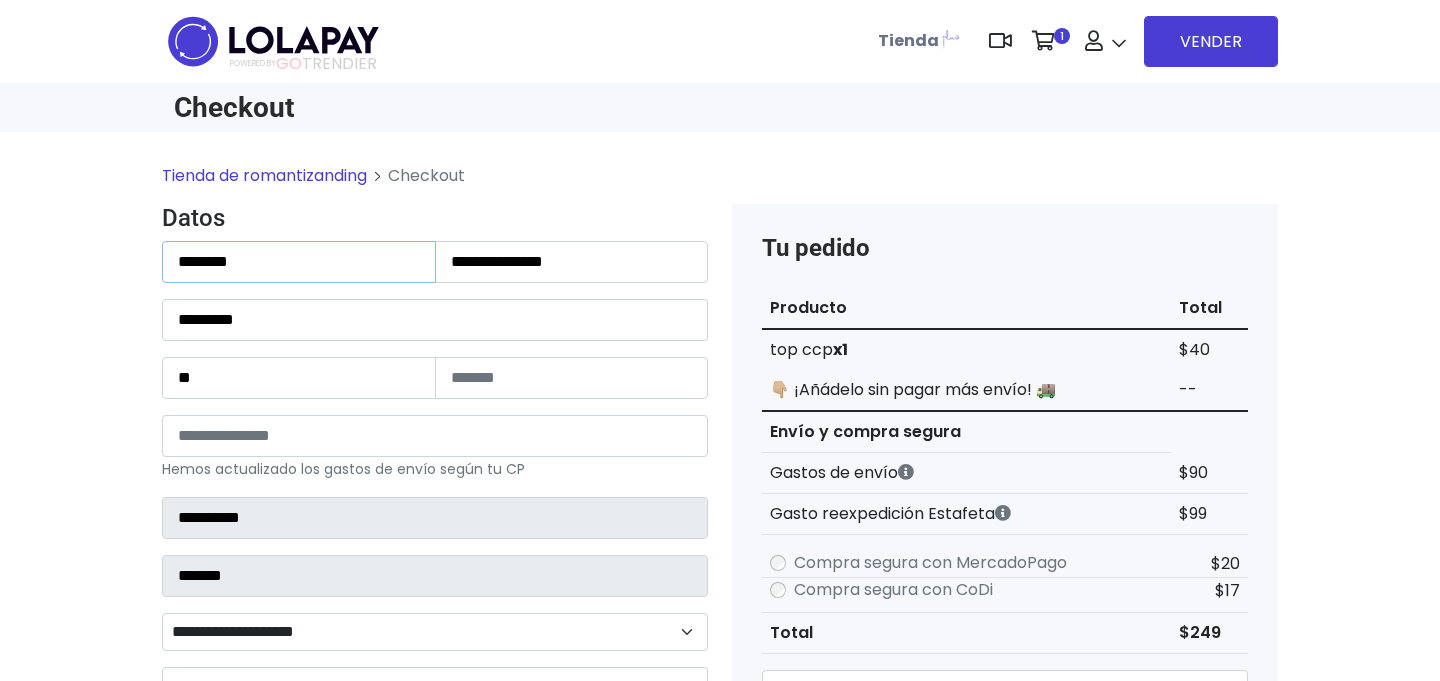 type on "*******" 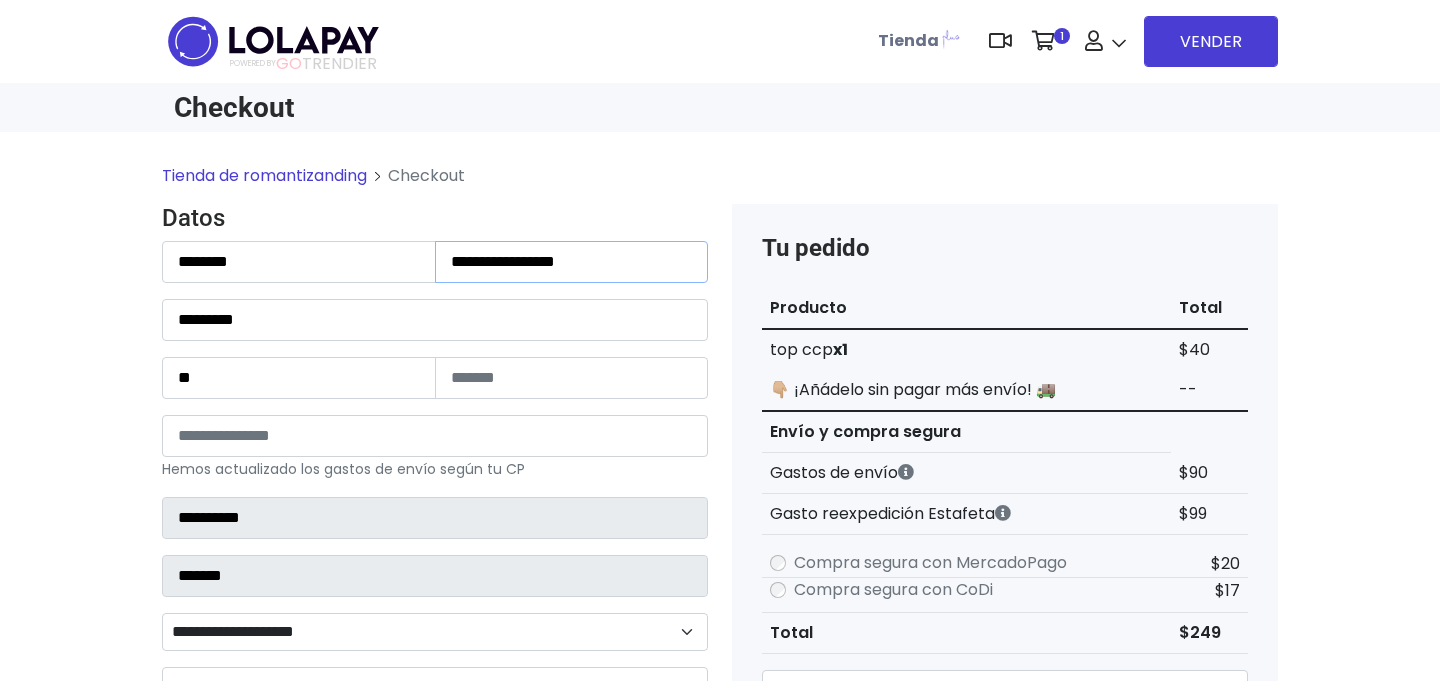 type on "**********" 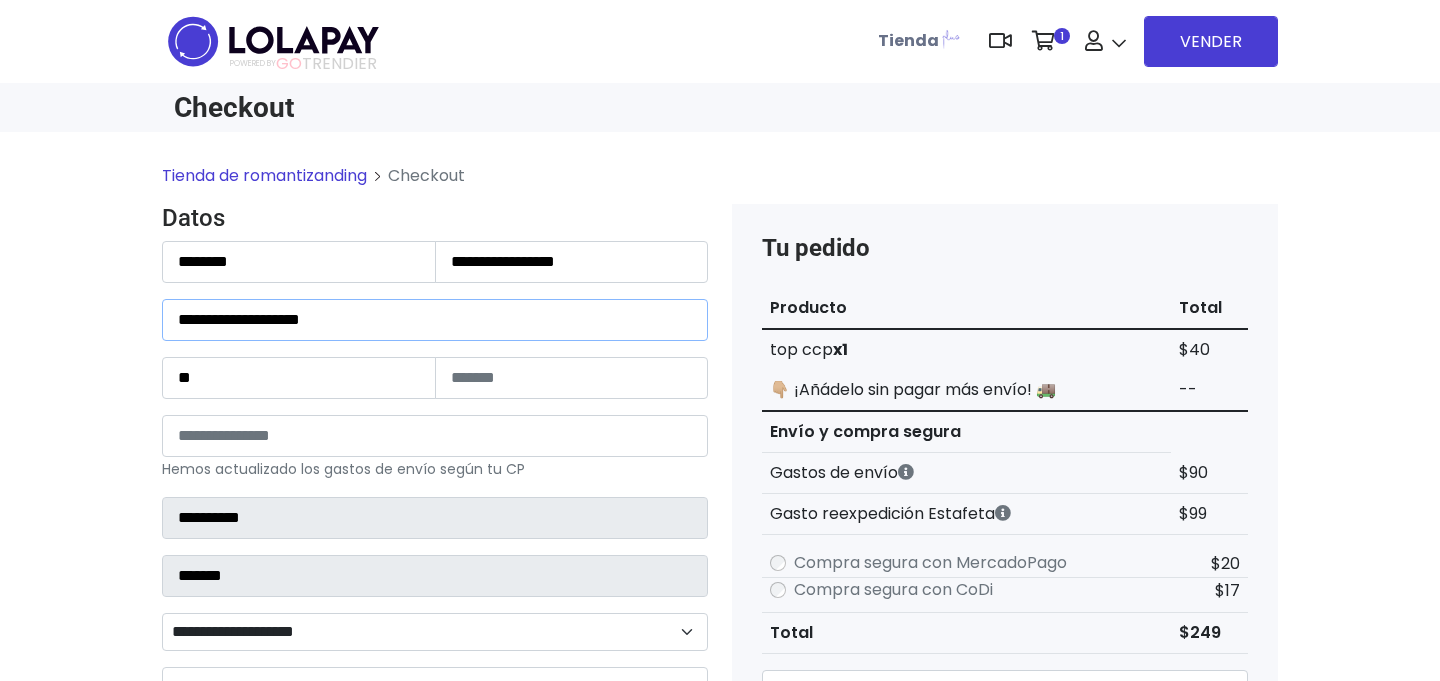 type on "**********" 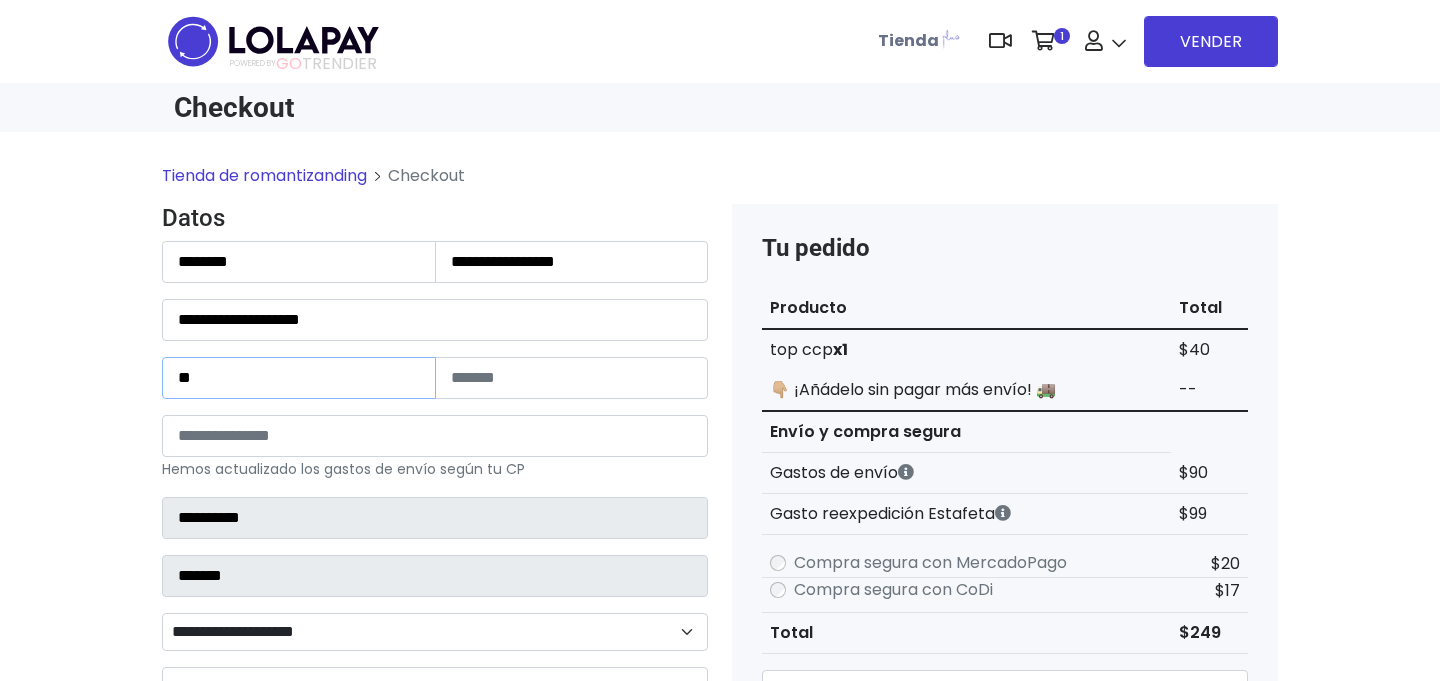 type on "*" 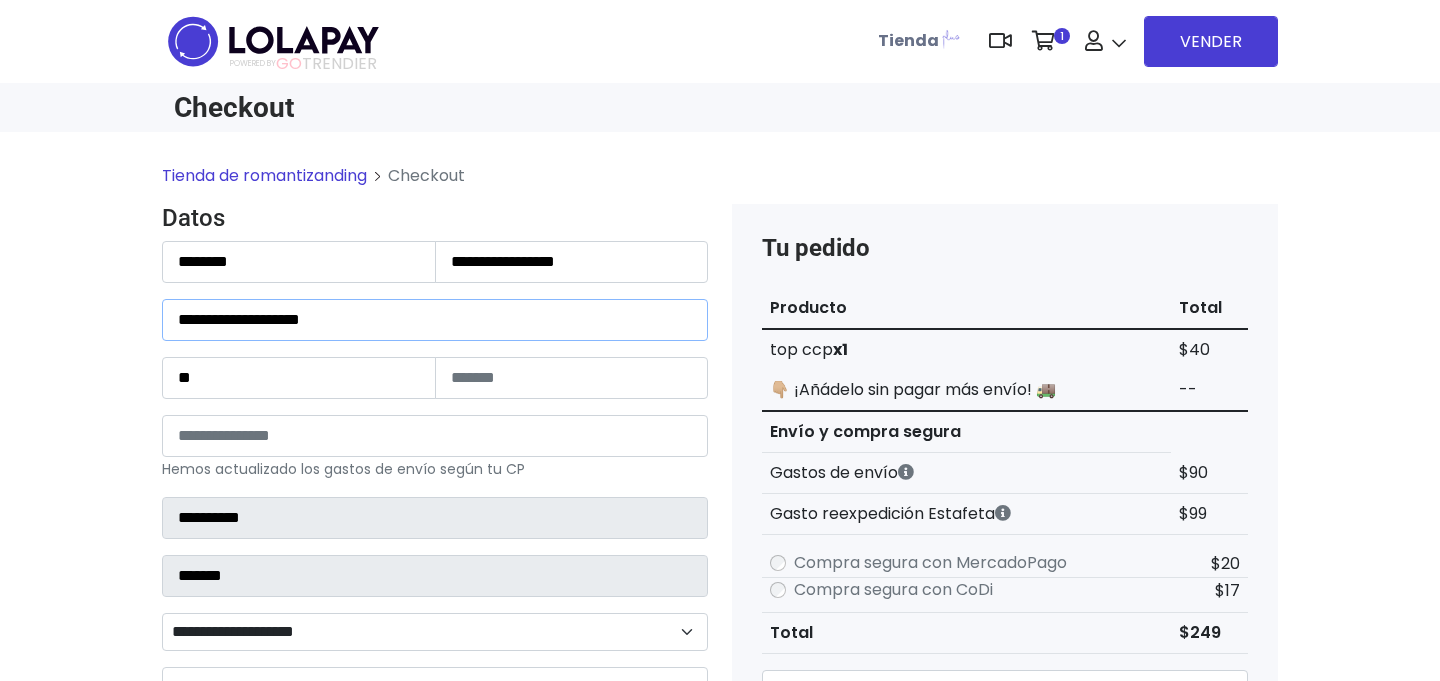 click on "**********" at bounding box center (435, 320) 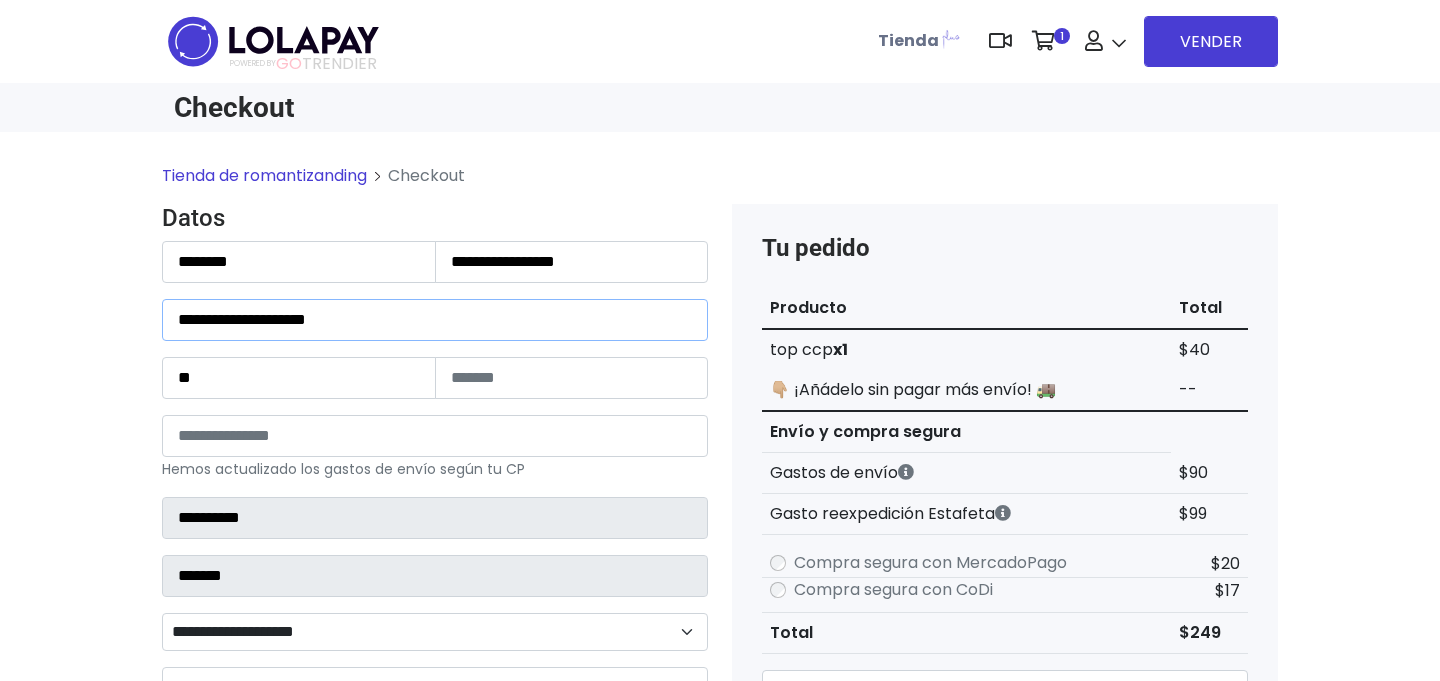 type on "**********" 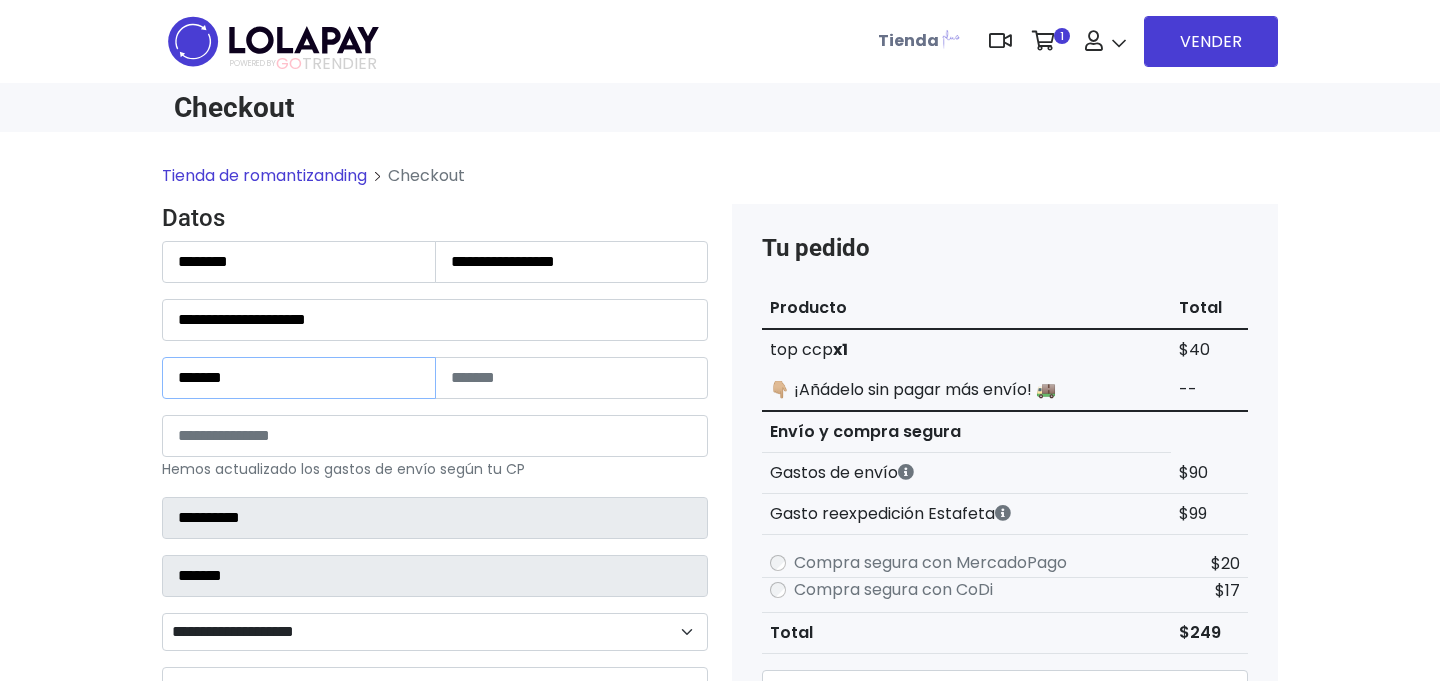 type on "*******" 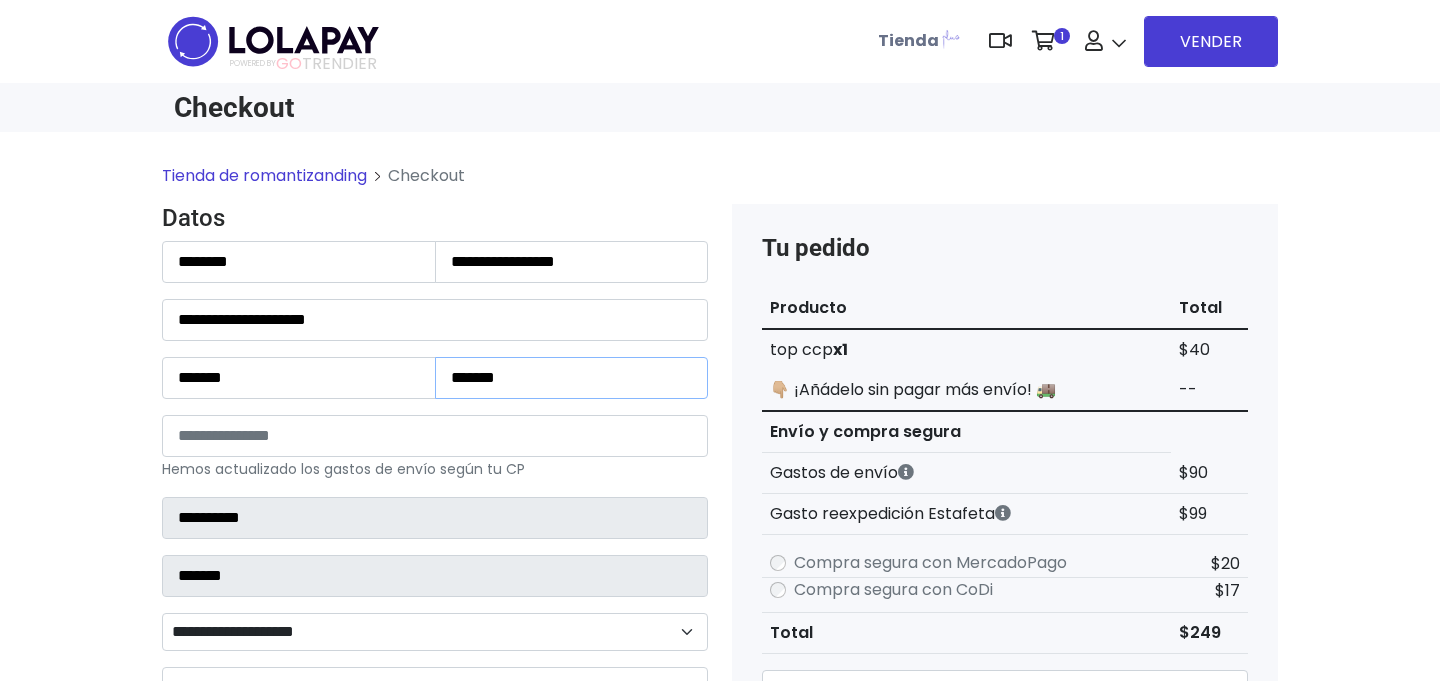 type on "******" 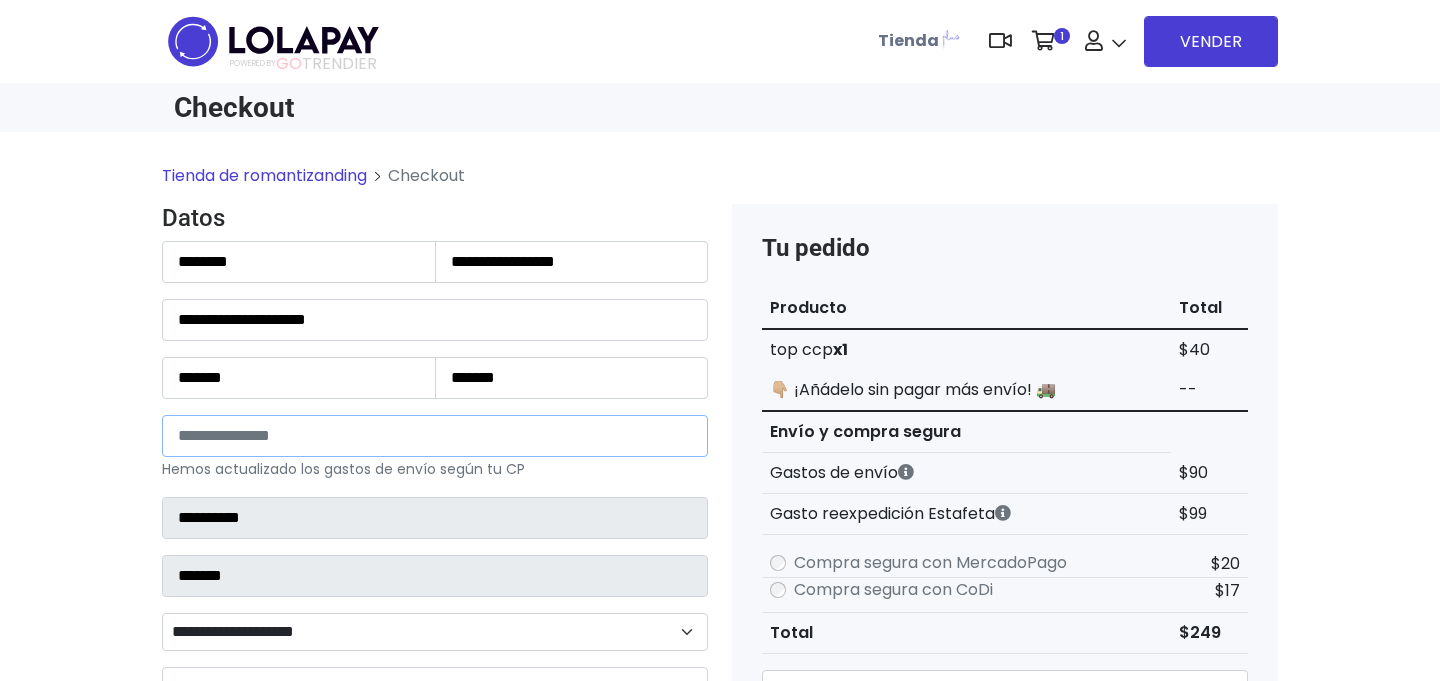 type on "*****" 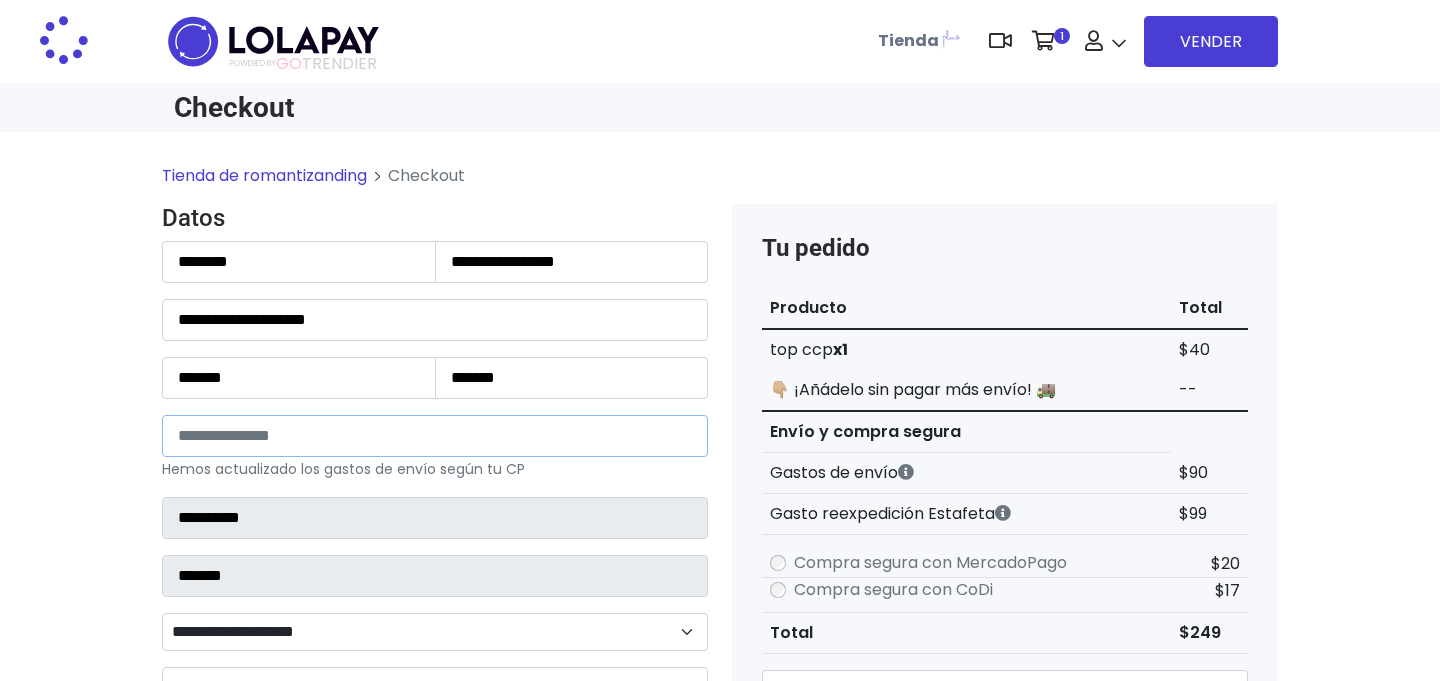 type on "********" 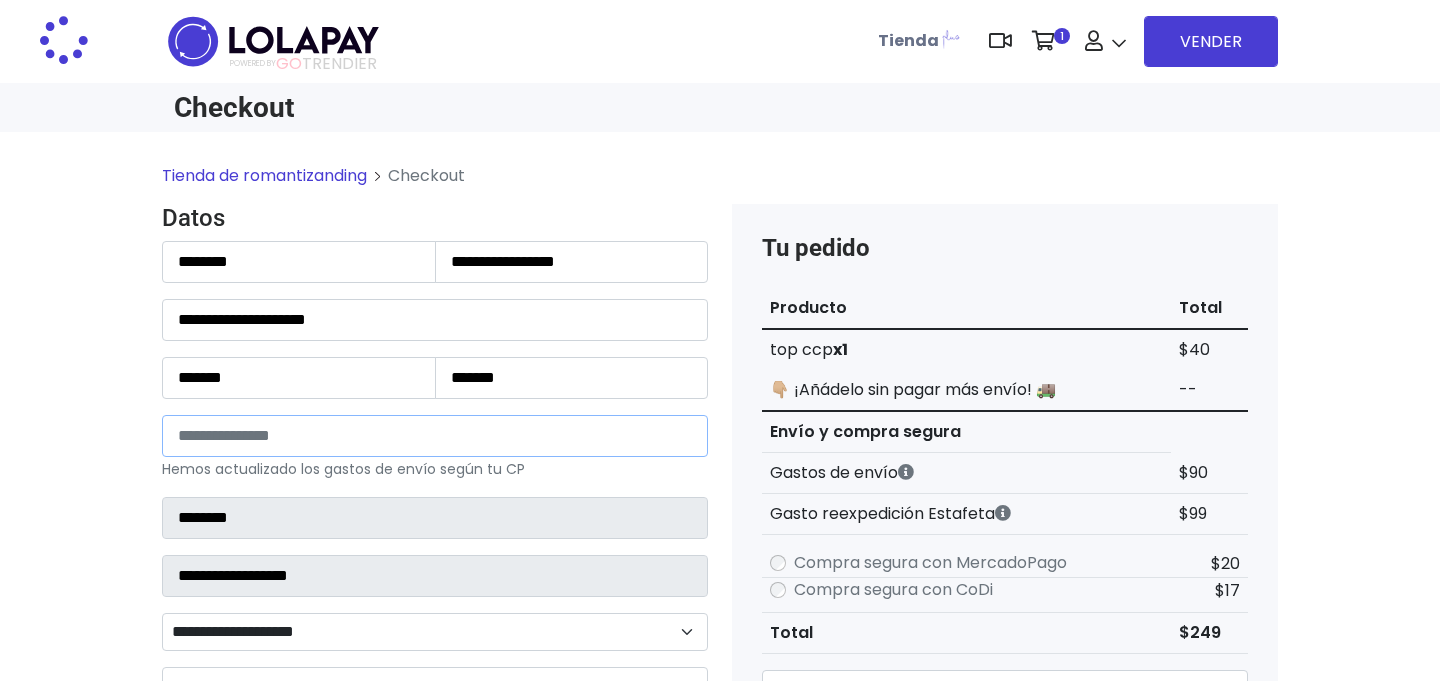 select 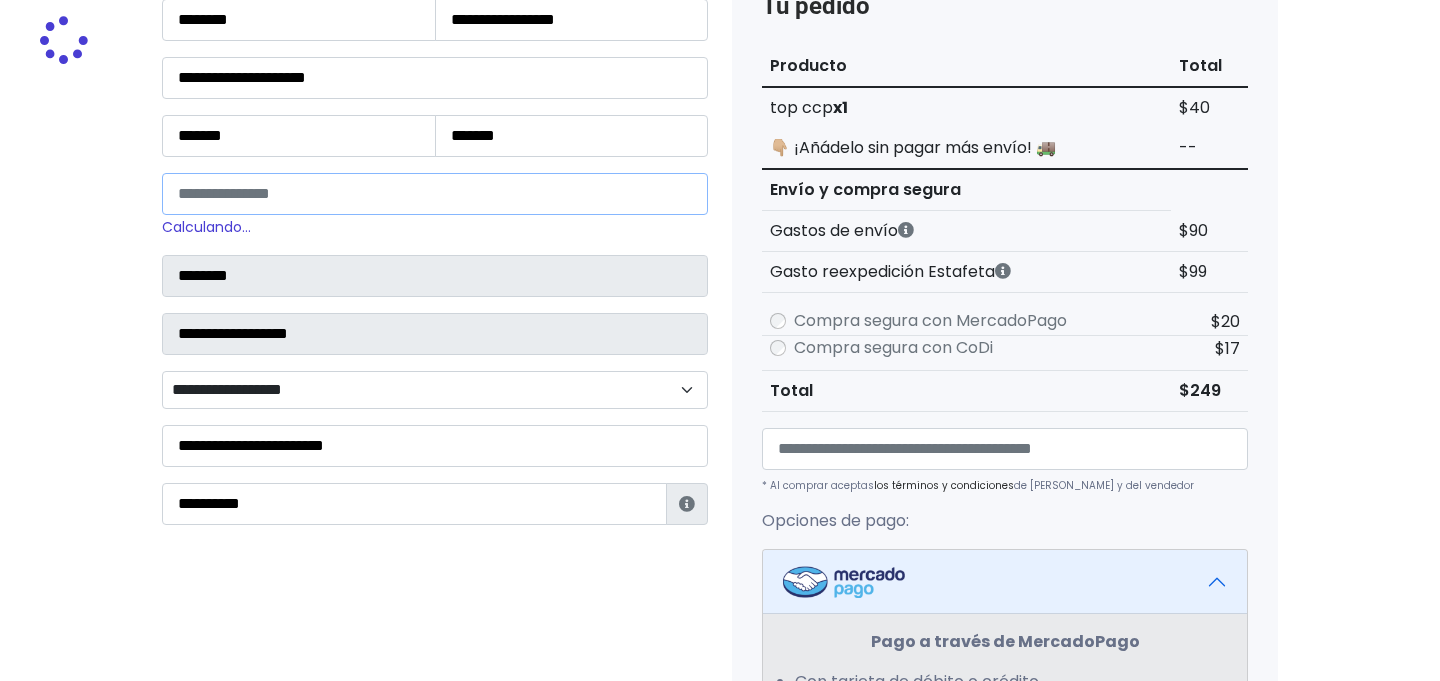 scroll, scrollTop: 252, scrollLeft: 0, axis: vertical 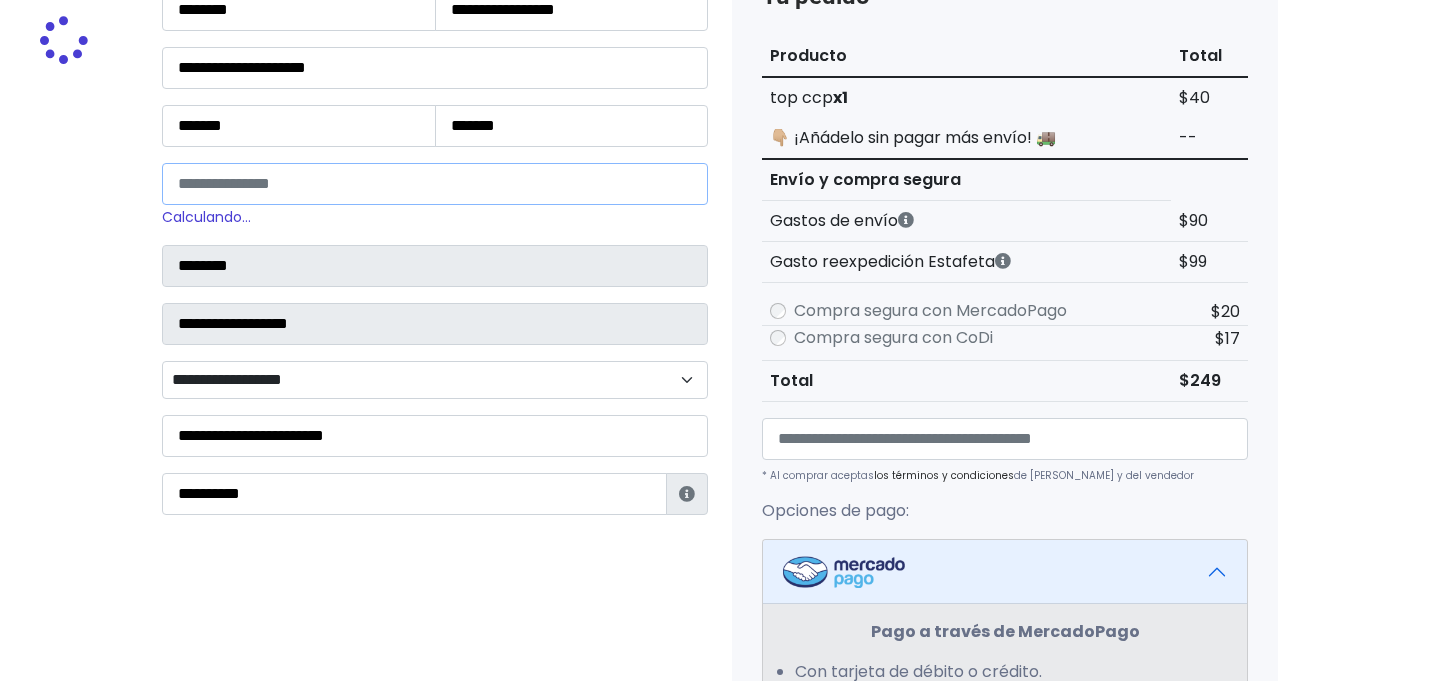 type on "*****" 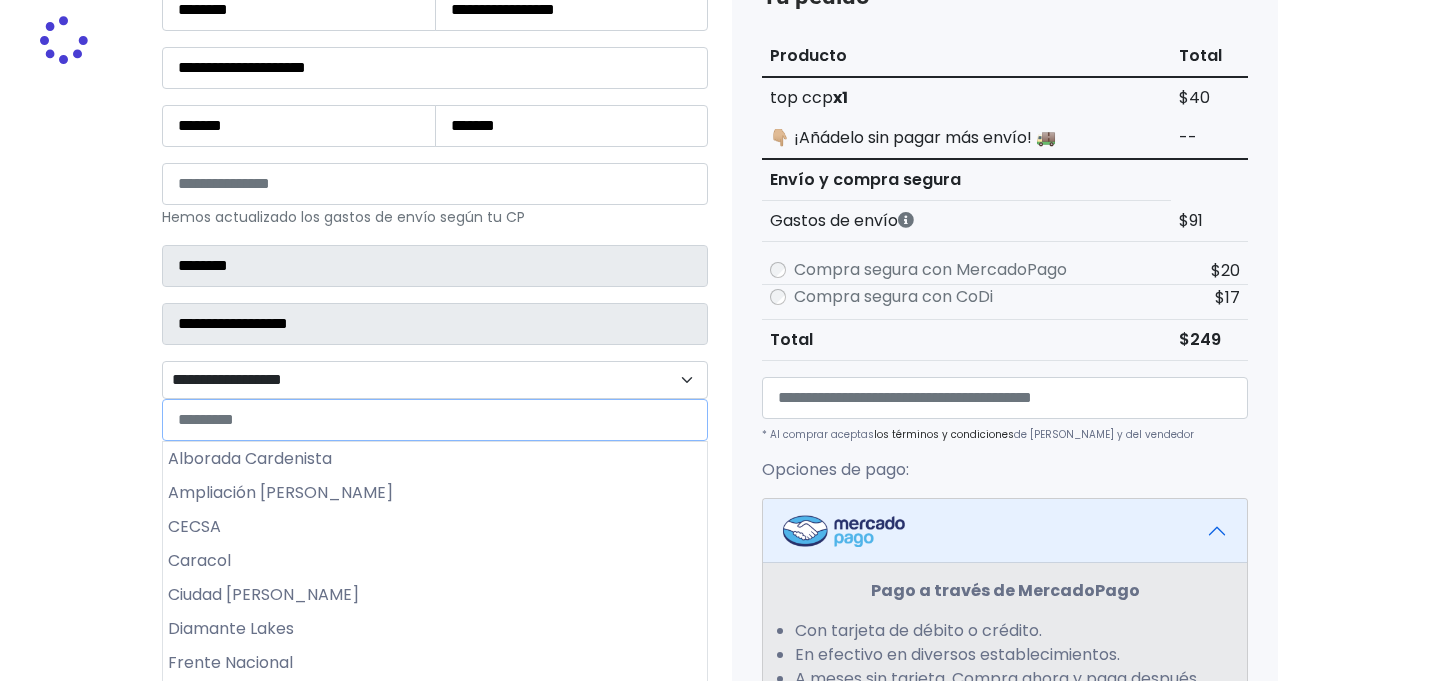 click on "**********" at bounding box center [435, 380] 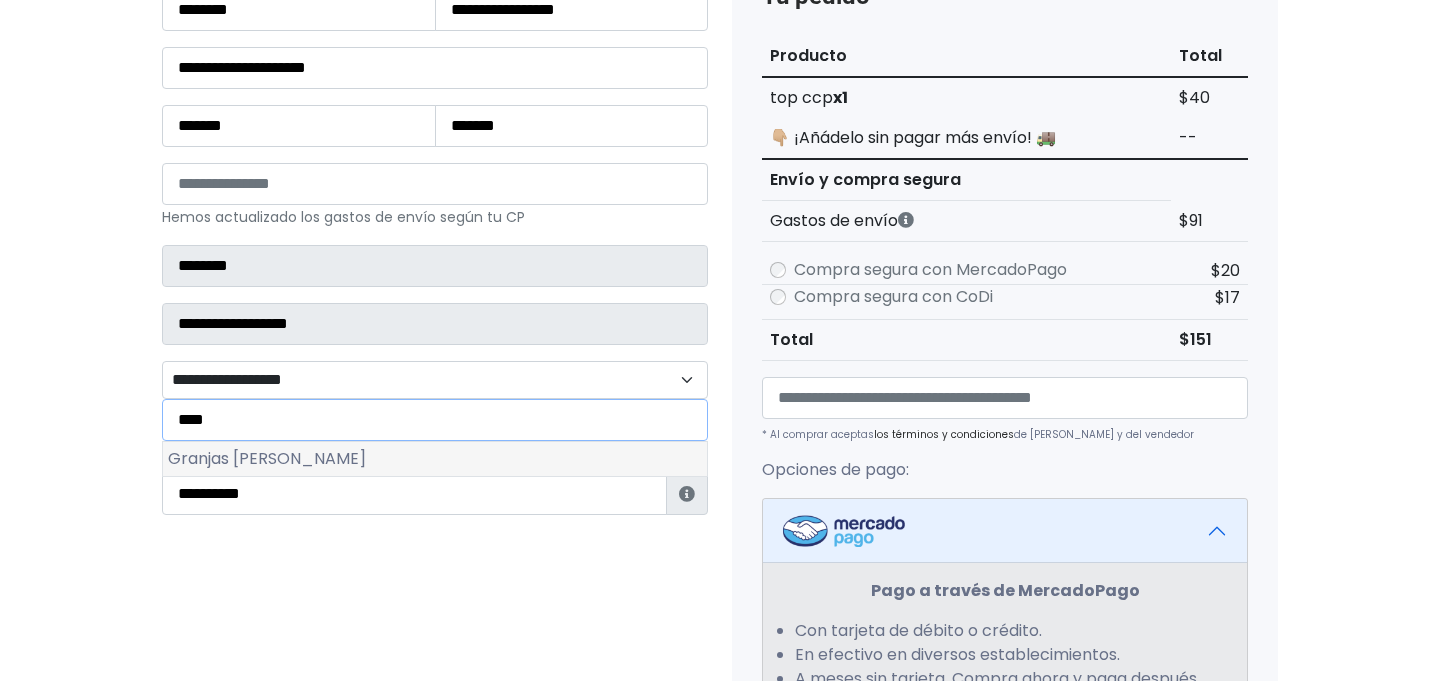 type on "****" 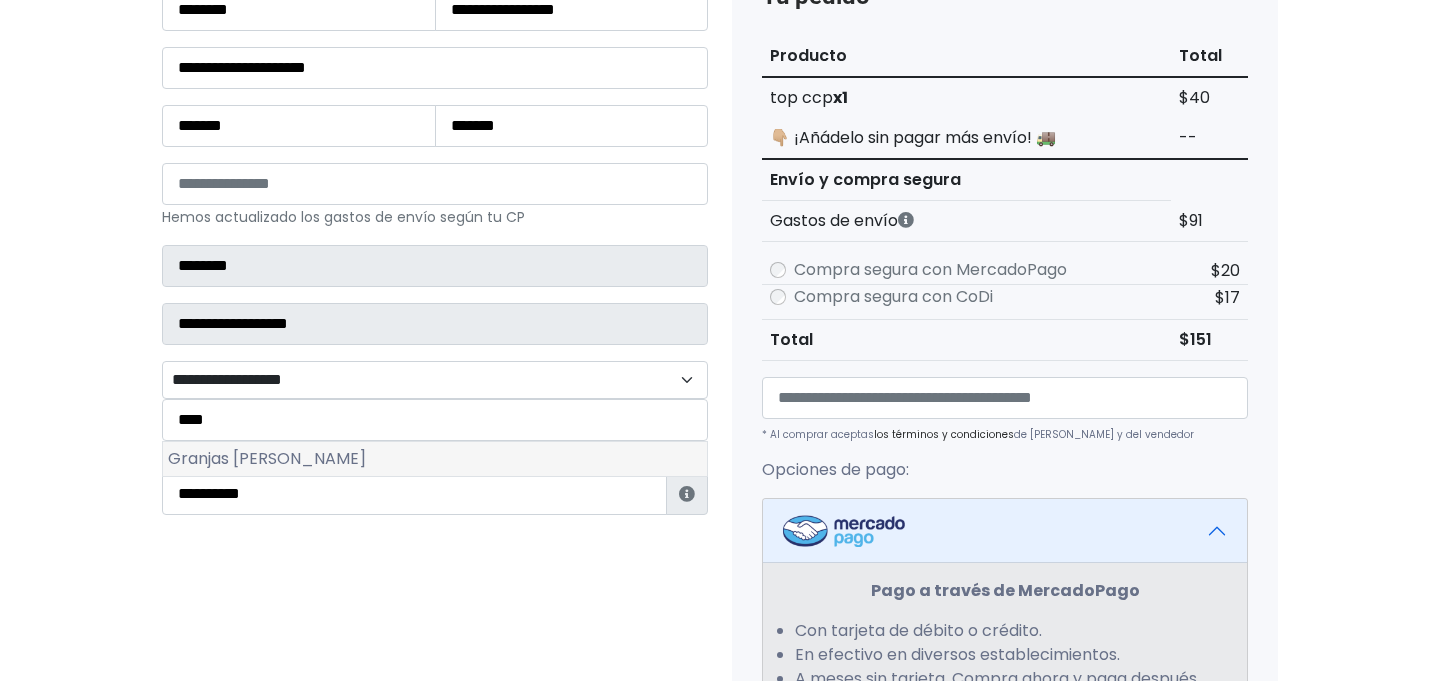 click on "Granjas del Marqués" at bounding box center [435, 459] 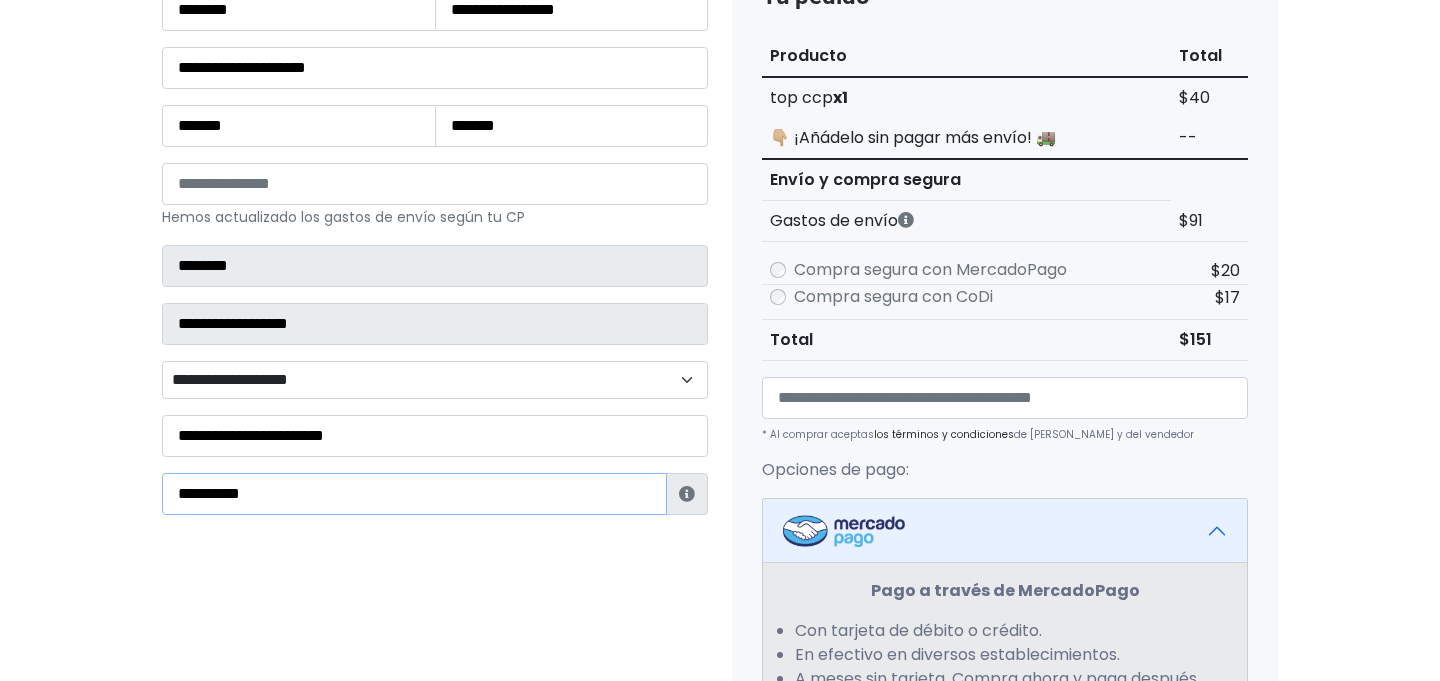 drag, startPoint x: 285, startPoint y: 492, endPoint x: 97, endPoint y: 418, distance: 202.0396 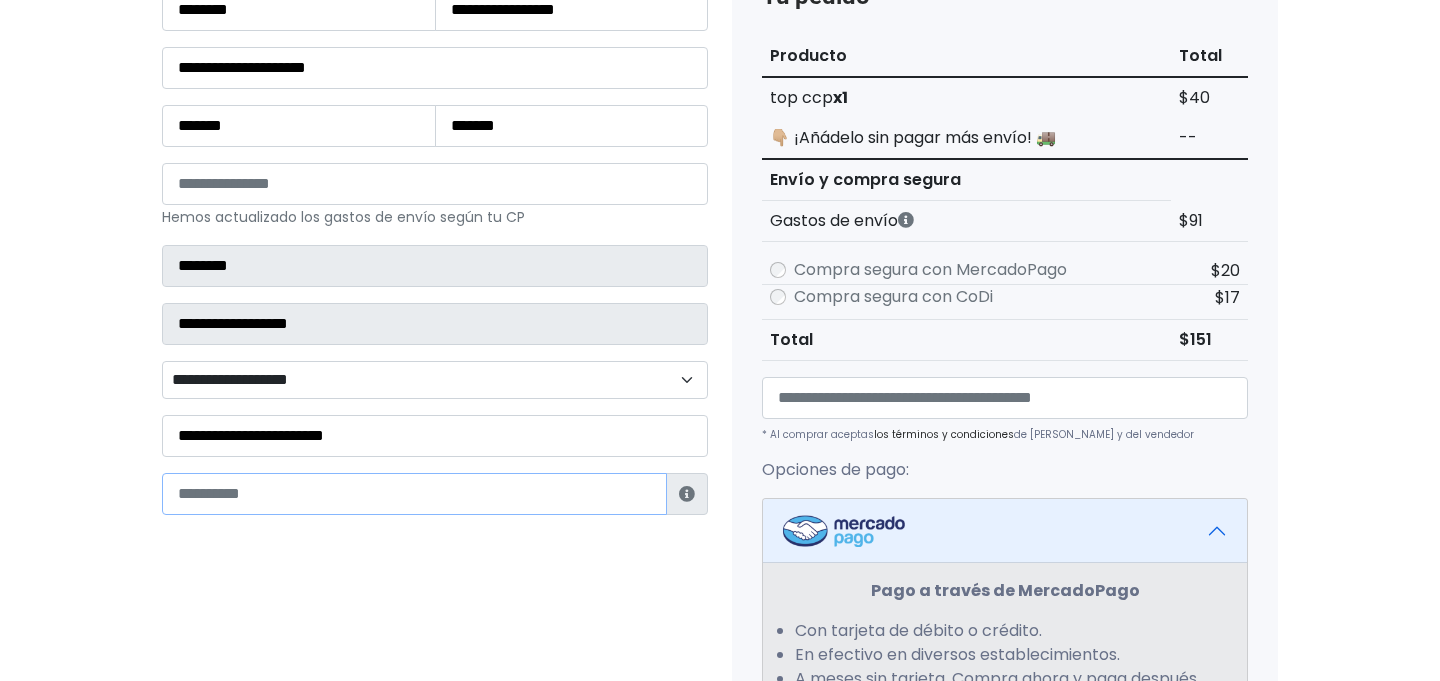 type 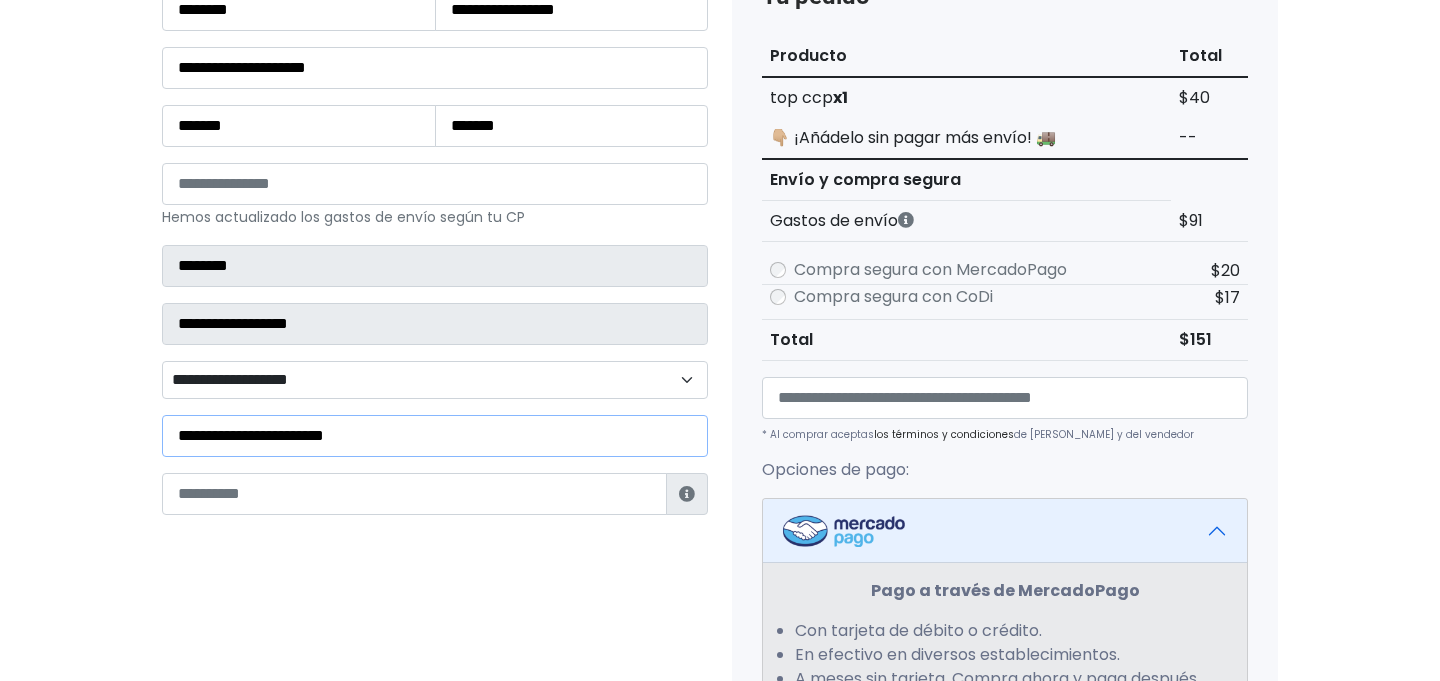 drag, startPoint x: 427, startPoint y: 442, endPoint x: 144, endPoint y: 366, distance: 293.0273 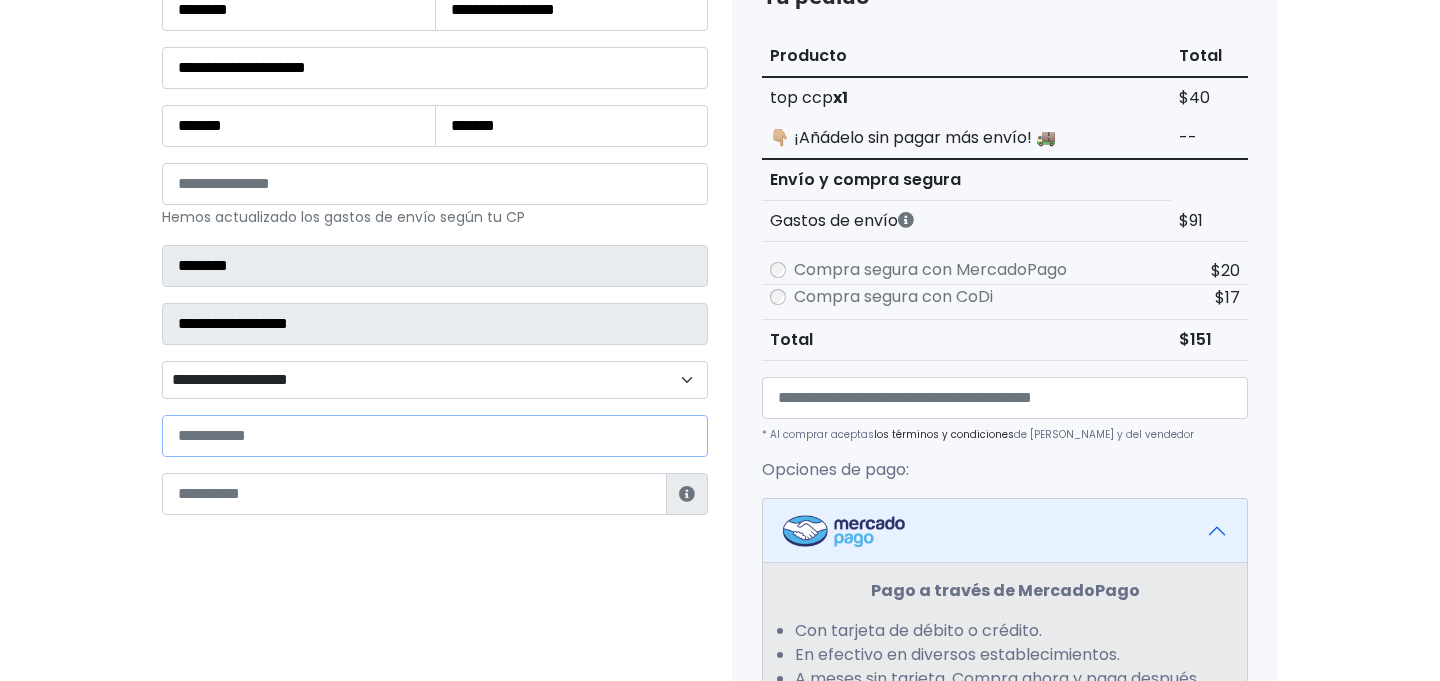 type 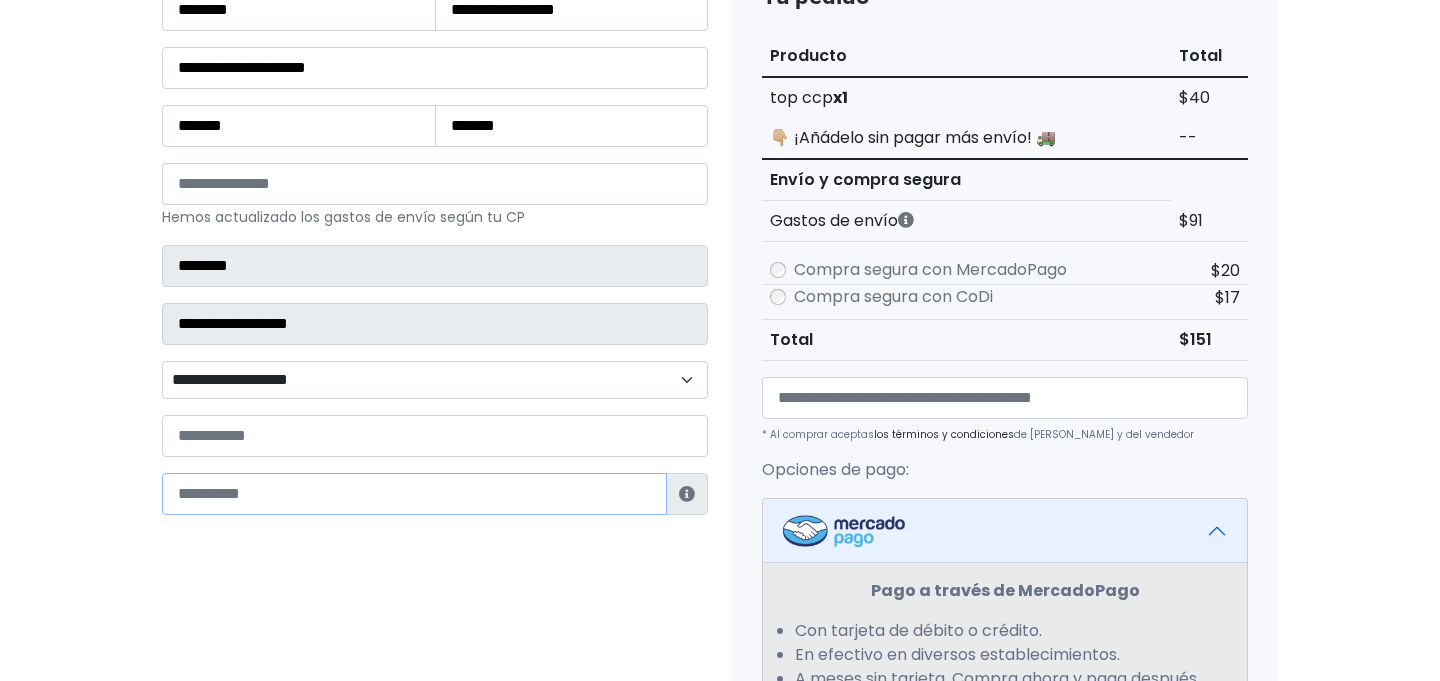 paste on "**********" 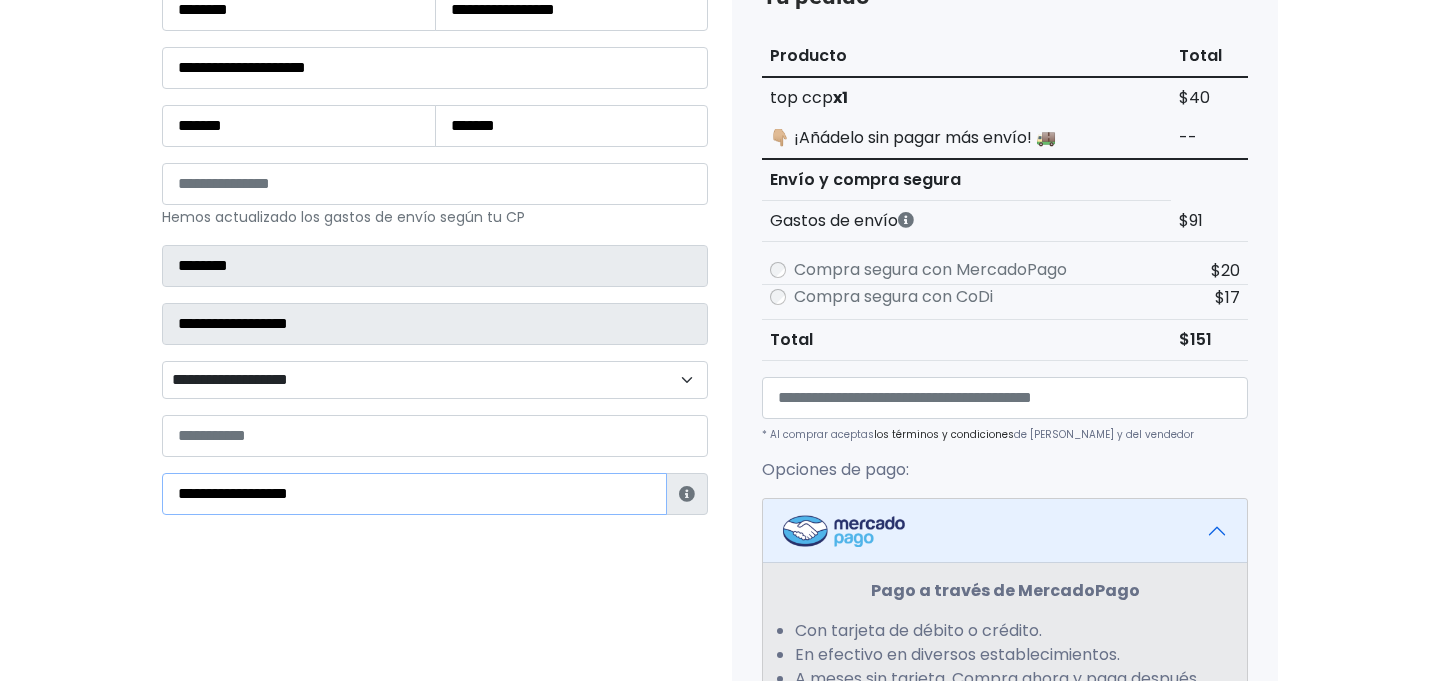 click on "**********" at bounding box center [414, 494] 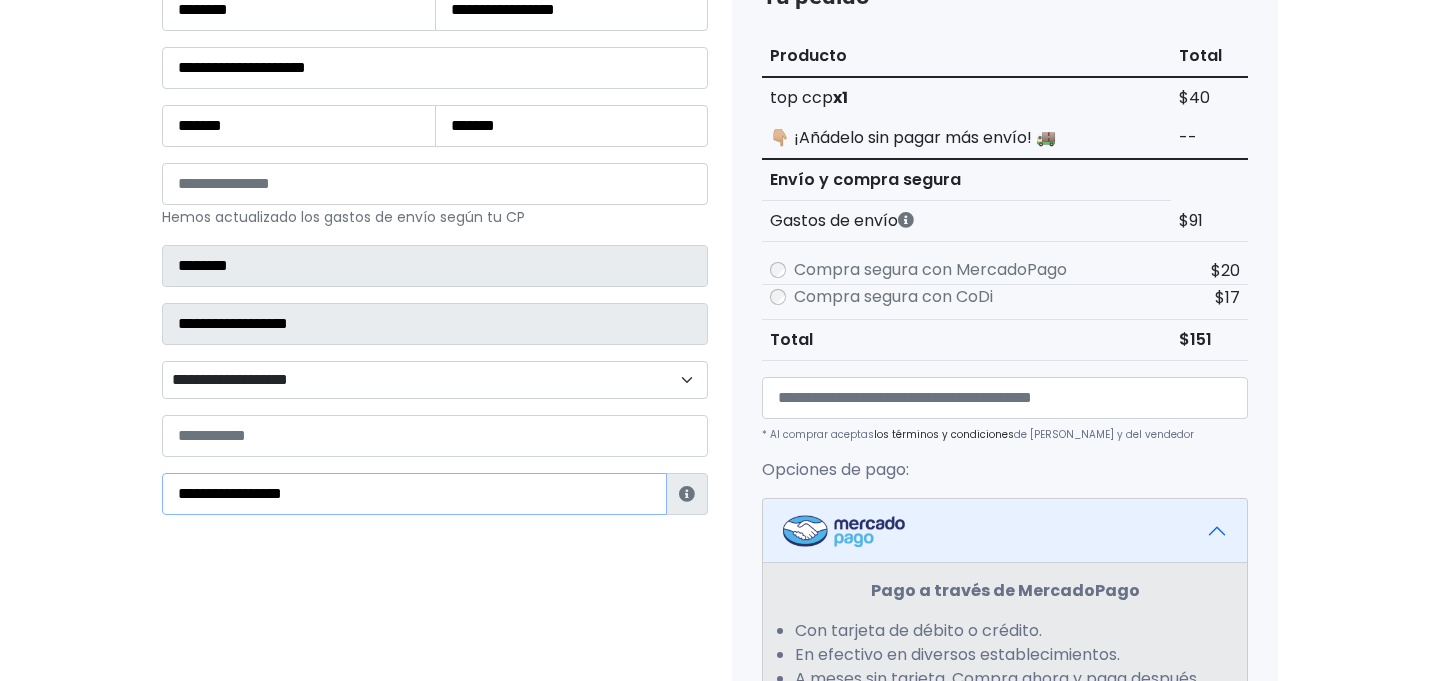 click on "**********" at bounding box center [414, 494] 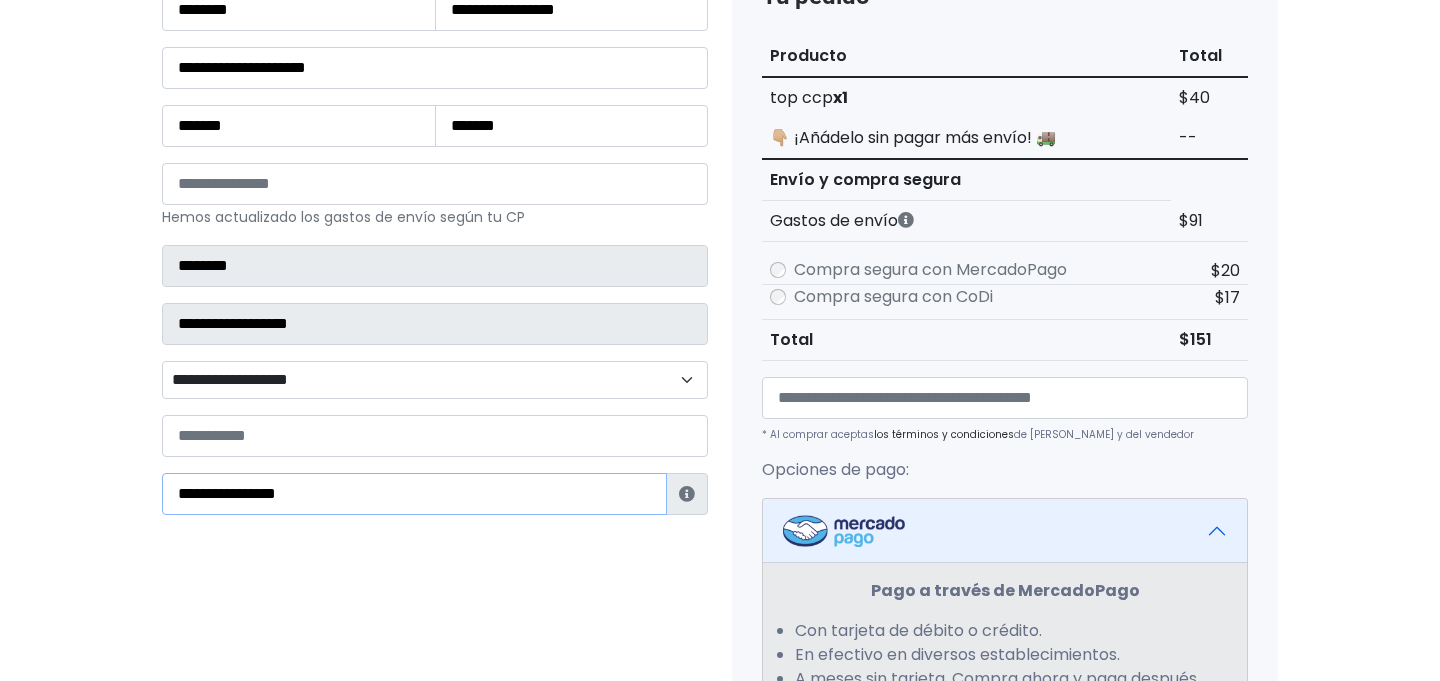 drag, startPoint x: 214, startPoint y: 492, endPoint x: 86, endPoint y: 415, distance: 149.37537 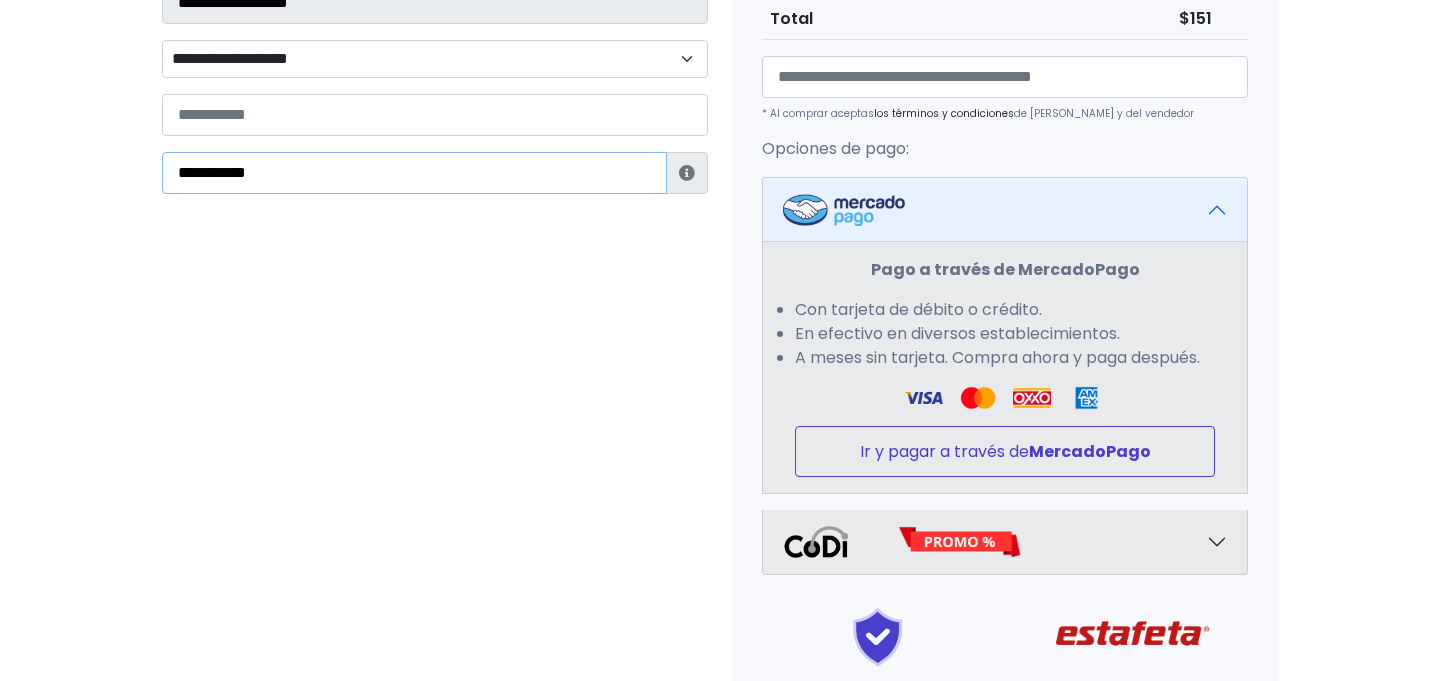scroll, scrollTop: 595, scrollLeft: 0, axis: vertical 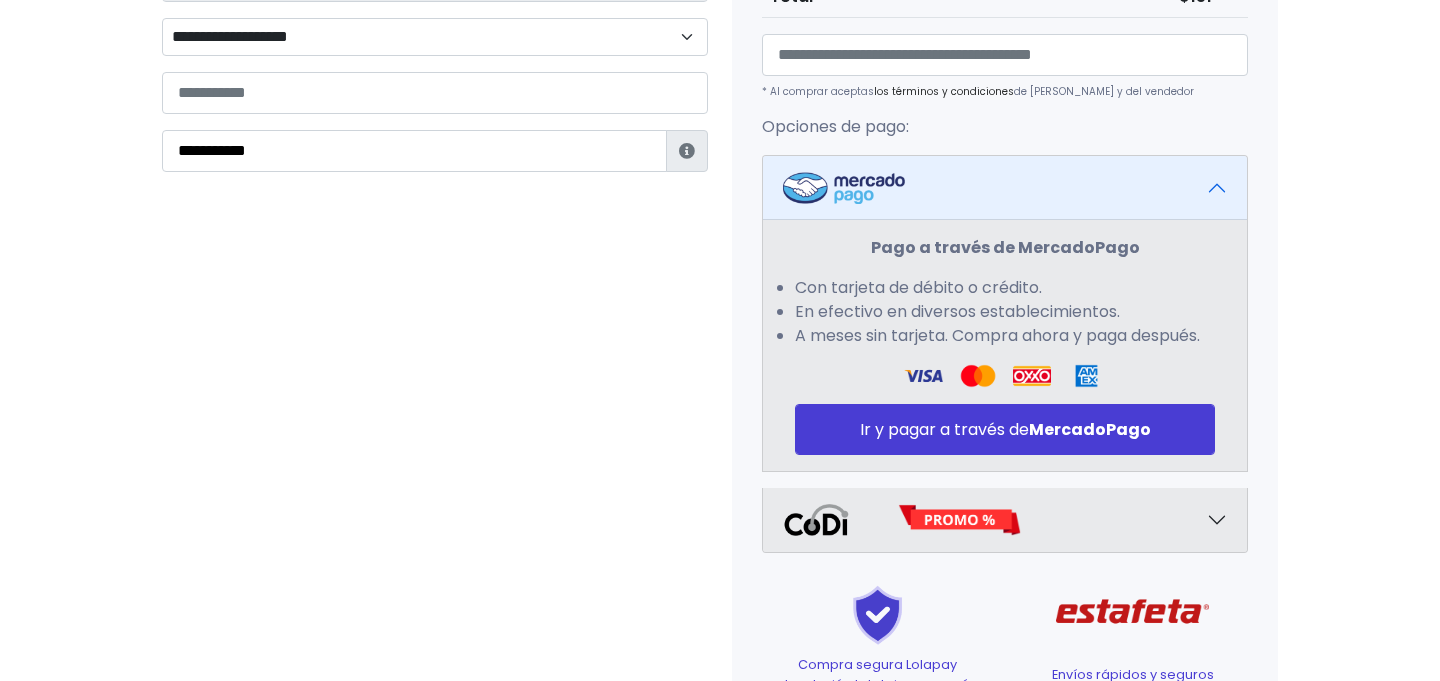 click on "Pago a través de MercadoPago
Con tarjeta de débito o crédito.
En efectivo en diversos establecimientos.
A meses sin tarjeta. Compra ahora y paga después.
Ir y pagar a través de  MercadoPago" at bounding box center (1005, 345) 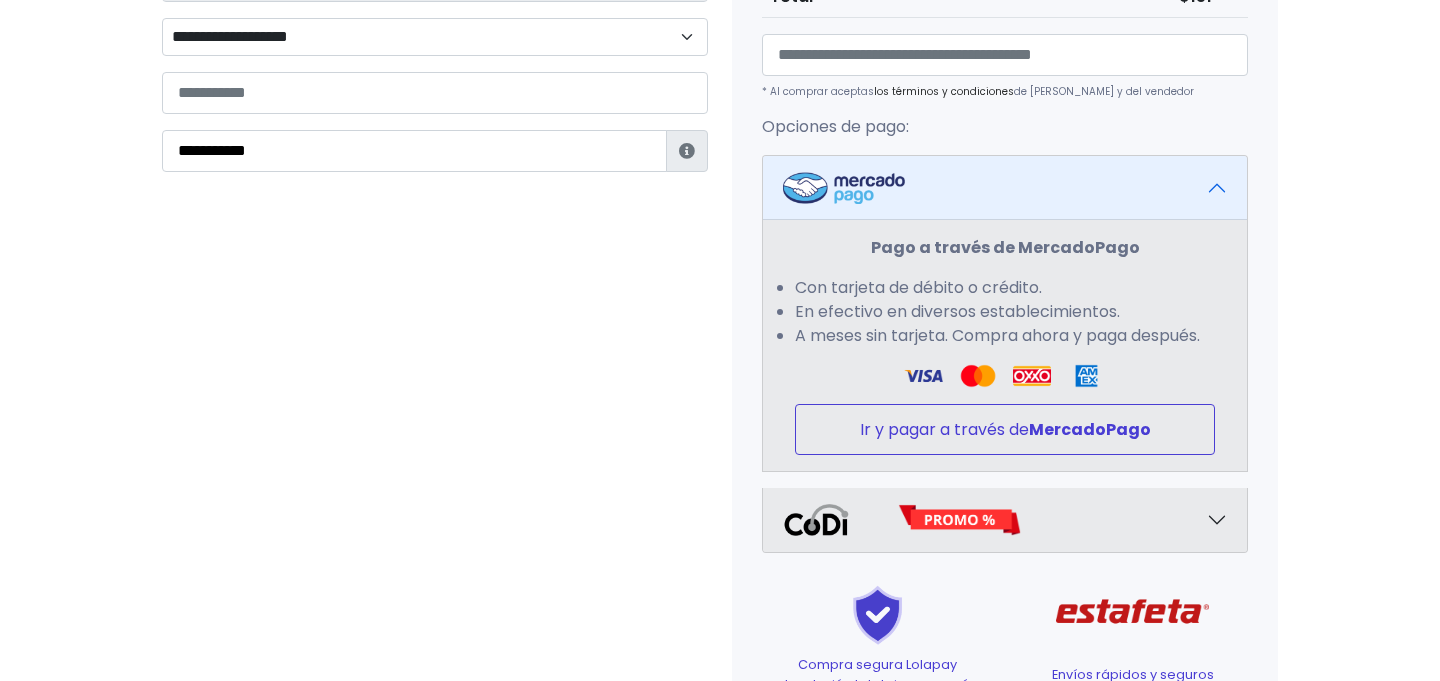 click on "Ir y pagar a través de  MercadoPago" at bounding box center [1005, 429] 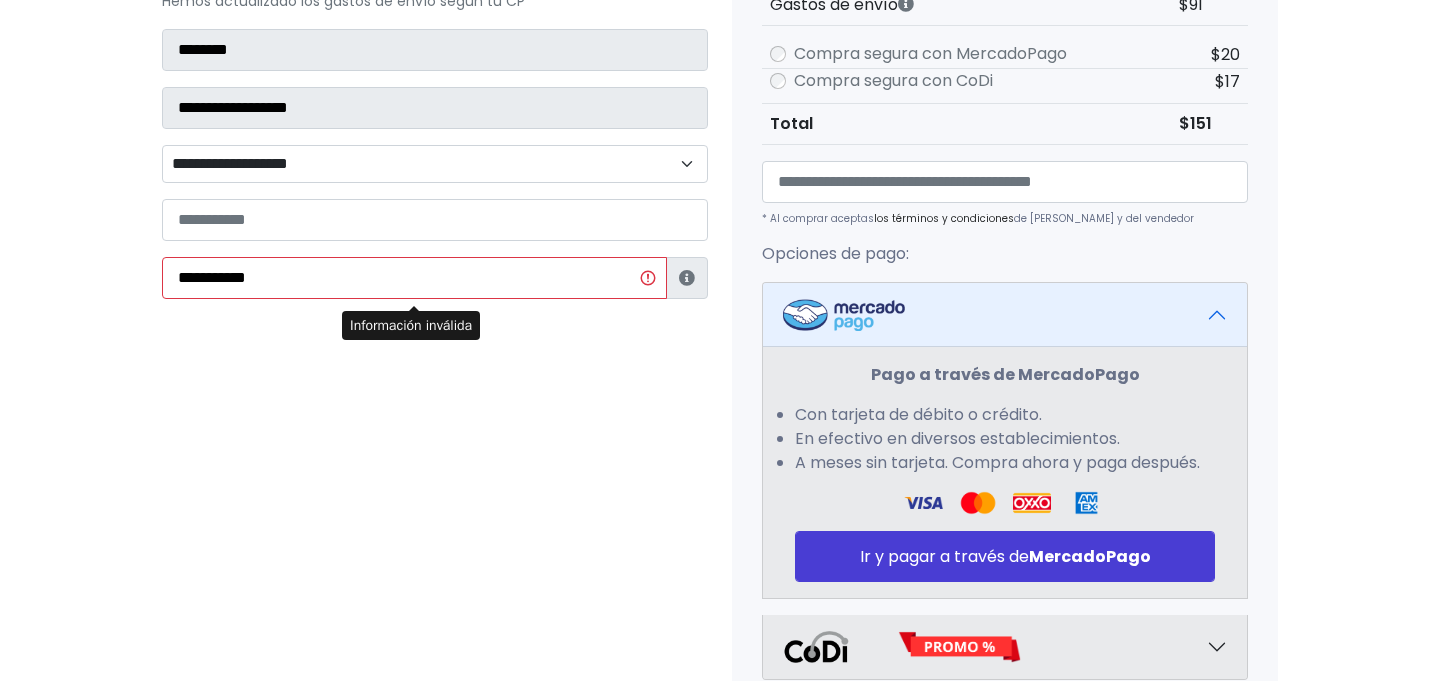 scroll, scrollTop: 466, scrollLeft: 0, axis: vertical 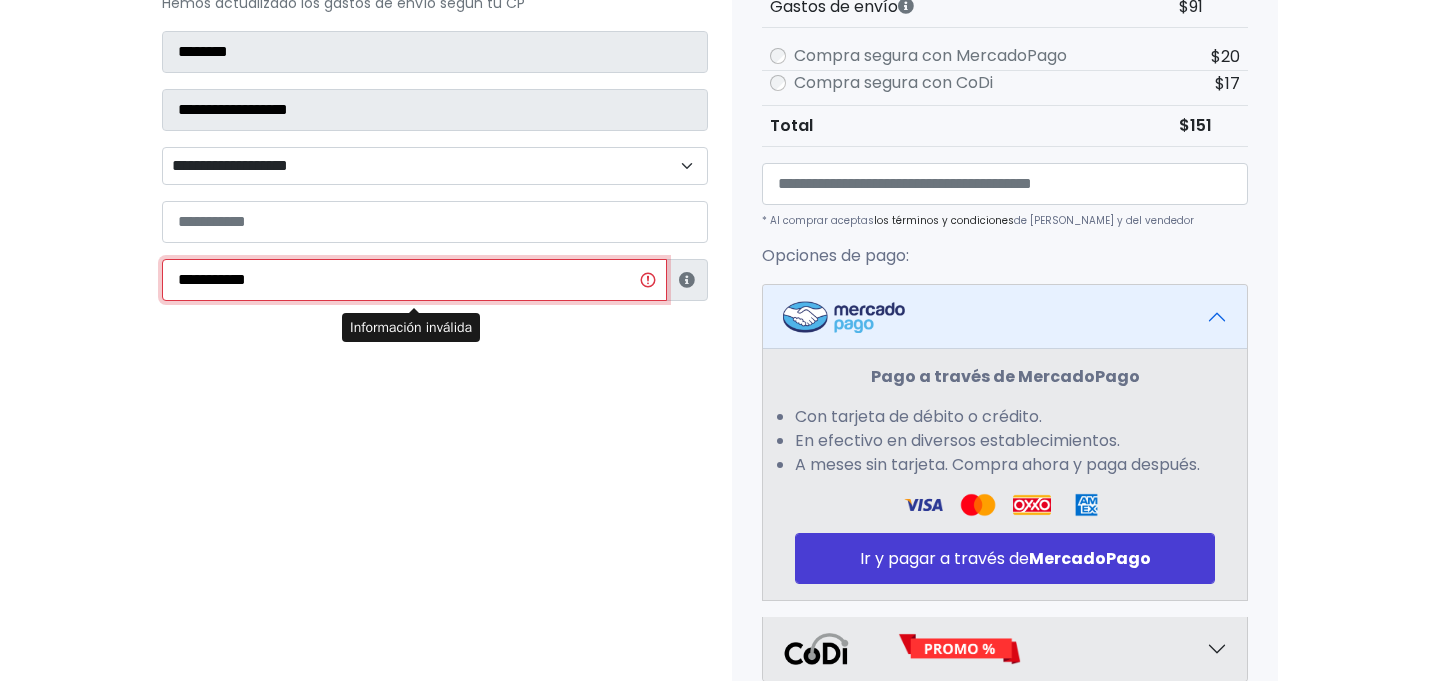 click on "**********" at bounding box center [414, 280] 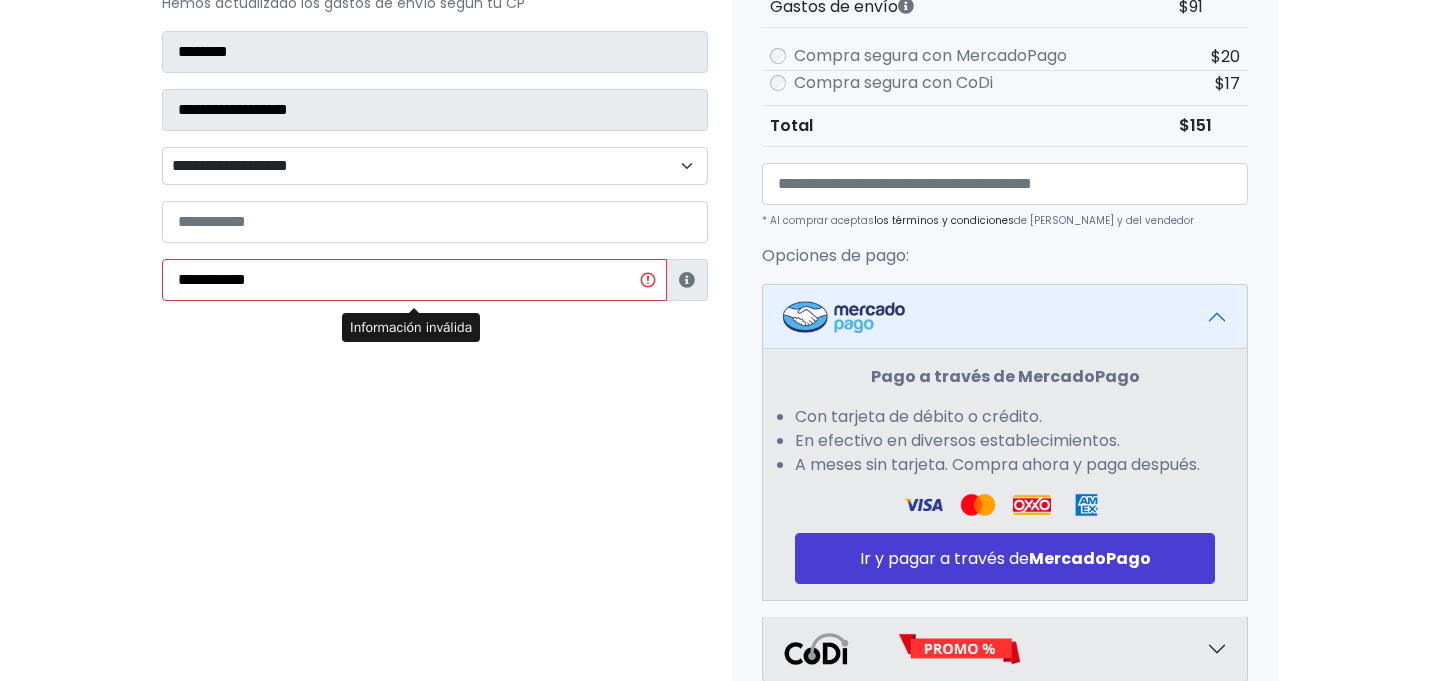 click on "Datos
Información de Estafeta
Este CP es Ocurre Forzoso para Estafeta , por lo tanto es  responsabilidad del comprador hacer seguimiento del pedido y recogerlo en sucursal . No se hace devolución del costo de envío si el pedido regresa a remitente.
📦 ¿Dónde lo tengo que recoger?
Con tu número de seguimiento podrás ingresar al sitio de Estafeta para rastrearlo, una vez en sucursal se indicará la dirección exacta de recolección. Será una sucursal cercana a tu domicilio.
📦 ¿Cómo obtengo mi número de seguimiento?
Después de tu compra te llegará un correo con el número de seguimiento y link Estafeta.
📦 ¿Cómo sé cuándo llegará?
Cerrar" at bounding box center (435, 343) 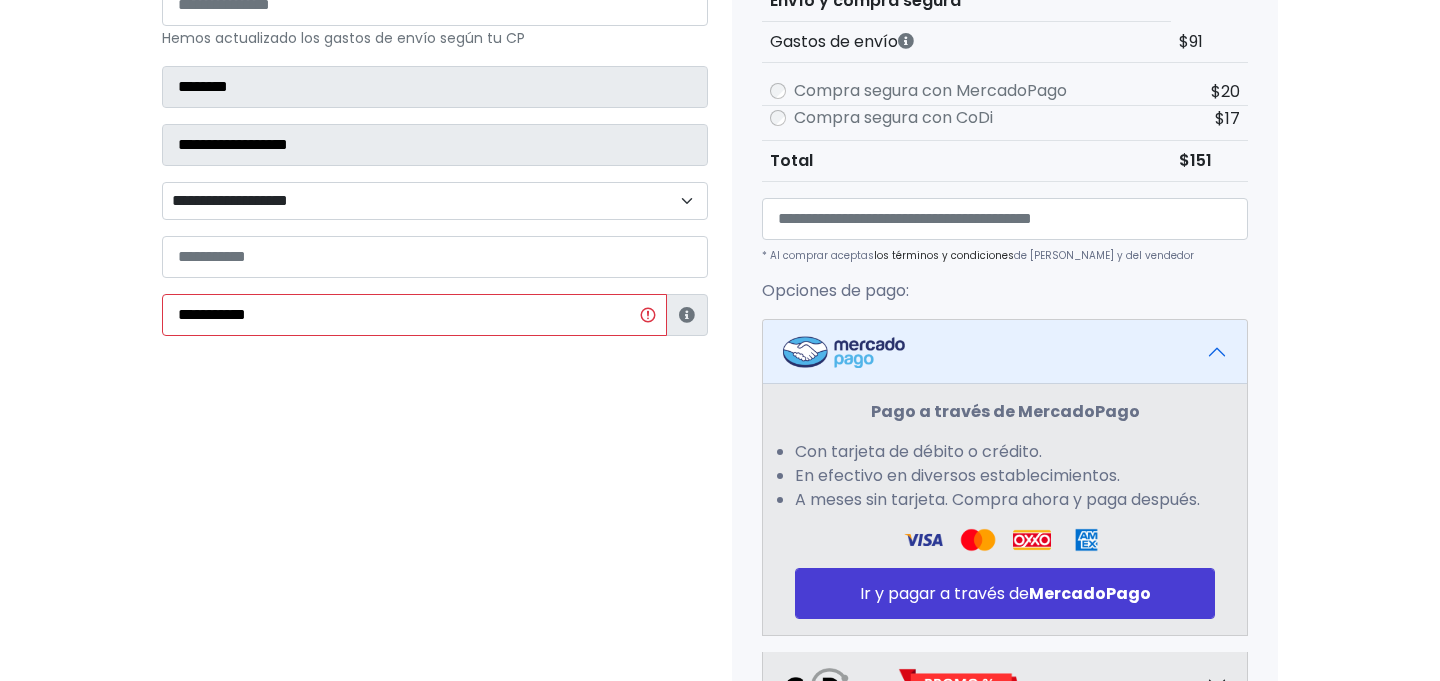 scroll, scrollTop: 464, scrollLeft: 0, axis: vertical 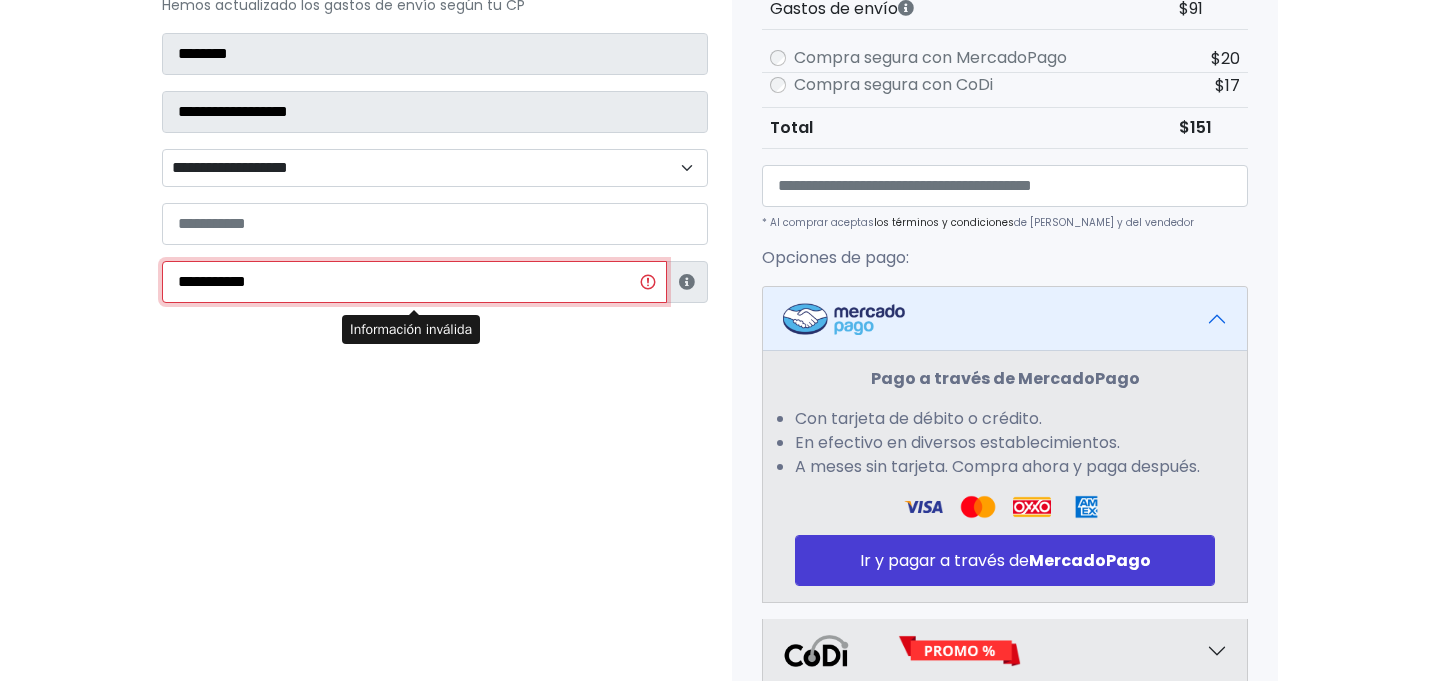 click on "**********" at bounding box center [414, 282] 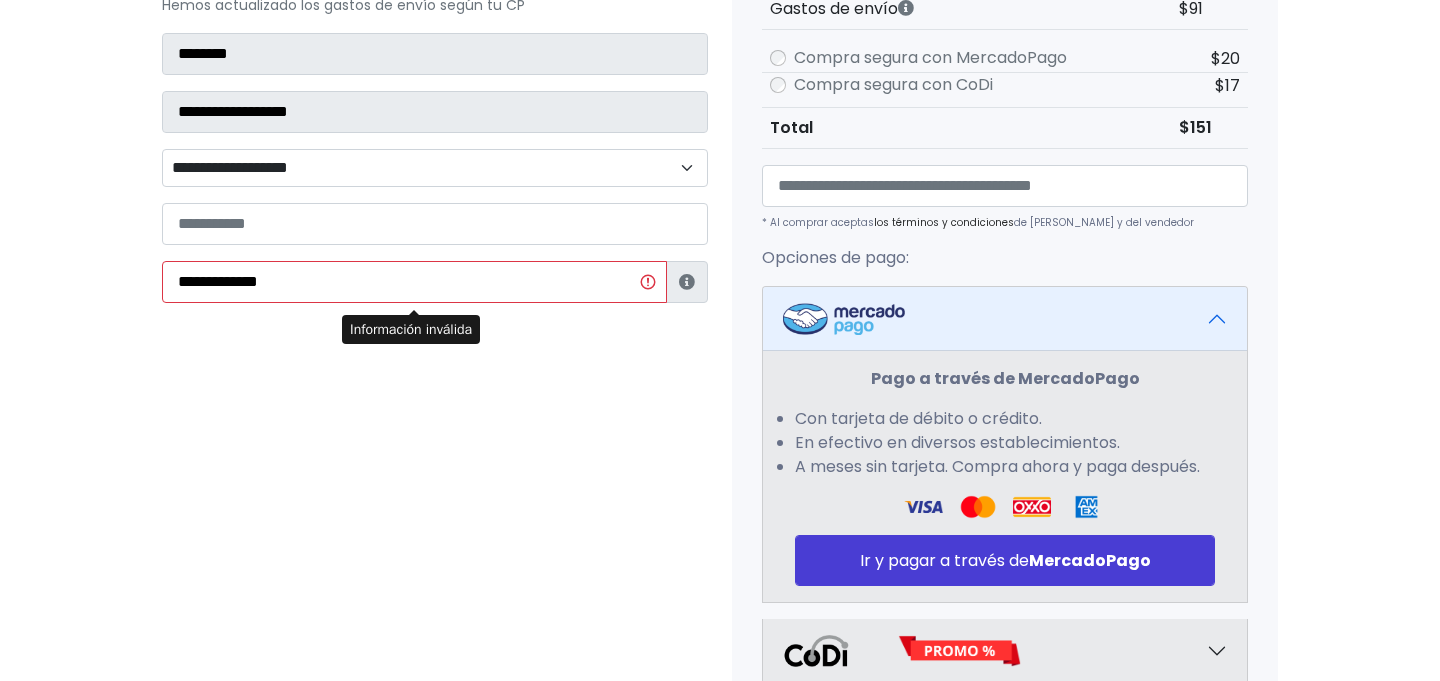 click on "Datos
Información de Estafeta
Este CP es Ocurre Forzoso para Estafeta , por lo tanto es  responsabilidad del comprador hacer seguimiento del pedido y recogerlo en sucursal . No se hace devolución del costo de envío si el pedido regresa a remitente.
📦 ¿Dónde lo tengo que recoger?
Con tu número de seguimiento podrás ingresar al sitio de Estafeta para rastrearlo, una vez en sucursal se indicará la dirección exacta de recolección. Será una sucursal cercana a tu domicilio.
📦 ¿Cómo obtengo mi número de seguimiento?
Después de tu compra te llegará un correo con el número de seguimiento y link Estafeta.
📦 ¿Cómo sé cuándo llegará?
Cerrar" at bounding box center [435, 345] 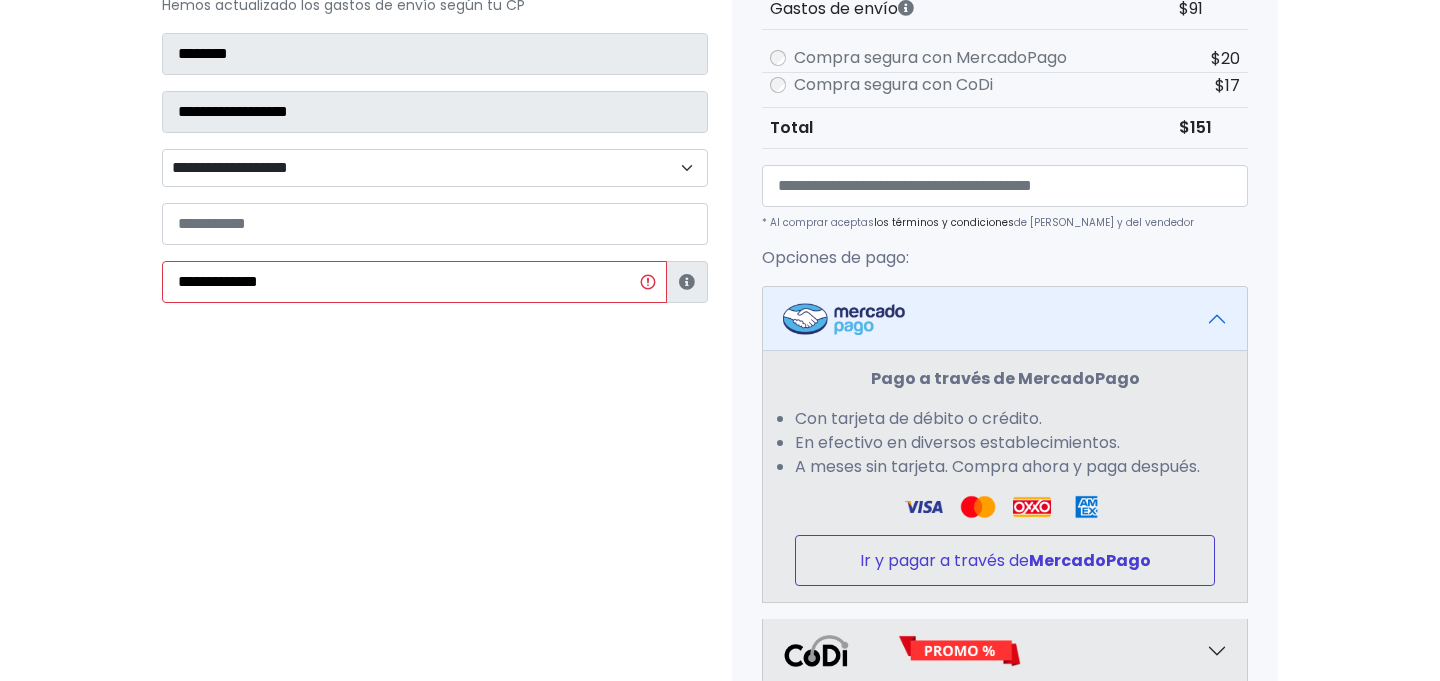 click on "MercadoPago" at bounding box center [1090, 560] 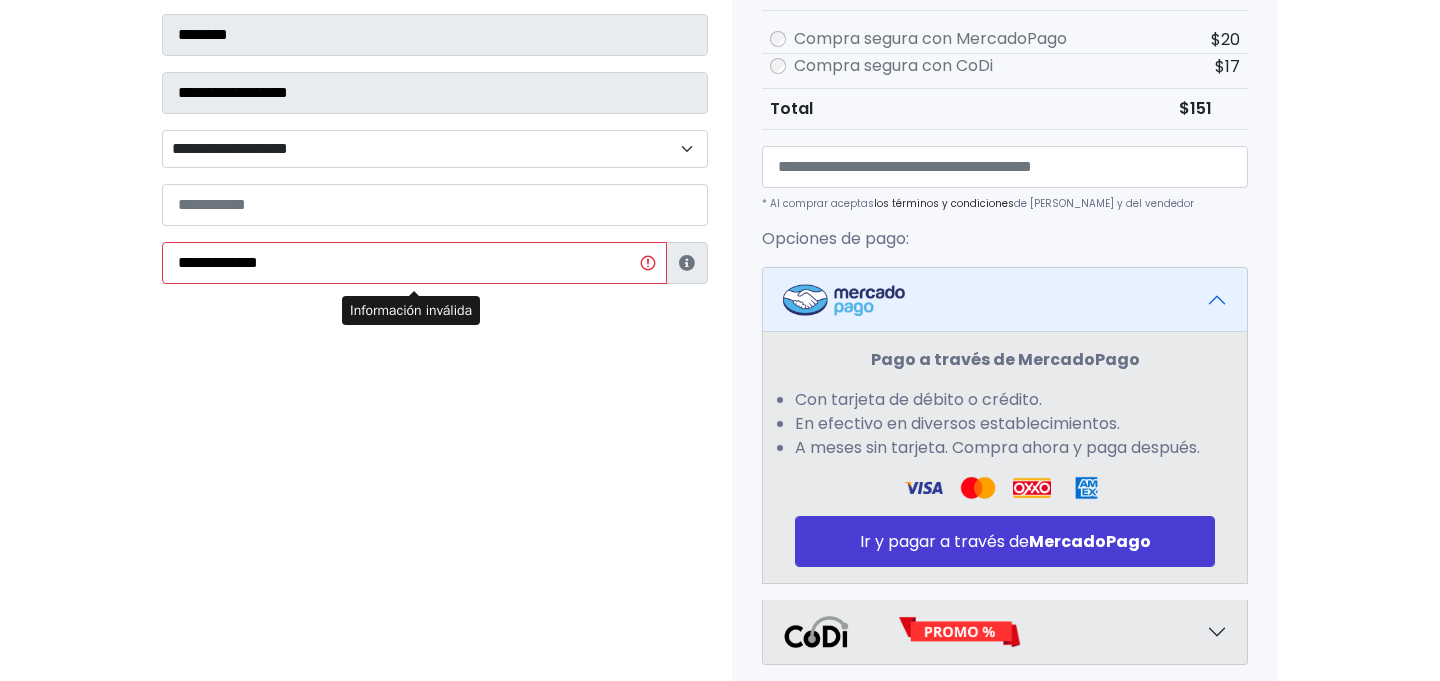 scroll, scrollTop: 389, scrollLeft: 0, axis: vertical 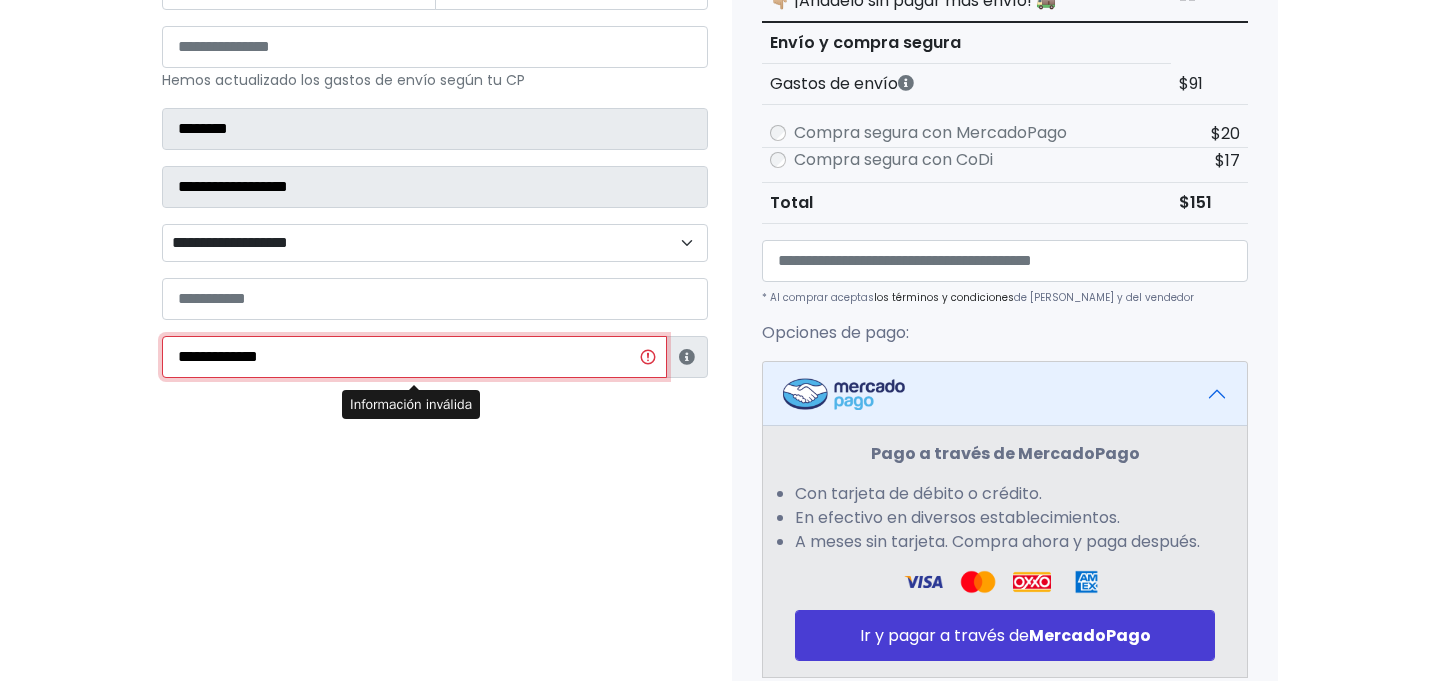 drag, startPoint x: 329, startPoint y: 361, endPoint x: 0, endPoint y: 280, distance: 338.82443 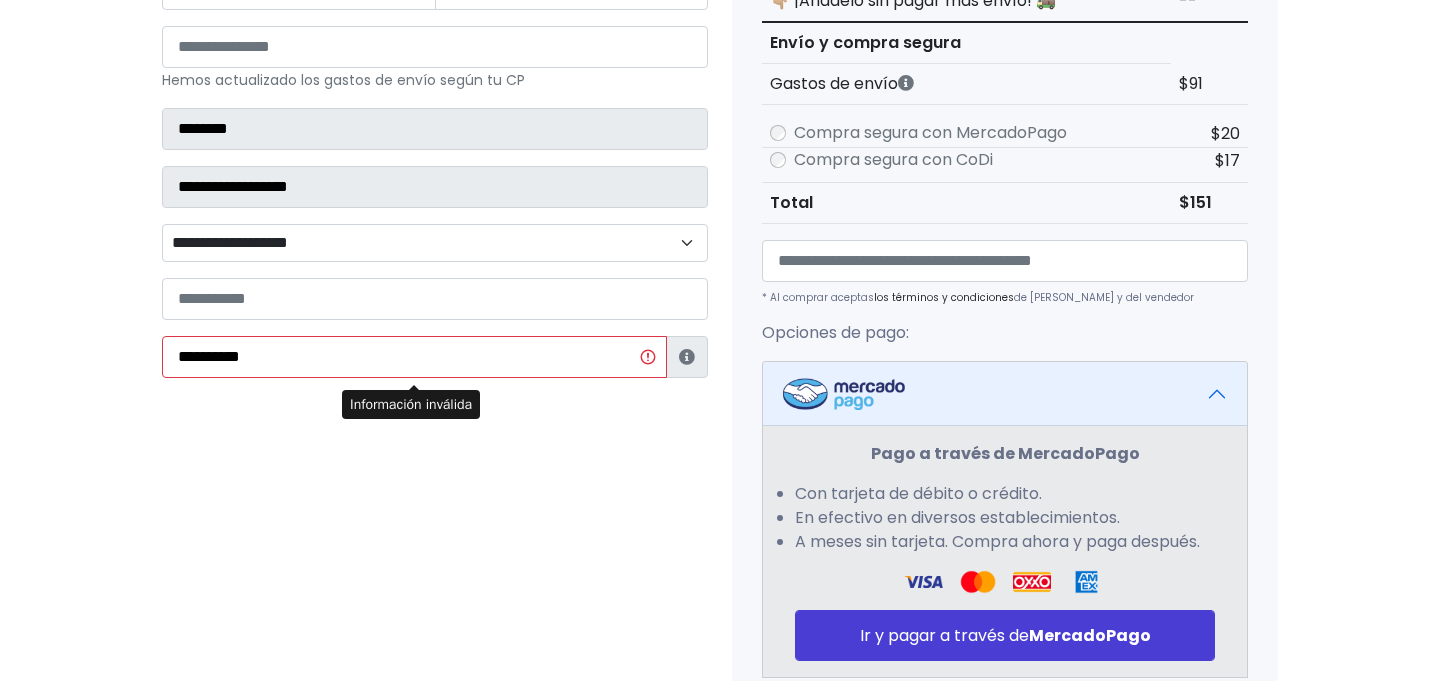 click on "Datos
Información de Estafeta
Este CP es Ocurre Forzoso para Estafeta , por lo tanto es  responsabilidad del comprador hacer seguimiento del pedido y recogerlo en sucursal . No se hace devolución del costo de envío si el pedido regresa a remitente.
📦 ¿Dónde lo tengo que recoger?
Con tu número de seguimiento podrás ingresar al sitio de Estafeta para rastrearlo, una vez en sucursal se indicará la dirección exacta de recolección. Será una sucursal cercana a tu domicilio.
📦 ¿Cómo obtengo mi número de seguimiento?
Después de tu compra te llegará un correo con el número de seguimiento y link Estafeta.
📦 ¿Cómo sé cuándo llegará?
Cerrar" at bounding box center [435, 420] 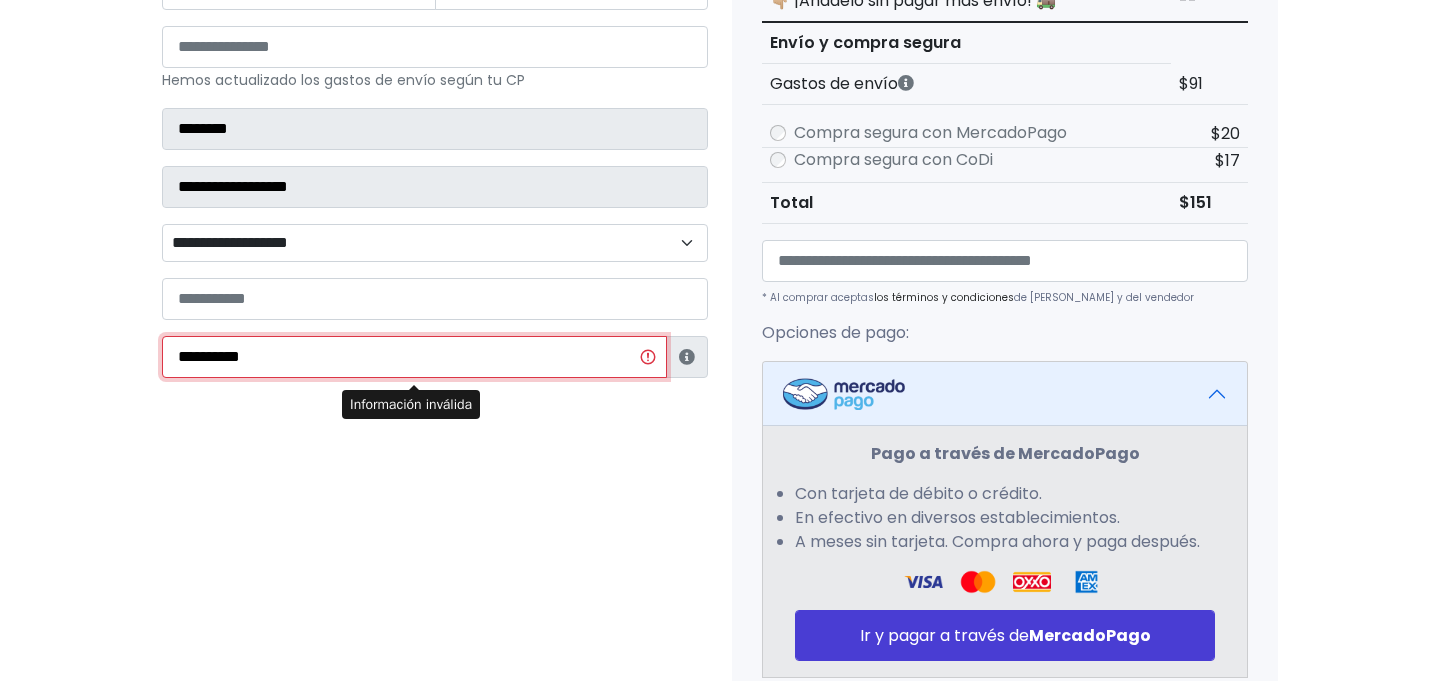 click on "**********" at bounding box center (414, 357) 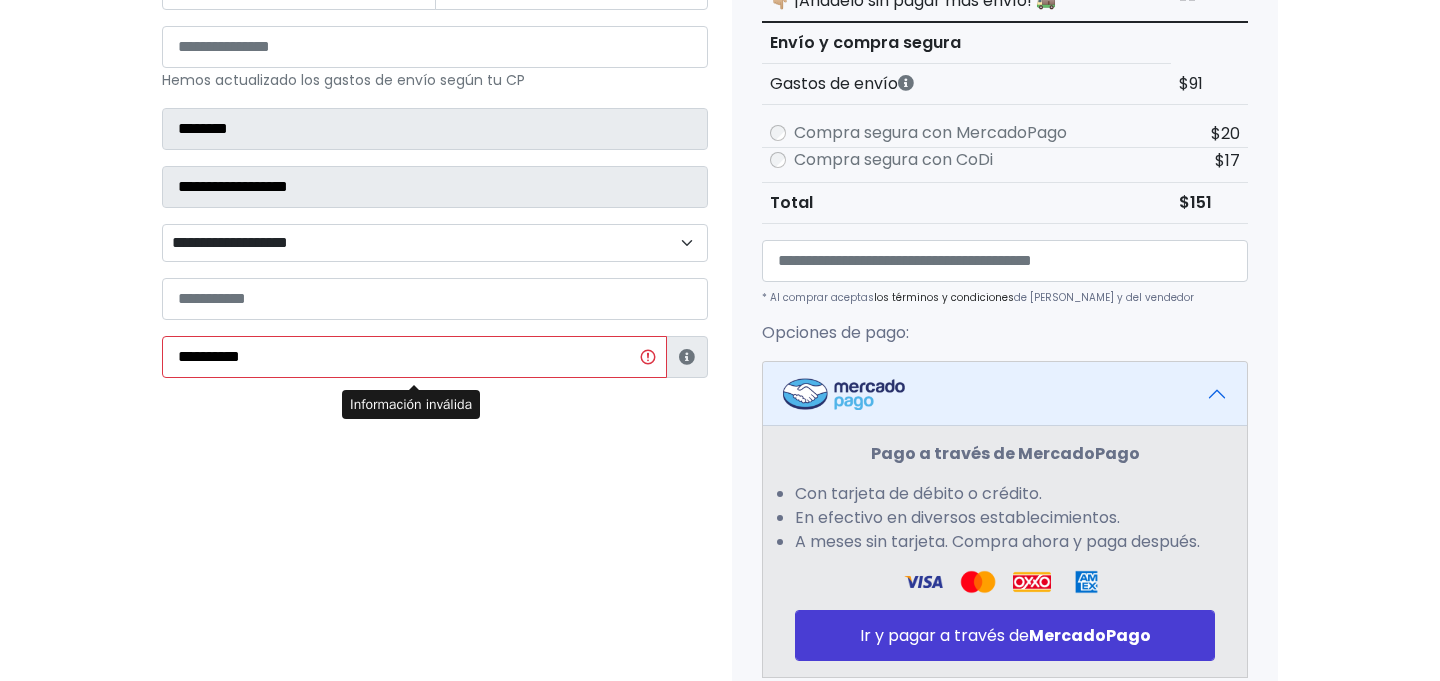 click on "Datos
Información de Estafeta
Este CP es Ocurre Forzoso para Estafeta , por lo tanto es  responsabilidad del comprador hacer seguimiento del pedido y recogerlo en sucursal . No se hace devolución del costo de envío si el pedido regresa a remitente.
📦 ¿Dónde lo tengo que recoger?
Con tu número de seguimiento podrás ingresar al sitio de Estafeta para rastrearlo, una vez en sucursal se indicará la dirección exacta de recolección. Será una sucursal cercana a tu domicilio.
📦 ¿Cómo obtengo mi número de seguimiento?
Después de tu compra te llegará un correo con el número de seguimiento y link Estafeta.
📦 ¿Cómo sé cuándo llegará?
Cerrar" at bounding box center (435, 420) 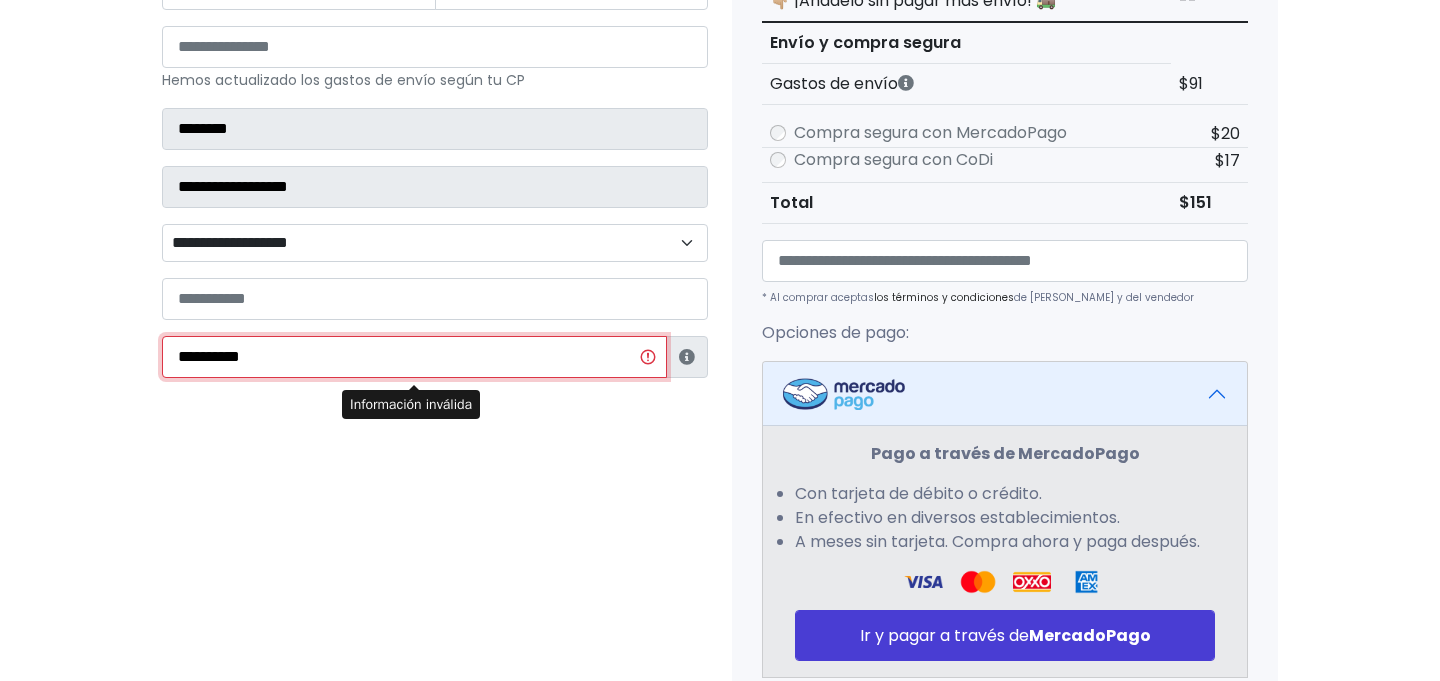 click on "**********" at bounding box center [414, 357] 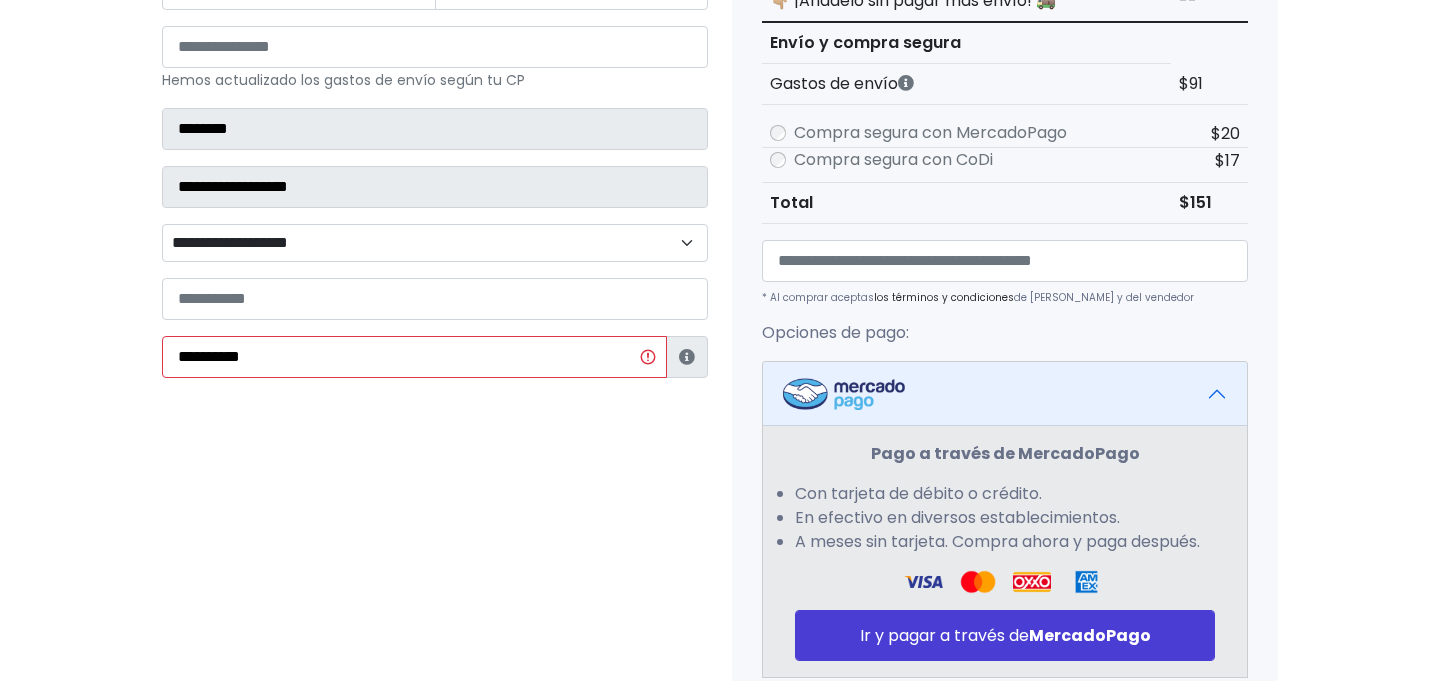 click on "Datos
Información de Estafeta
Este CP es Ocurre Forzoso para Estafeta , por lo tanto es  responsabilidad del comprador hacer seguimiento del pedido y recogerlo en sucursal . No se hace devolución del costo de envío si el pedido regresa a remitente.
📦 ¿Dónde lo tengo que recoger?
Con tu número de seguimiento podrás ingresar al sitio de Estafeta para rastrearlo, una vez en sucursal se indicará la dirección exacta de recolección. Será una sucursal cercana a tu domicilio.
📦 ¿Cómo obtengo mi número de seguimiento?
Después de tu compra te llegará un correo con el número de seguimiento y link Estafeta.
📦 ¿Cómo sé cuándo llegará?
Cerrar" at bounding box center [435, 420] 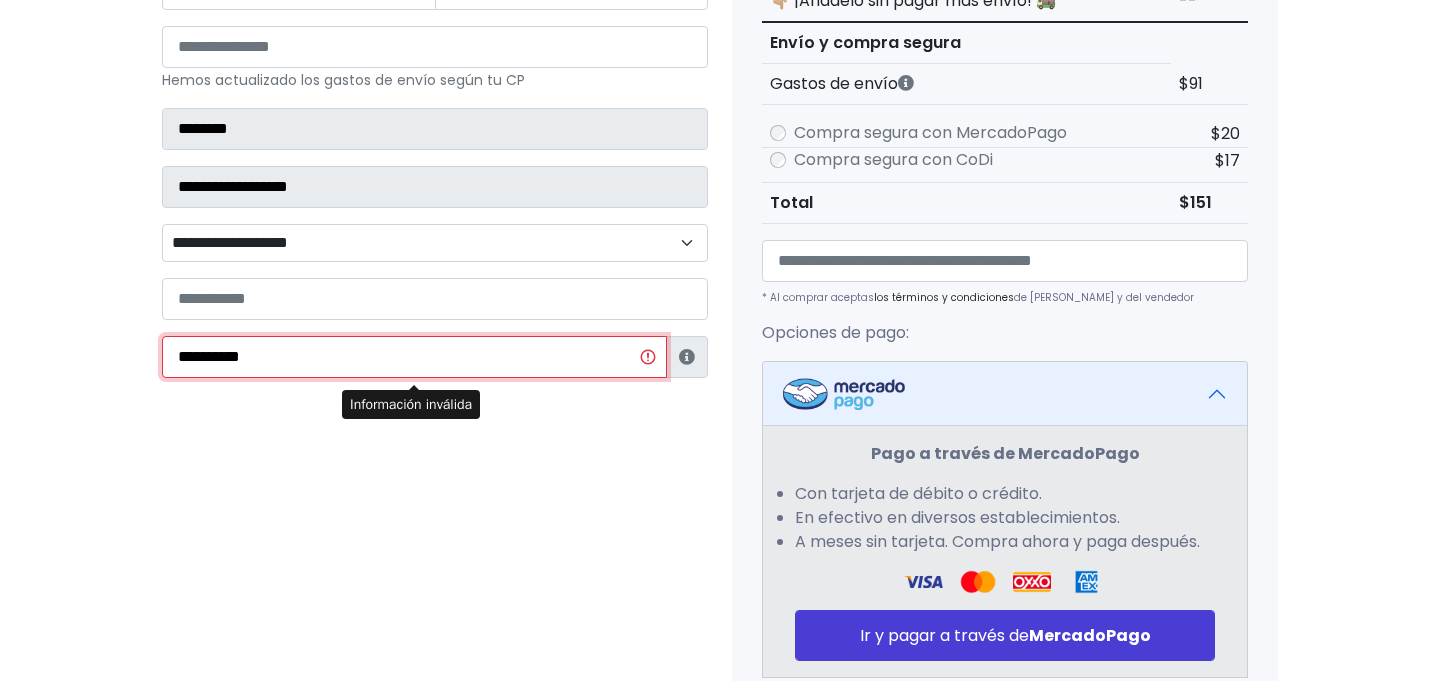 click on "**********" at bounding box center [414, 357] 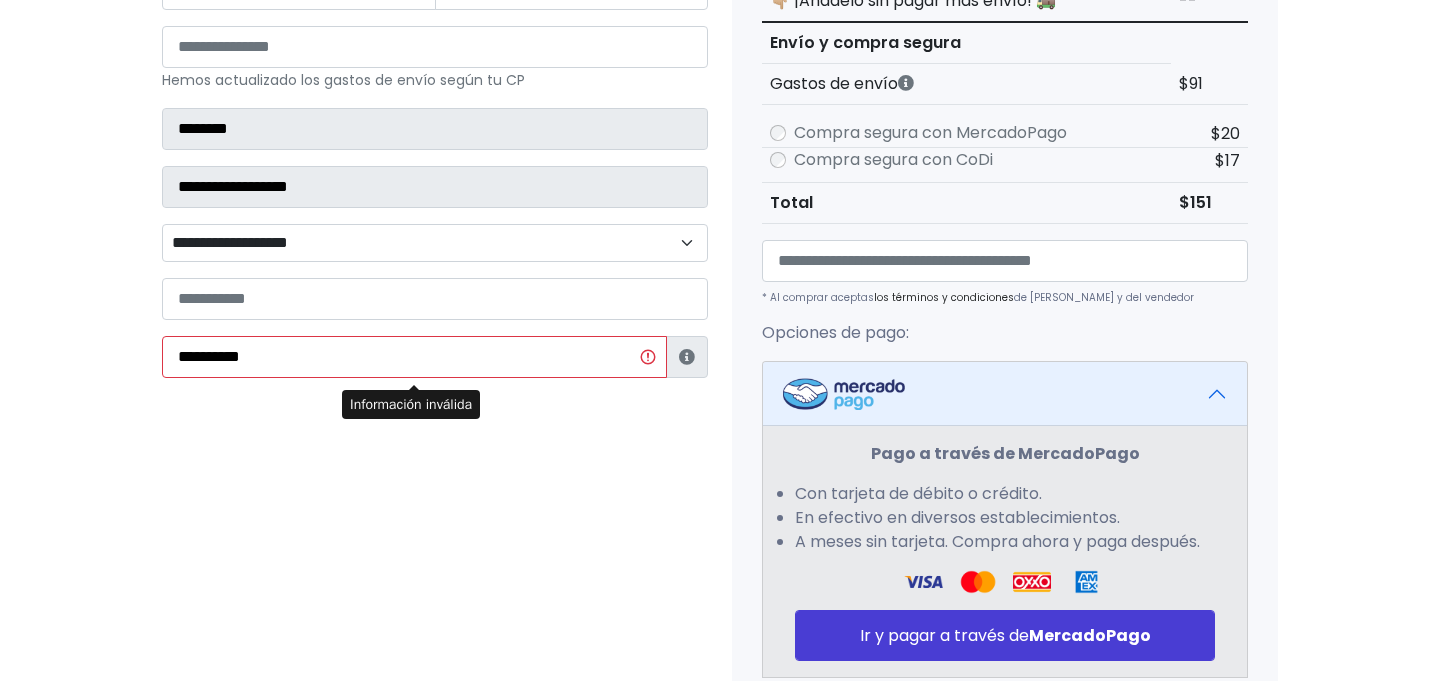 click at bounding box center (687, 357) 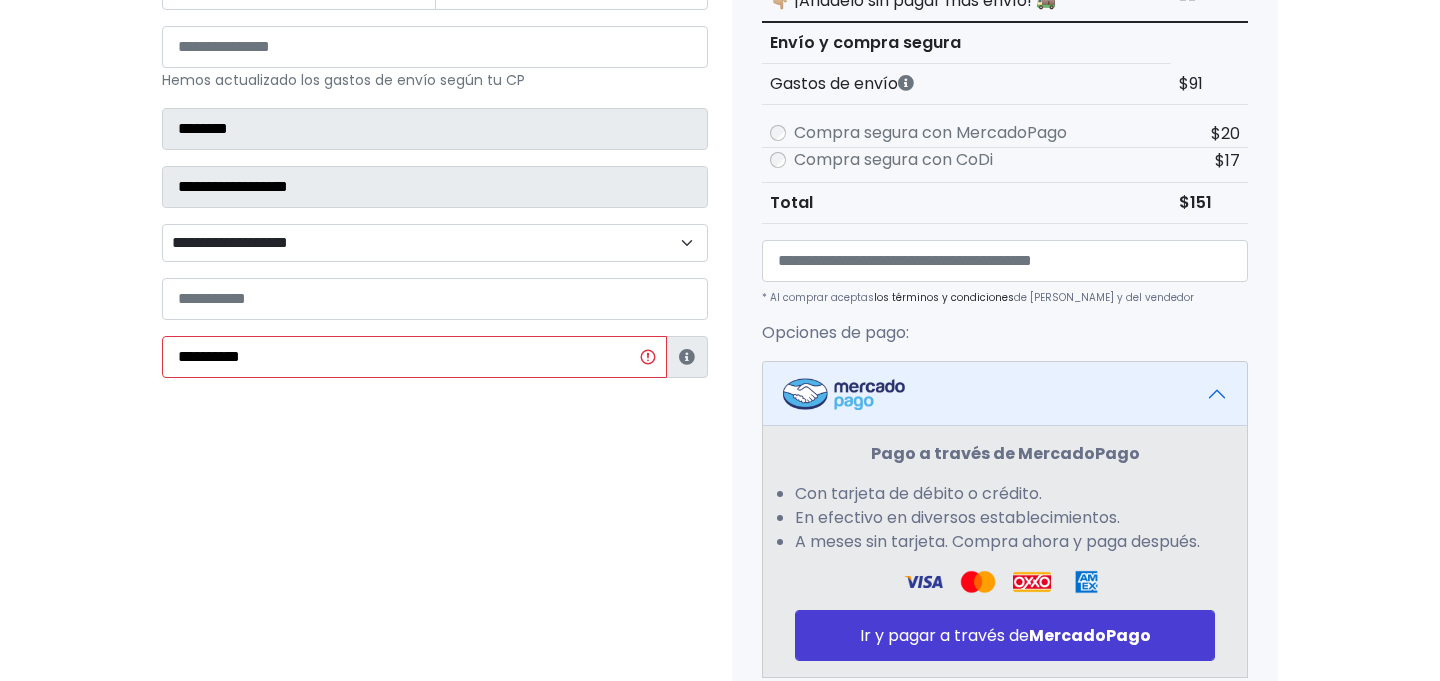 click on "Datos
Información de Estafeta
Este CP es Ocurre Forzoso para Estafeta , por lo tanto es  responsabilidad del comprador hacer seguimiento del pedido y recogerlo en sucursal . No se hace devolución del costo de envío si el pedido regresa a remitente.
📦 ¿Dónde lo tengo que recoger?
Con tu número de seguimiento podrás ingresar al sitio de Estafeta para rastrearlo, una vez en sucursal se indicará la dirección exacta de recolección. Será una sucursal cercana a tu domicilio.
📦 ¿Cómo obtengo mi número de seguimiento?
Después de tu compra te llegará un correo con el número de seguimiento y link Estafeta.
📦 ¿Cómo sé cuándo llegará?
Cerrar" at bounding box center [435, 420] 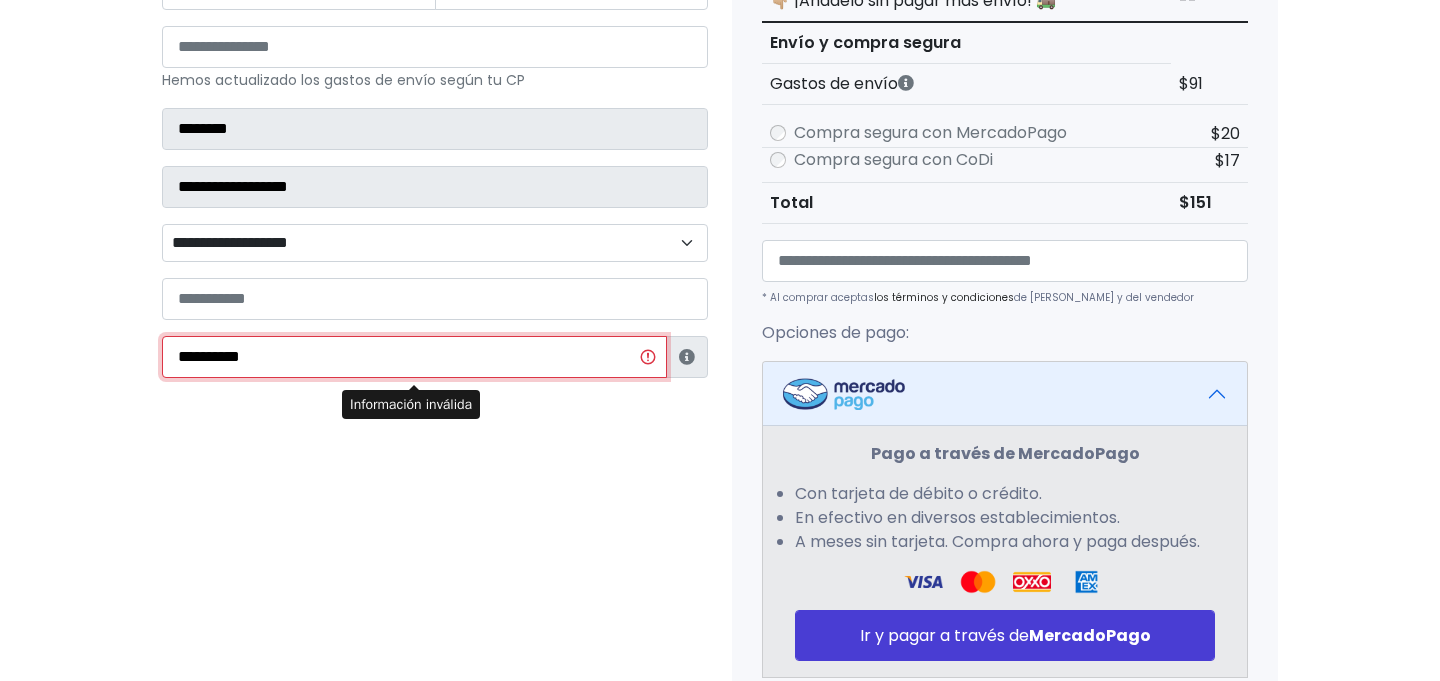 drag, startPoint x: 392, startPoint y: 365, endPoint x: 89, endPoint y: 339, distance: 304.11346 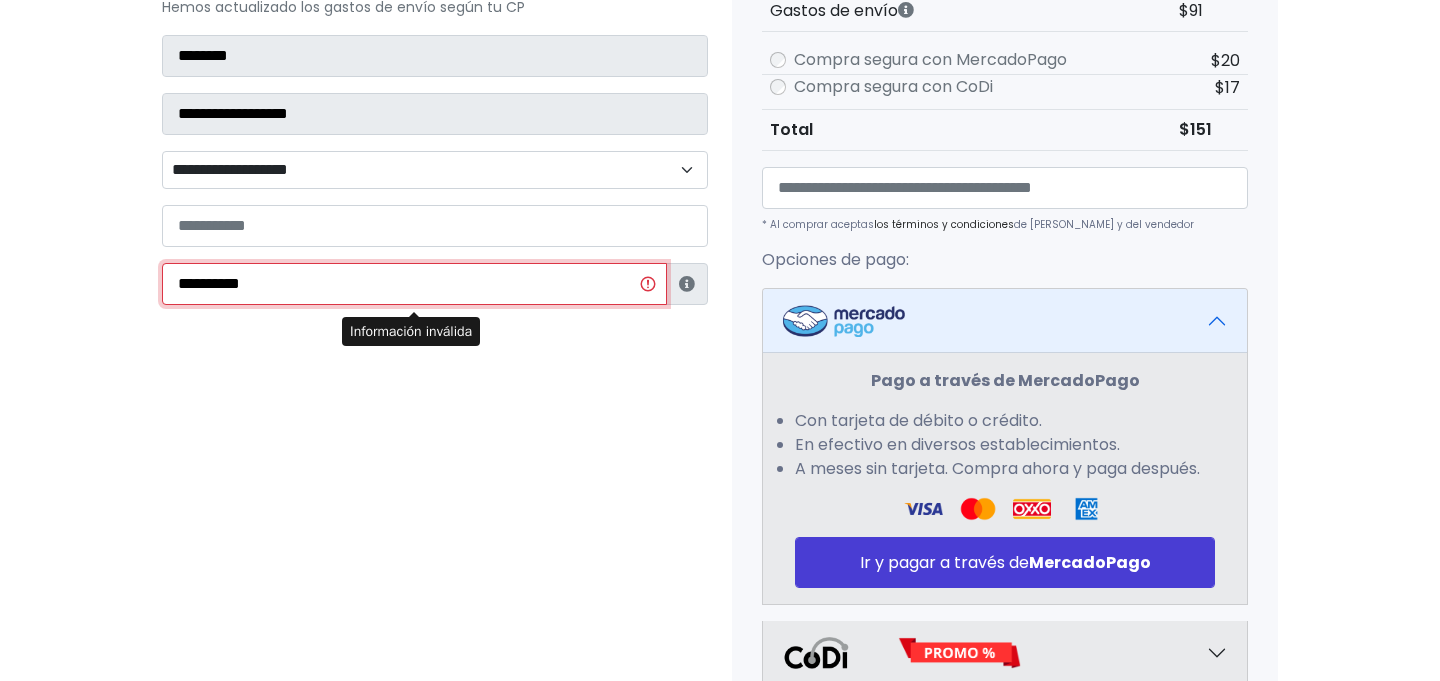 scroll, scrollTop: 741, scrollLeft: 0, axis: vertical 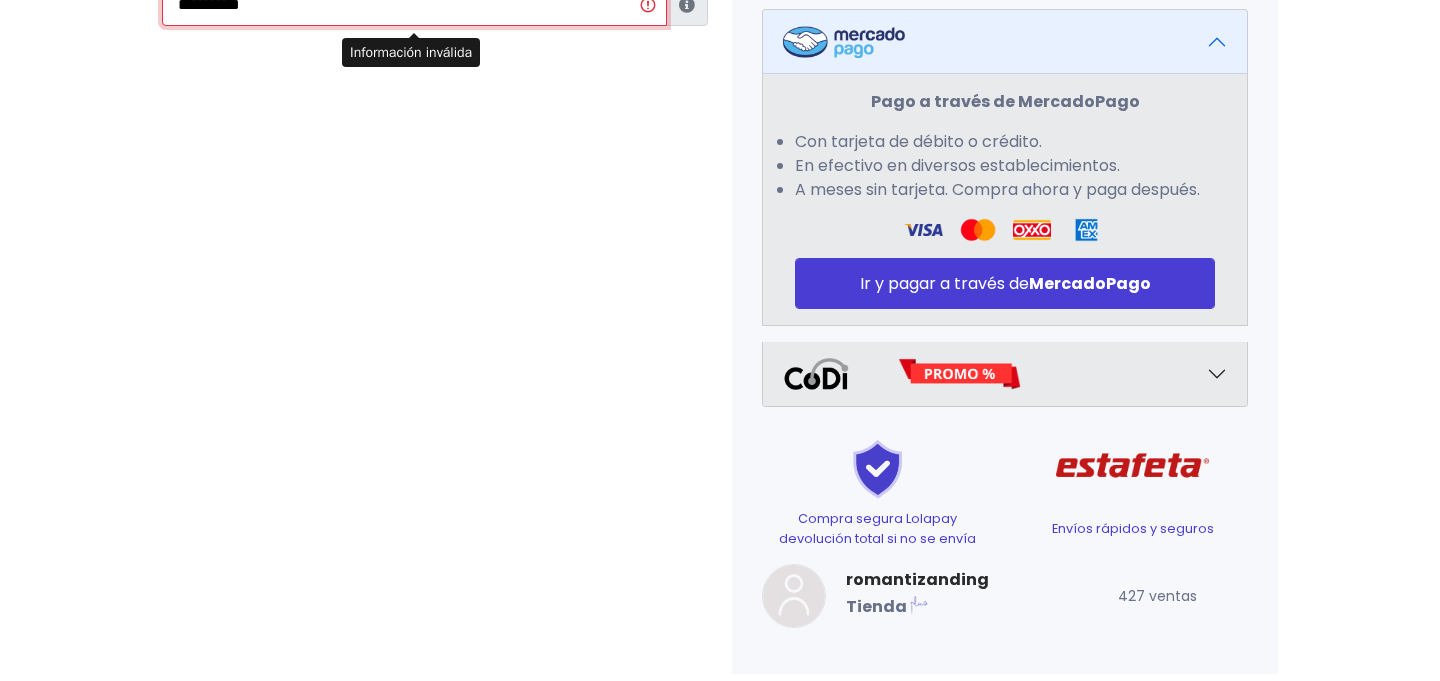 type on "**********" 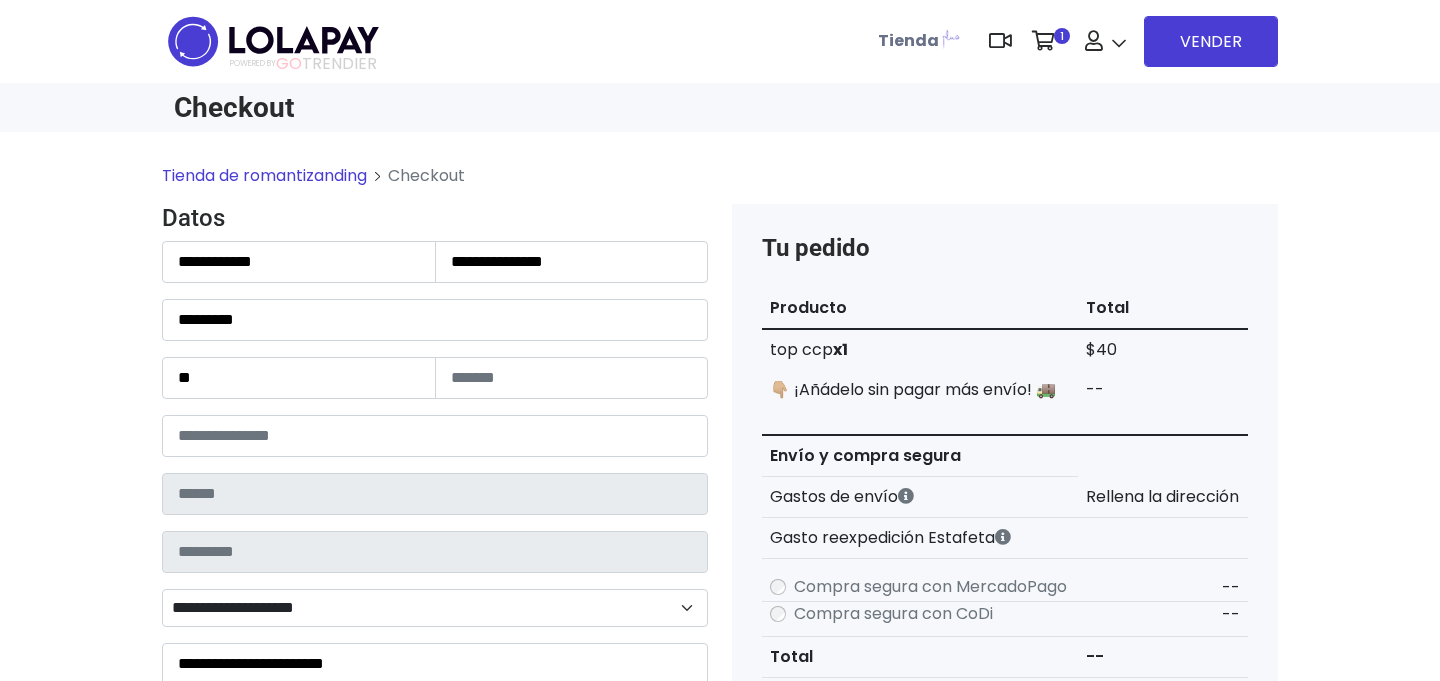 type on "**********" 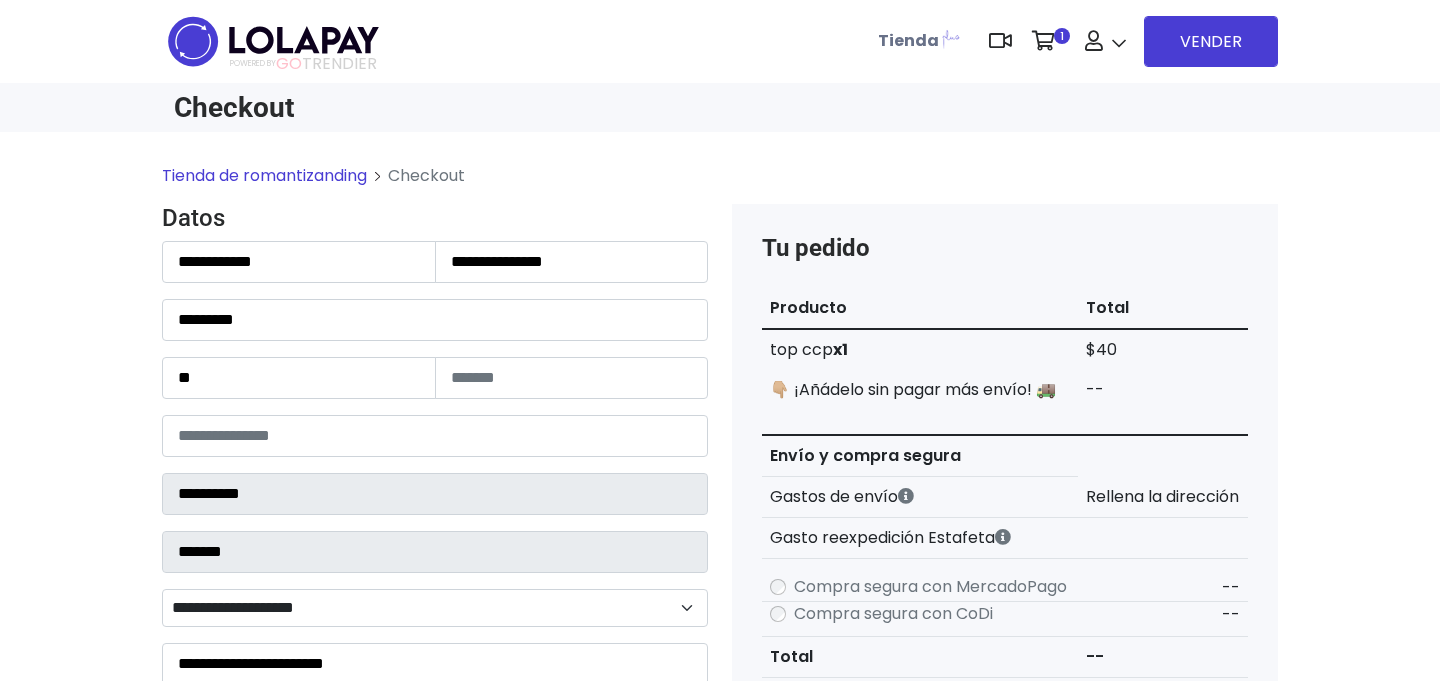 scroll, scrollTop: 0, scrollLeft: 0, axis: both 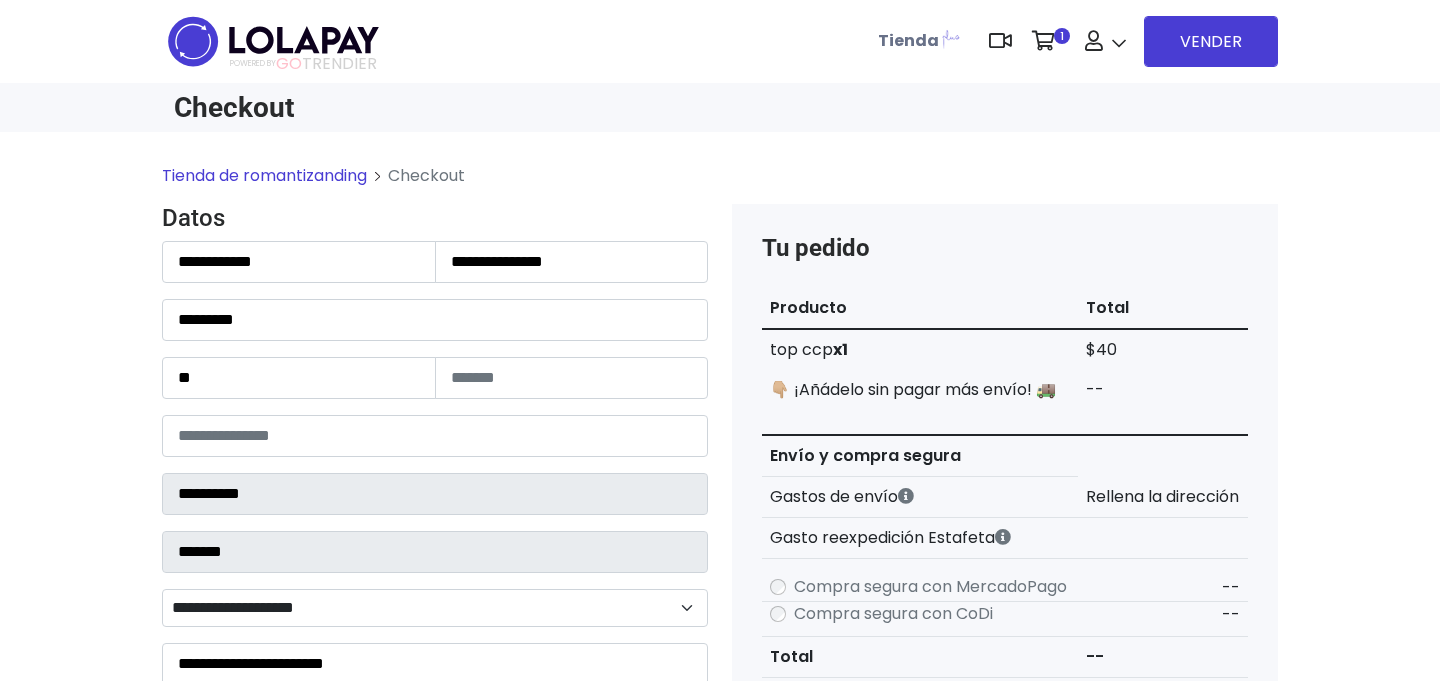 select on "**********" 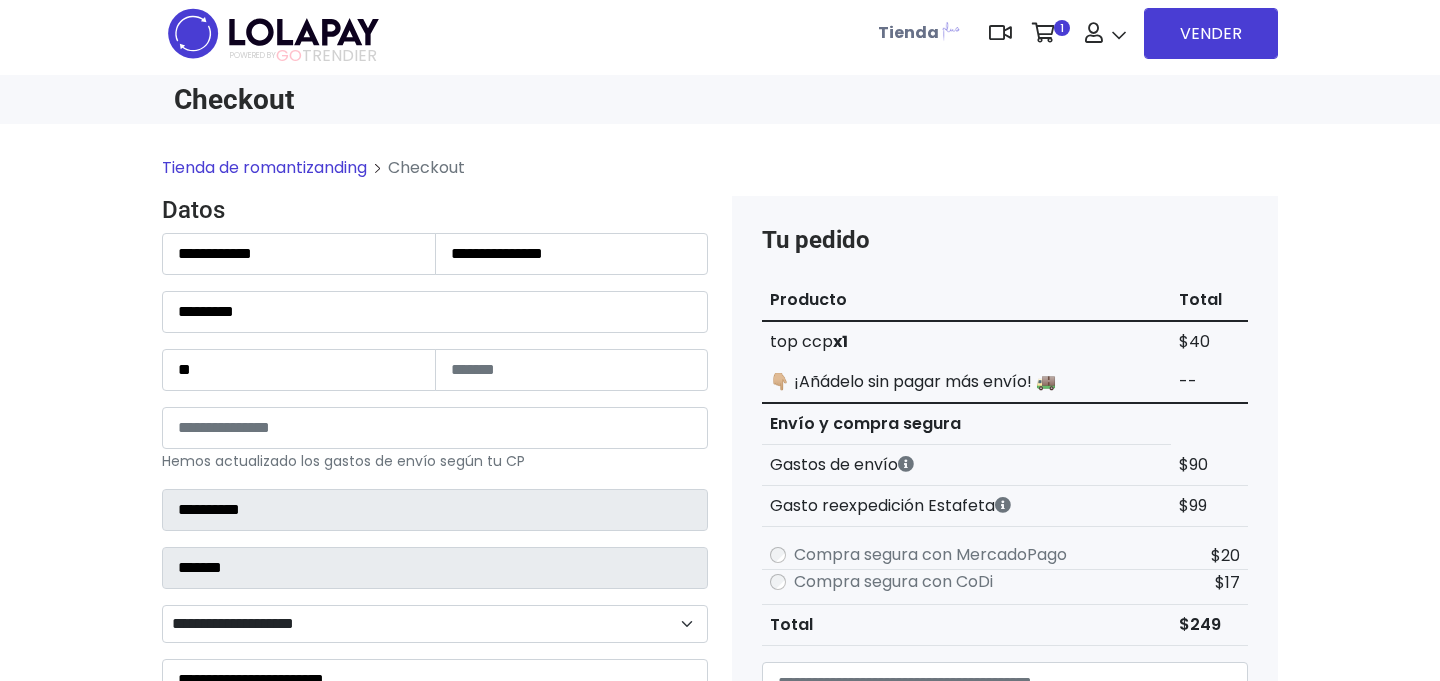 scroll, scrollTop: 0, scrollLeft: 0, axis: both 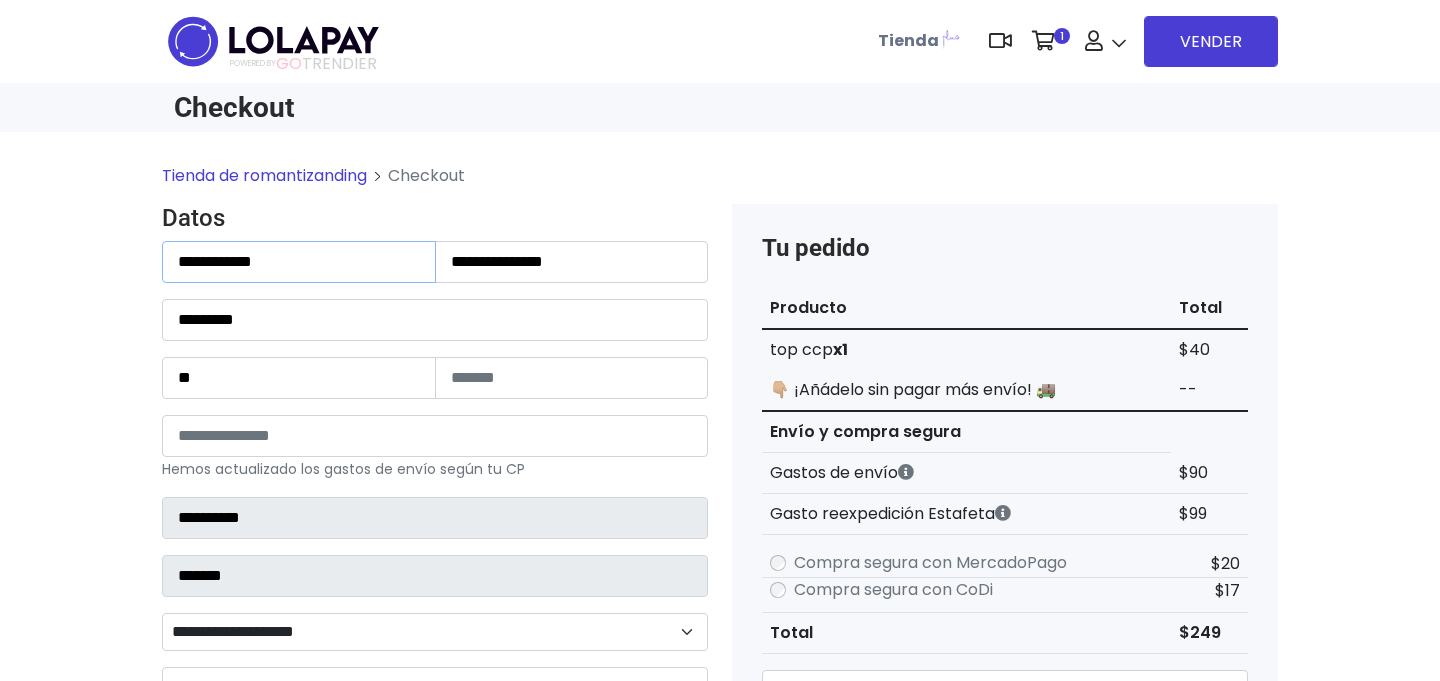 drag, startPoint x: 292, startPoint y: 272, endPoint x: 75, endPoint y: 232, distance: 220.65584 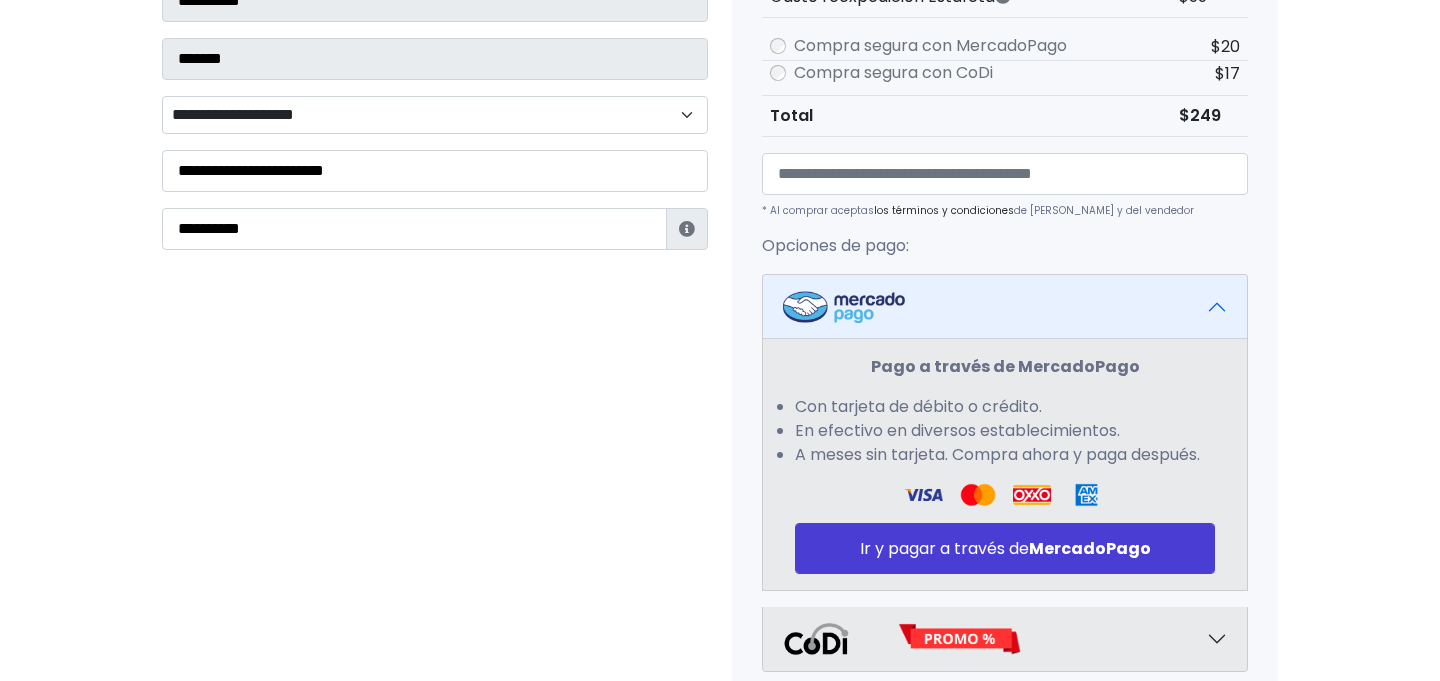 scroll, scrollTop: 573, scrollLeft: 0, axis: vertical 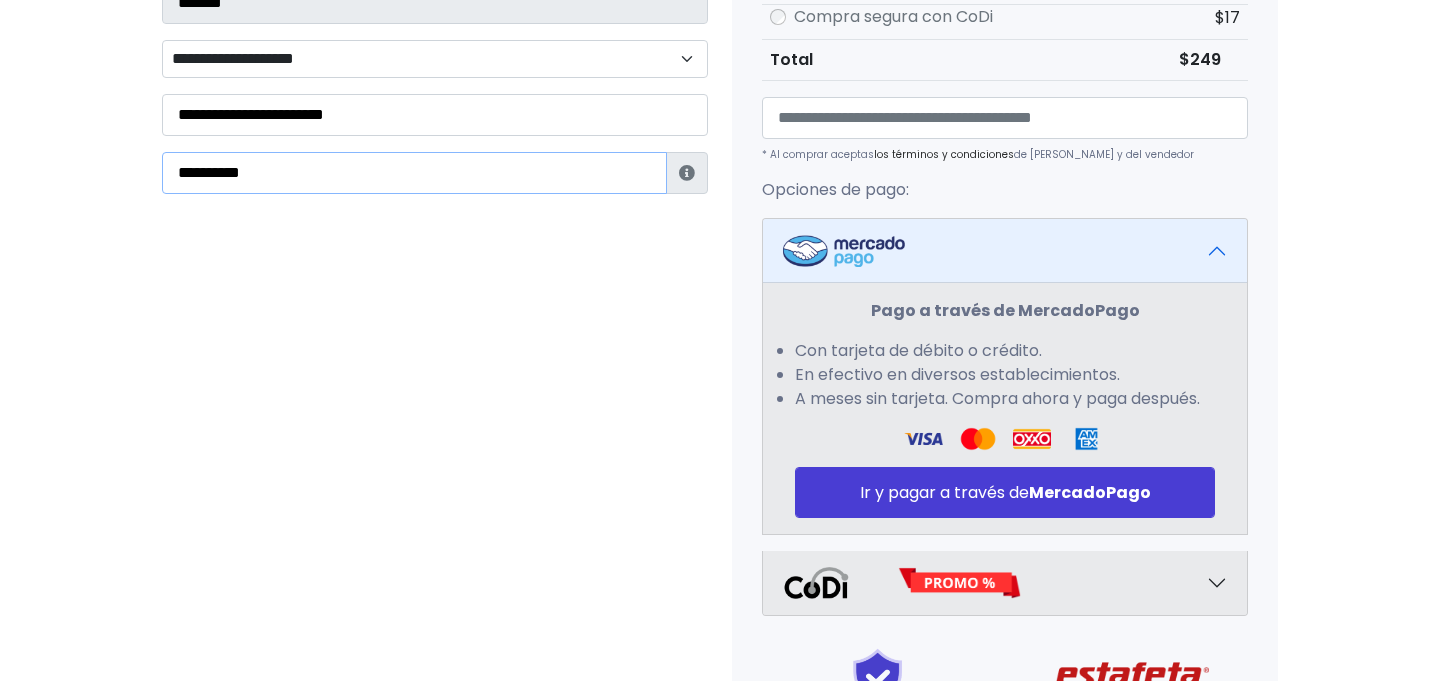 drag, startPoint x: 303, startPoint y: 166, endPoint x: 28, endPoint y: 104, distance: 281.90247 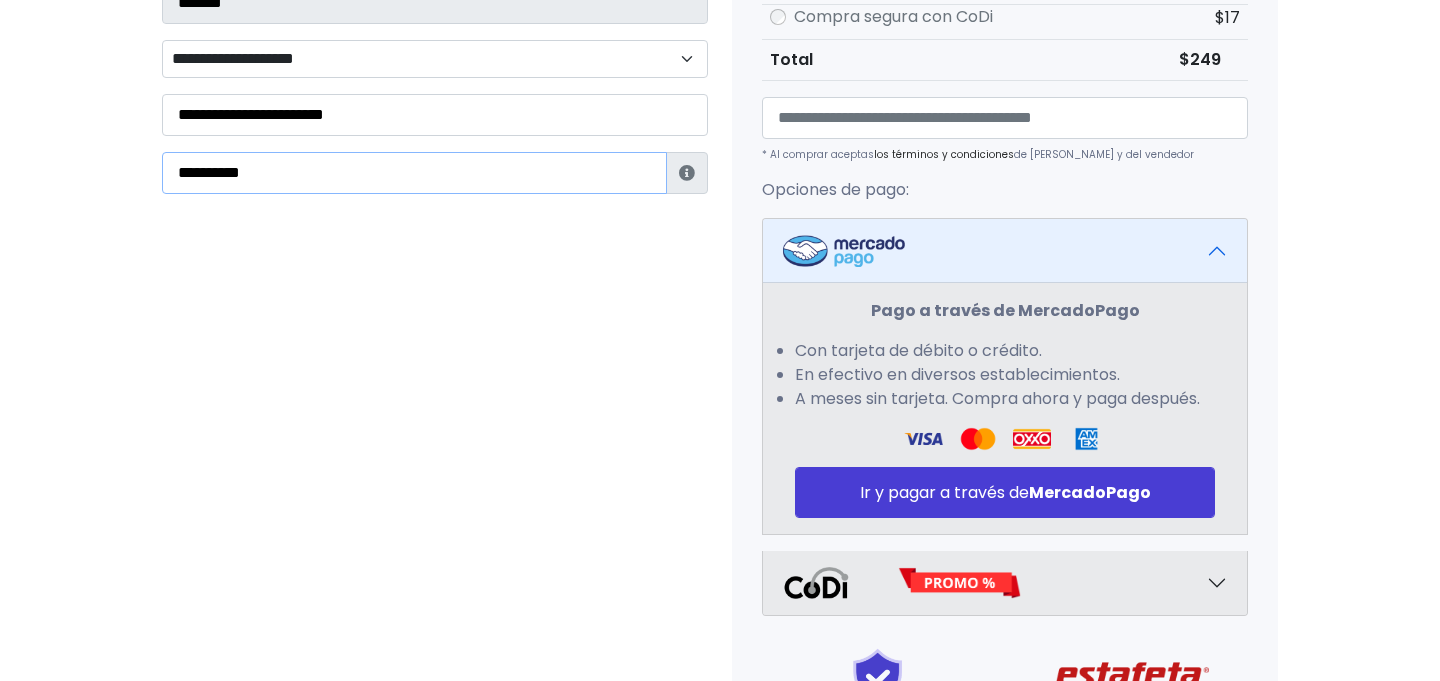 type on "**********" 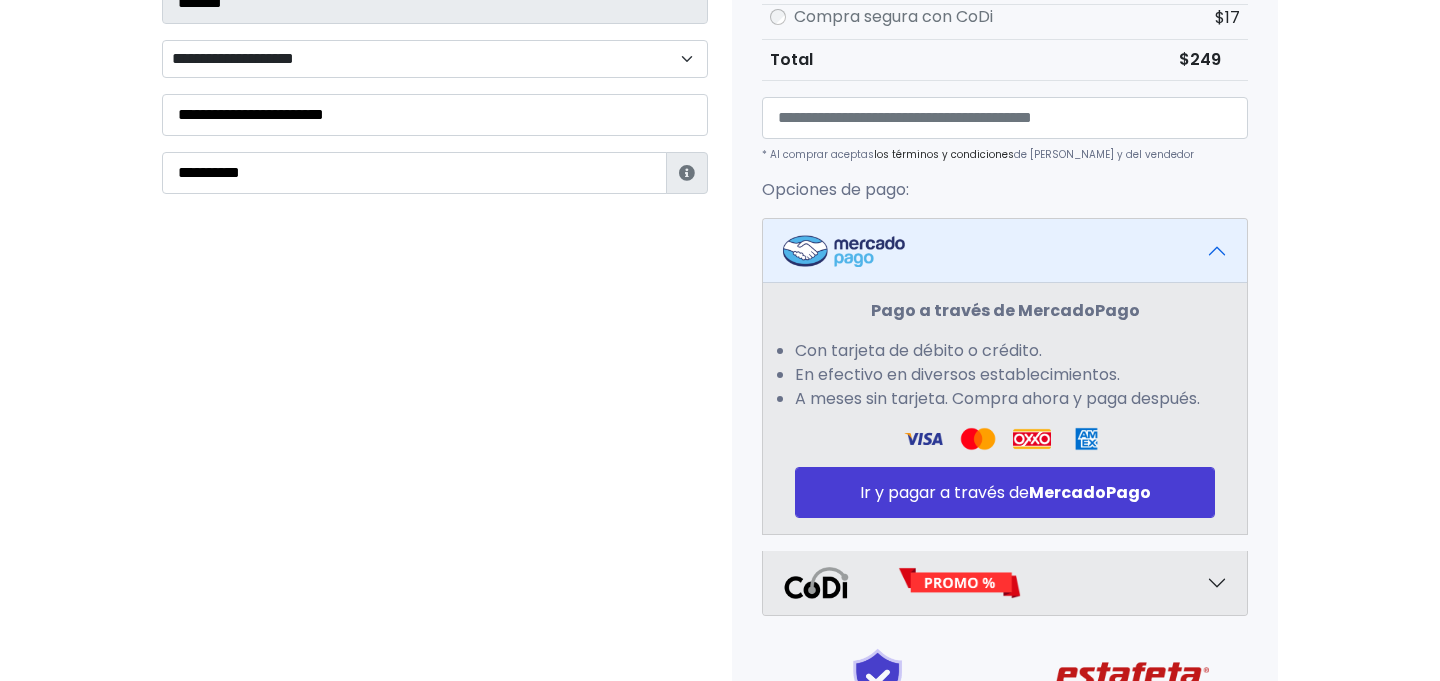 click on "Tienda de romantizanding
Checkout
Datos
Información de Estafeta
Este CP es Ocurre Forzoso para Estafeta , por lo tanto es  responsabilidad del comprador hacer seguimiento del pedido y recogerlo en sucursal . No se hace devolución del costo de envío si el pedido regresa a remitente.
📦 ¿Dónde lo tengo que recoger?" at bounding box center [720, 236] 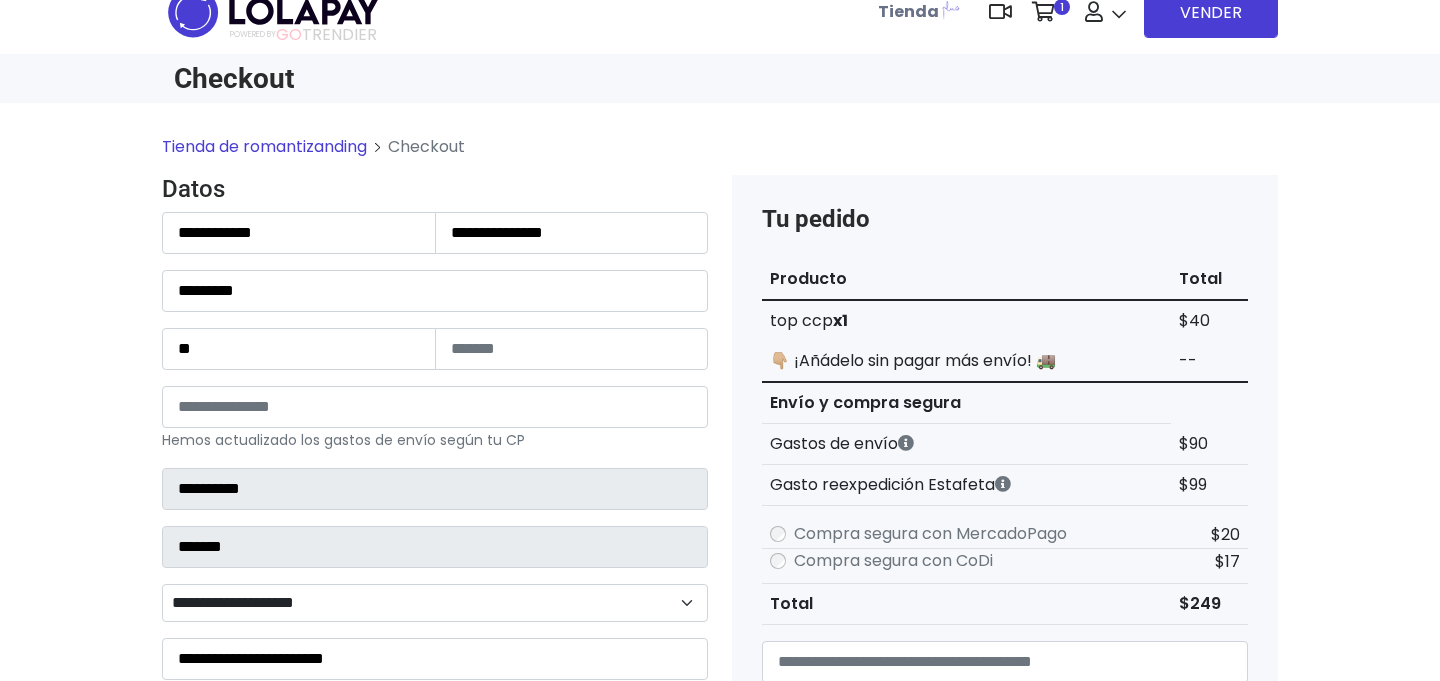 scroll, scrollTop: 0, scrollLeft: 0, axis: both 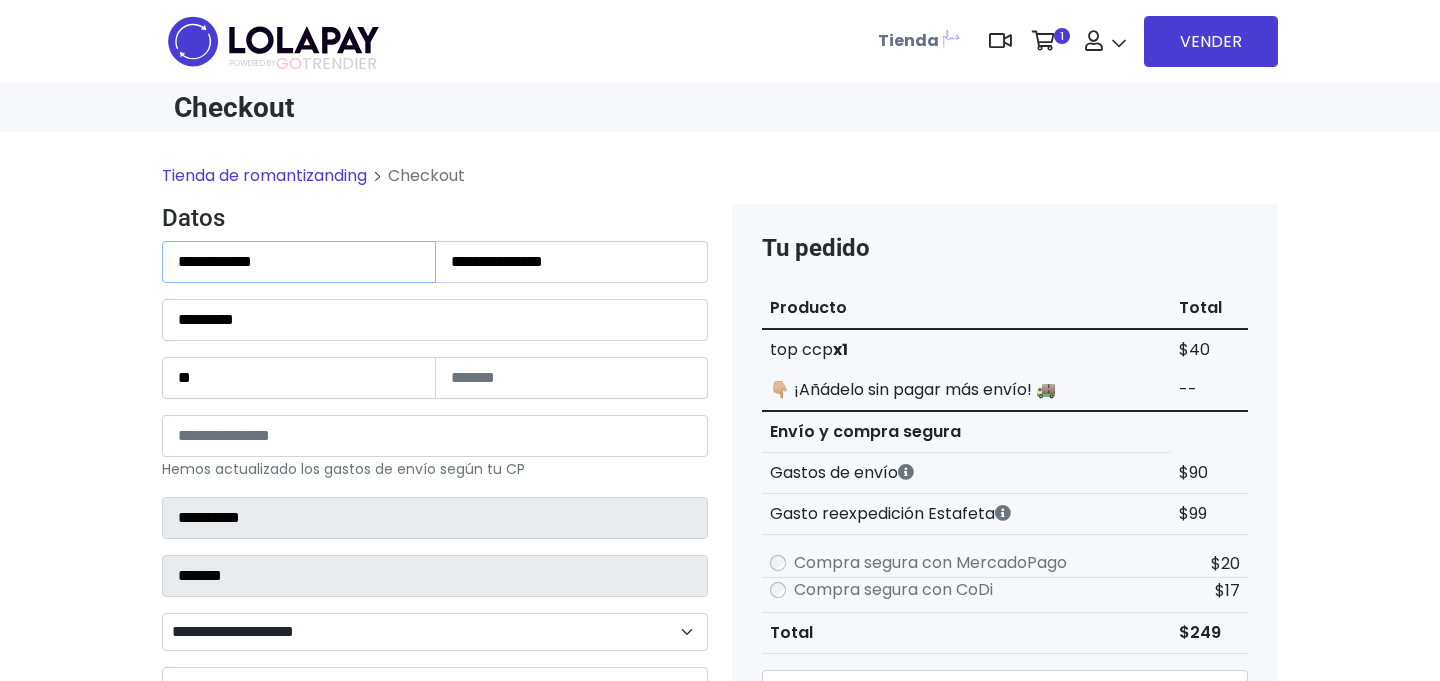 drag, startPoint x: 293, startPoint y: 269, endPoint x: 62, endPoint y: 231, distance: 234.10468 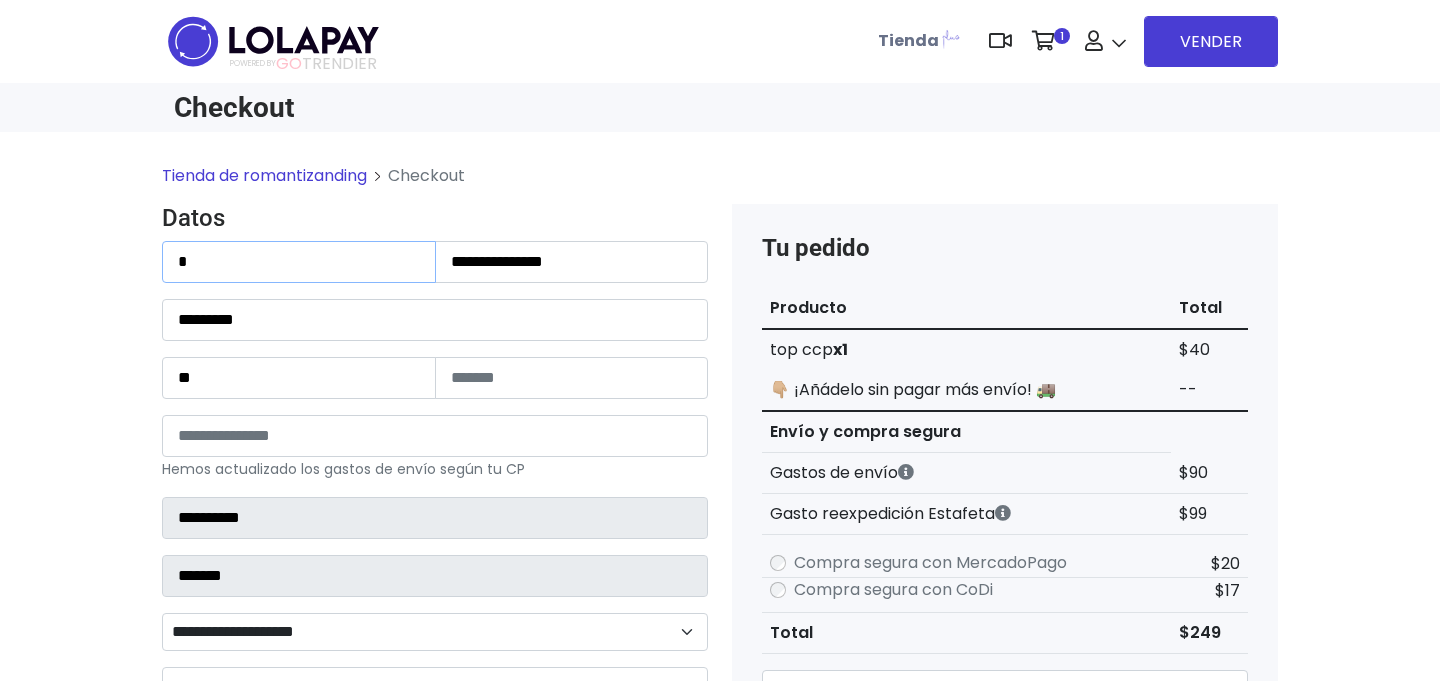 type on "*" 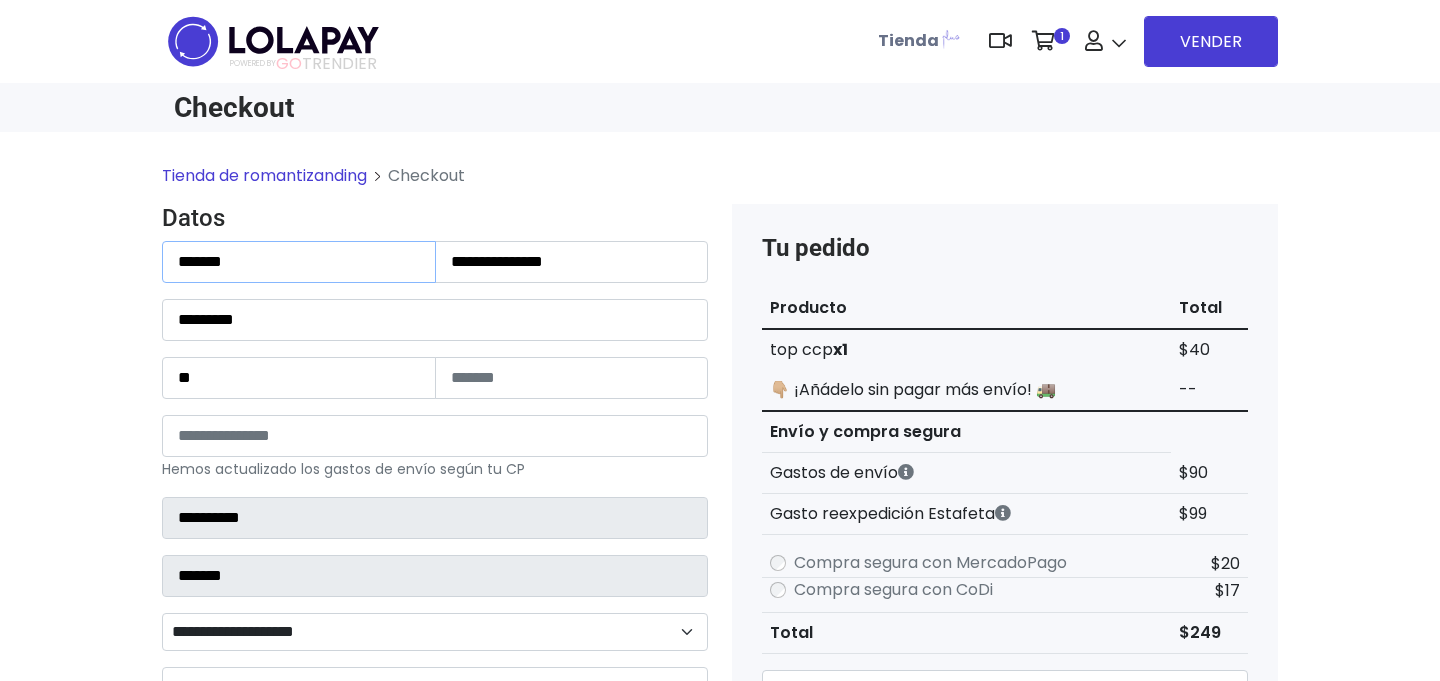 type on "*******" 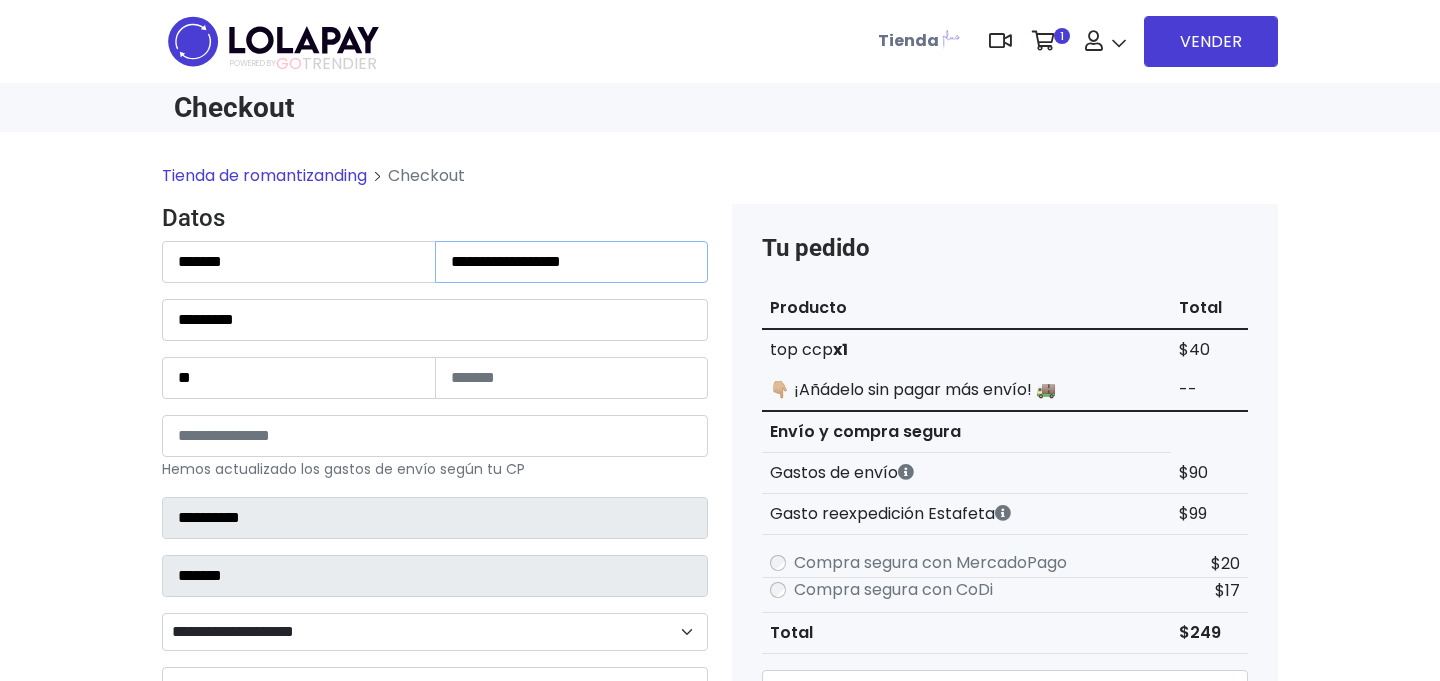 type on "**********" 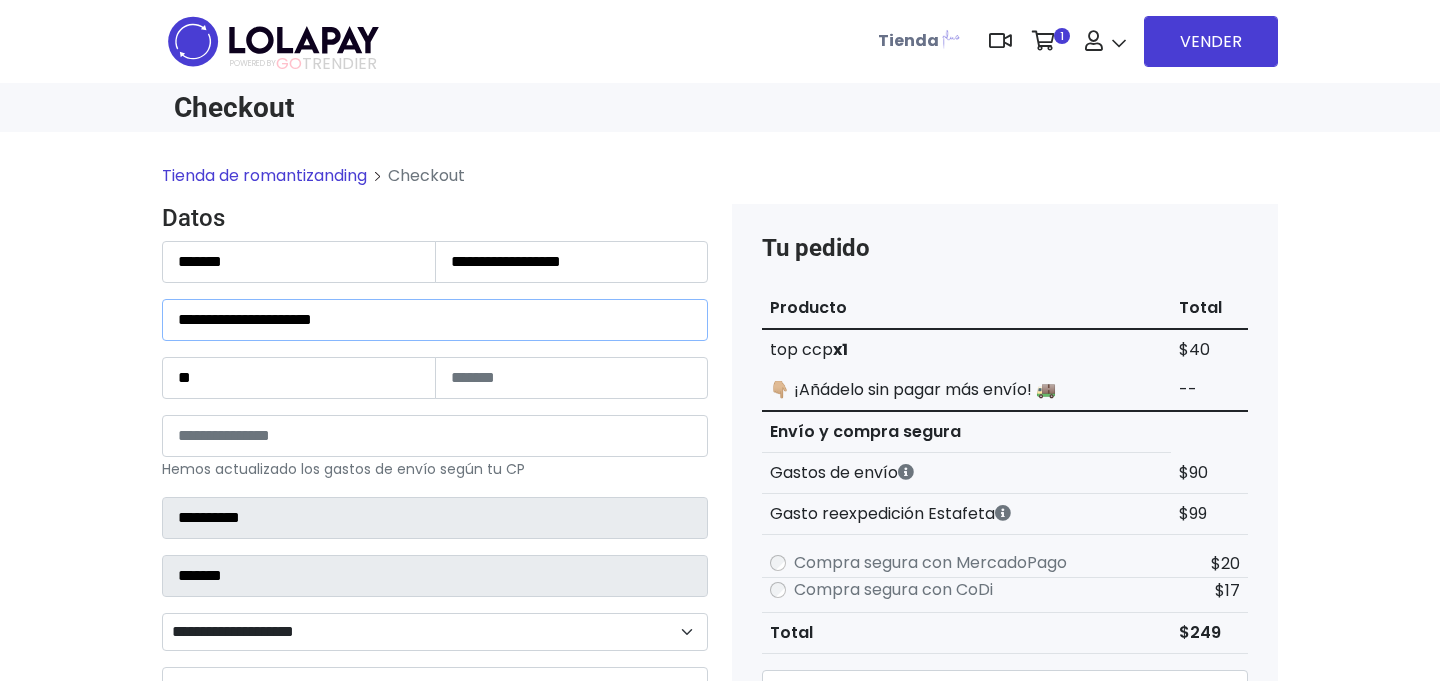 type on "**********" 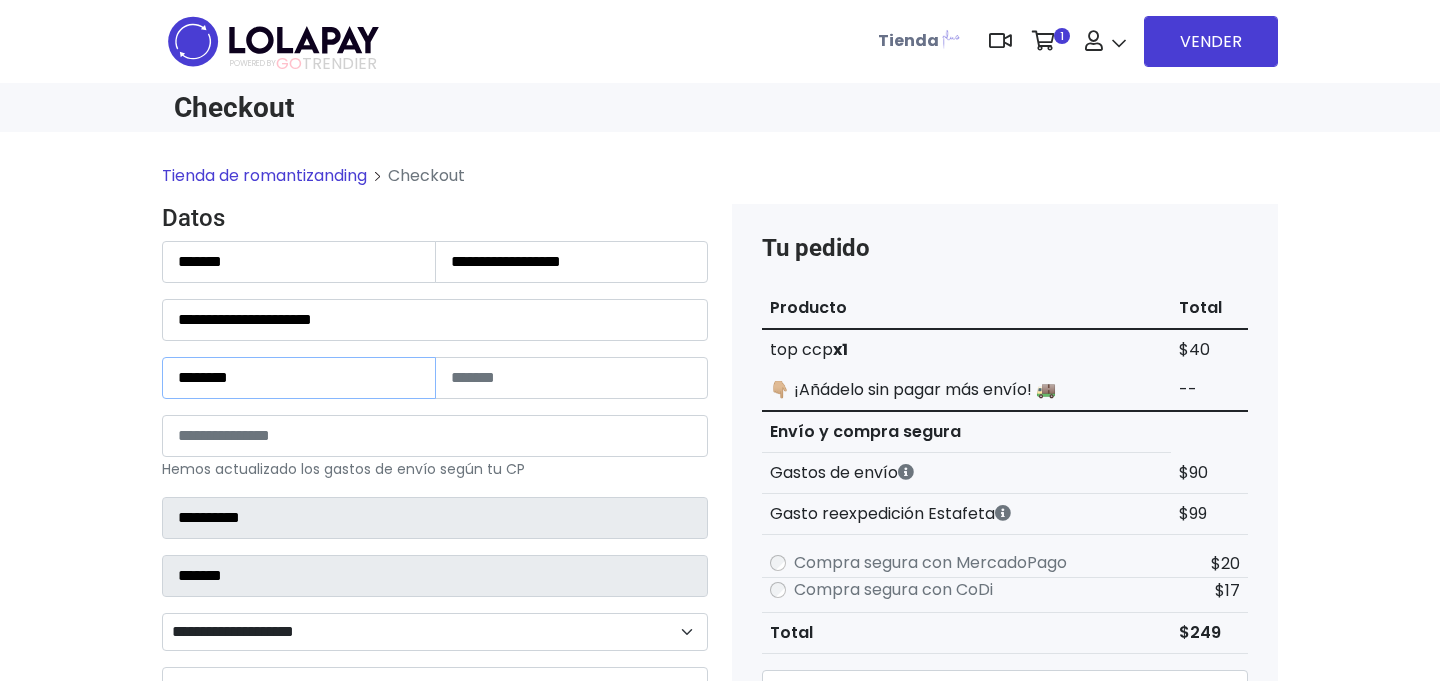 type on "*******" 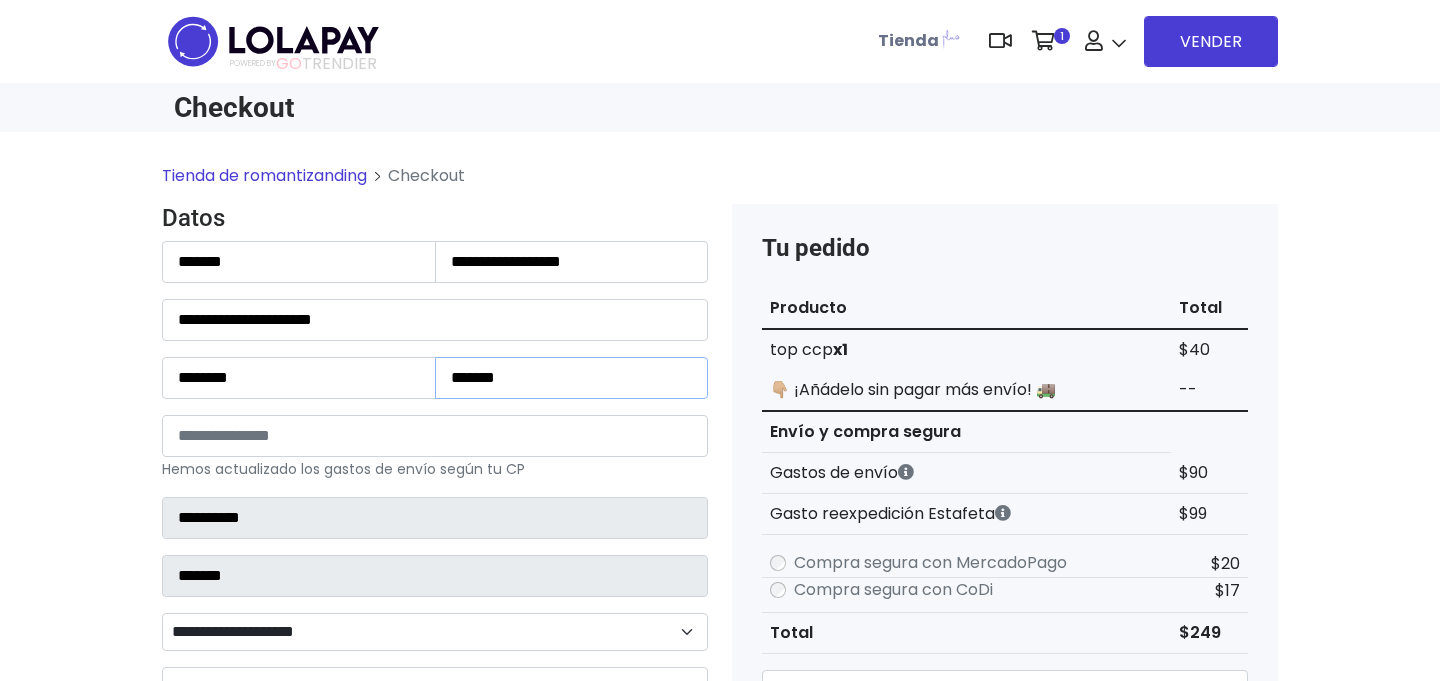 type on "******" 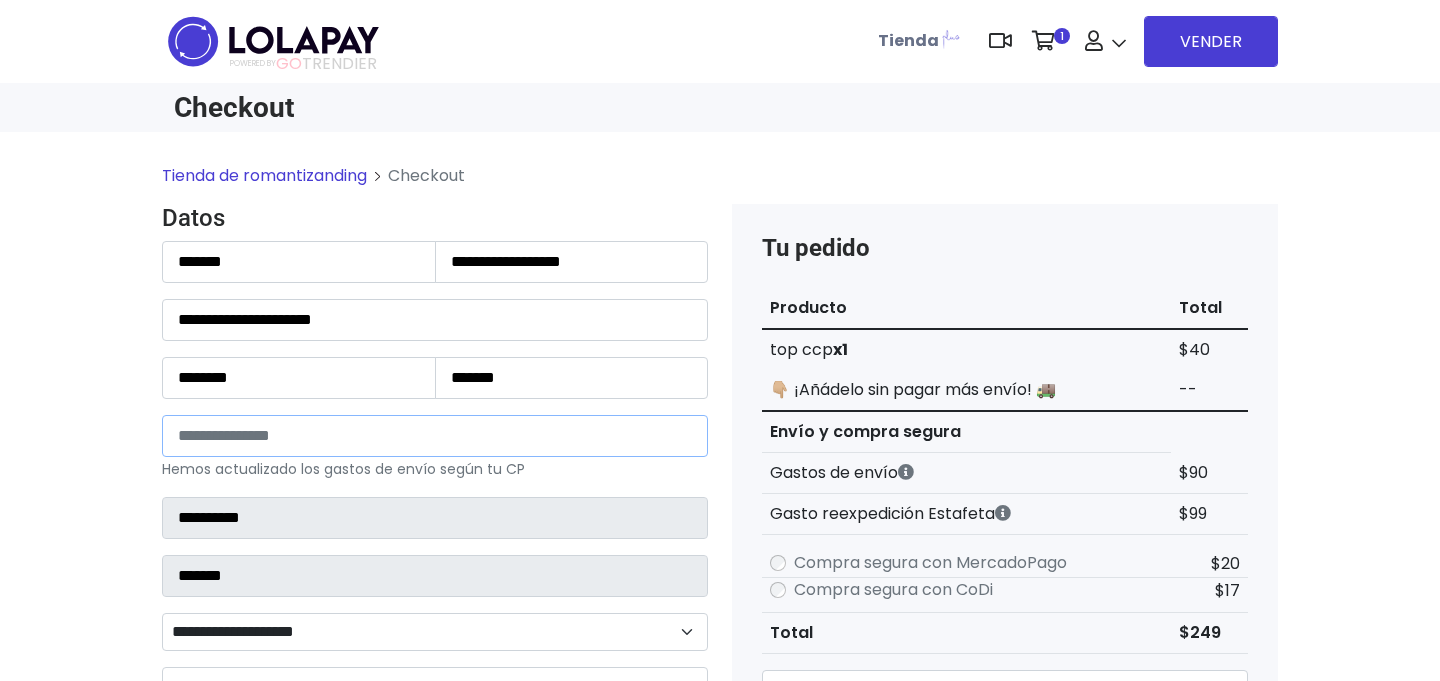 type on "*****" 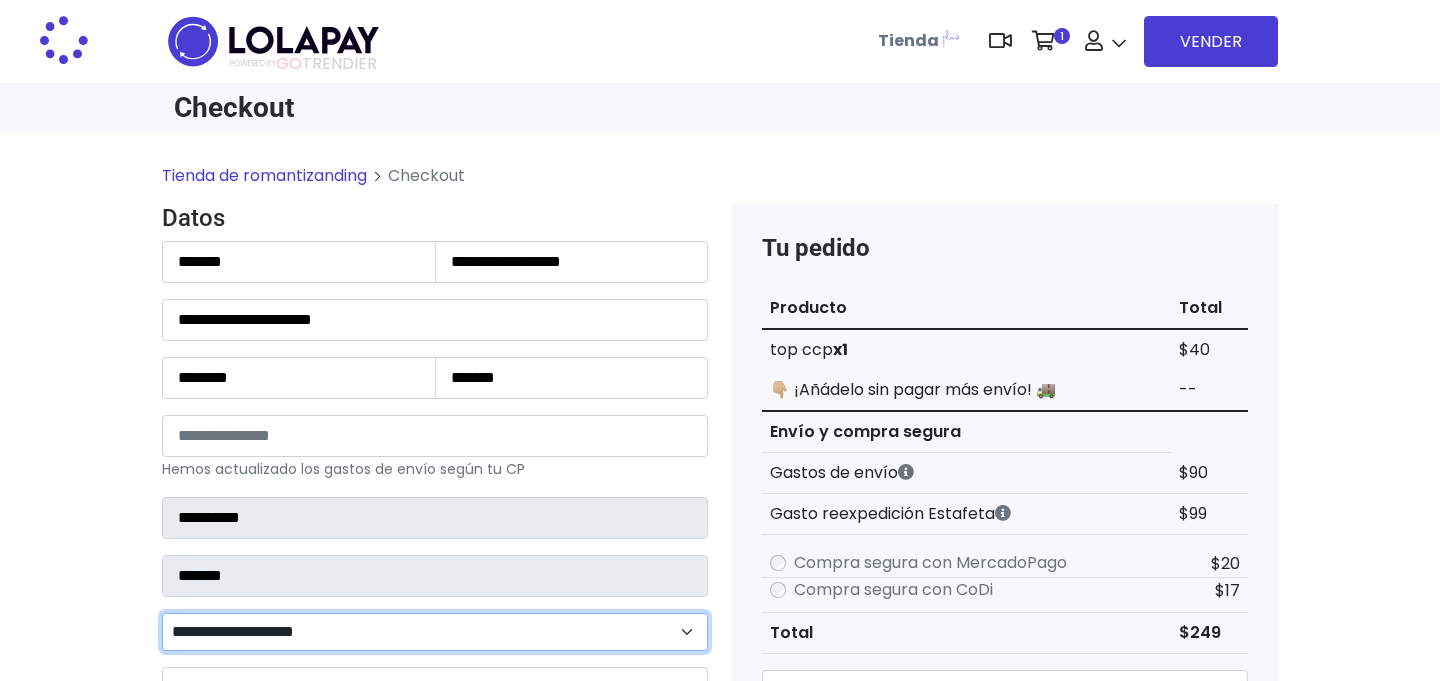 type on "********" 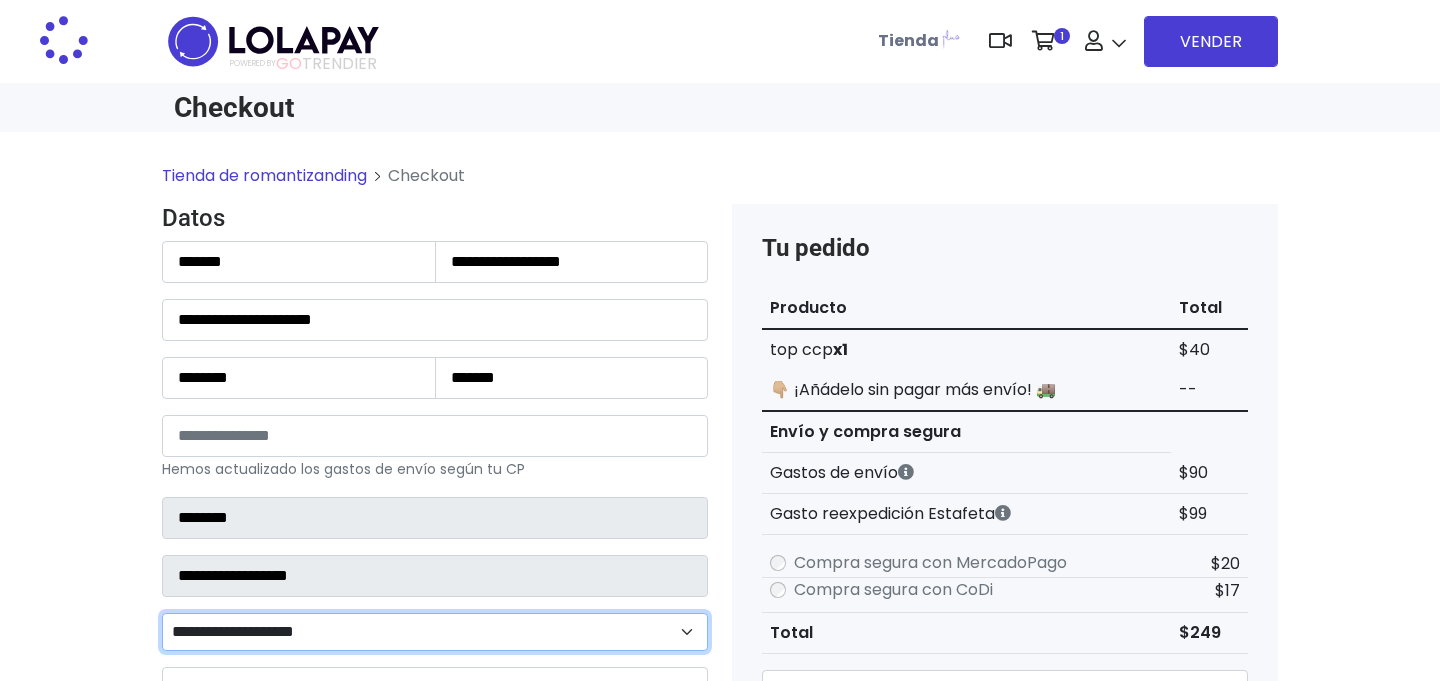 select 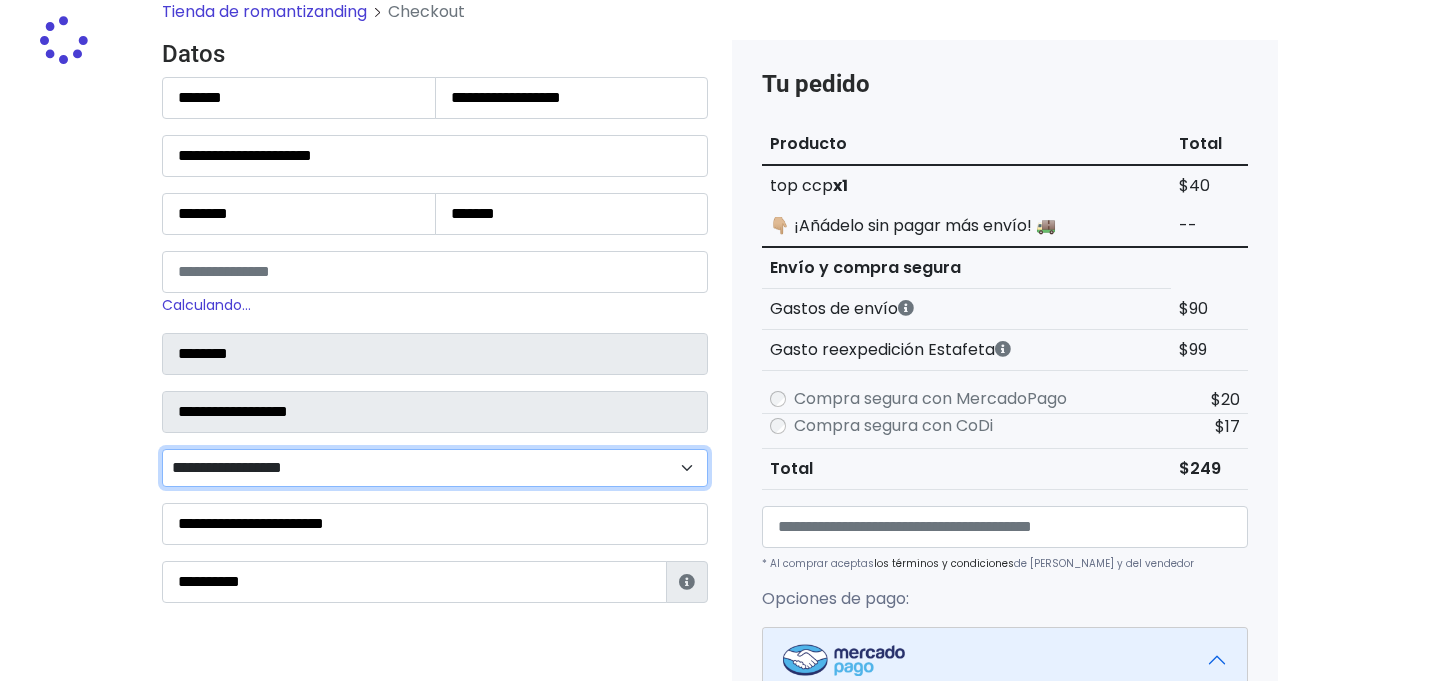 scroll, scrollTop: 540, scrollLeft: 0, axis: vertical 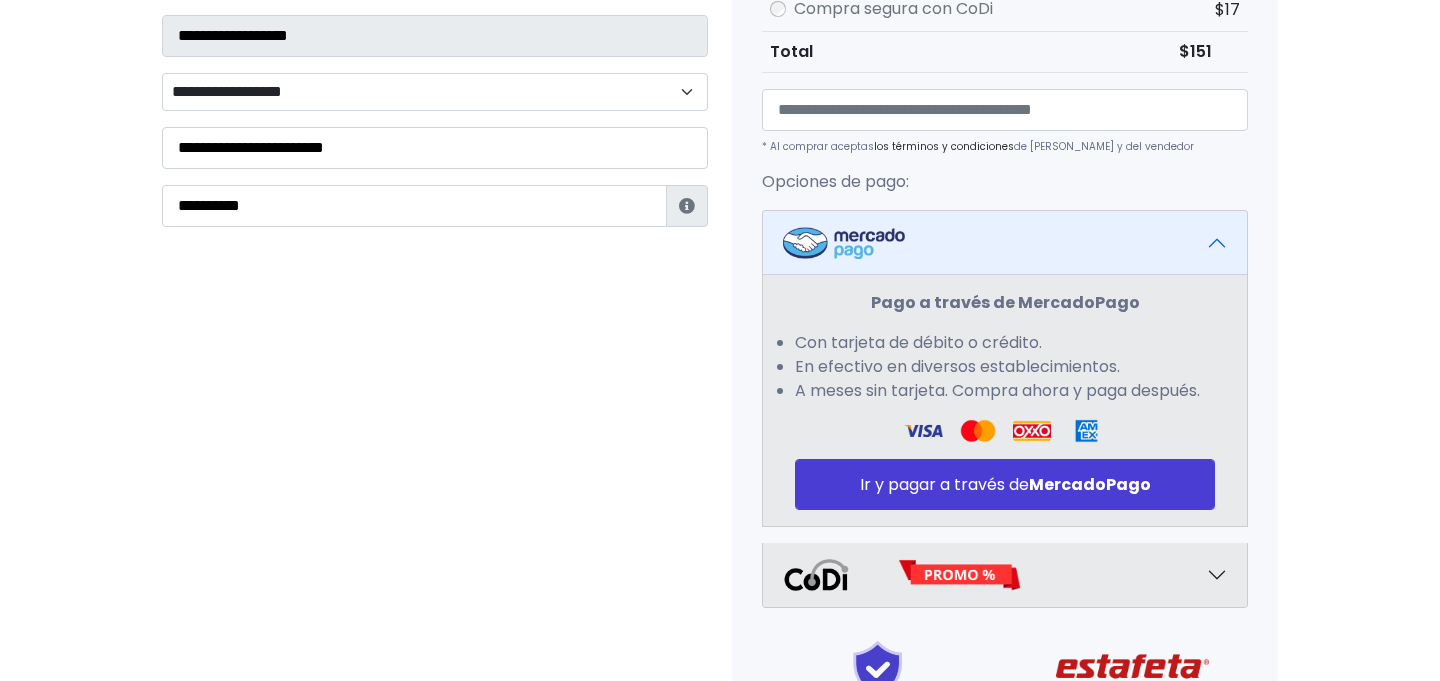 click on "**********" at bounding box center [435, 92] 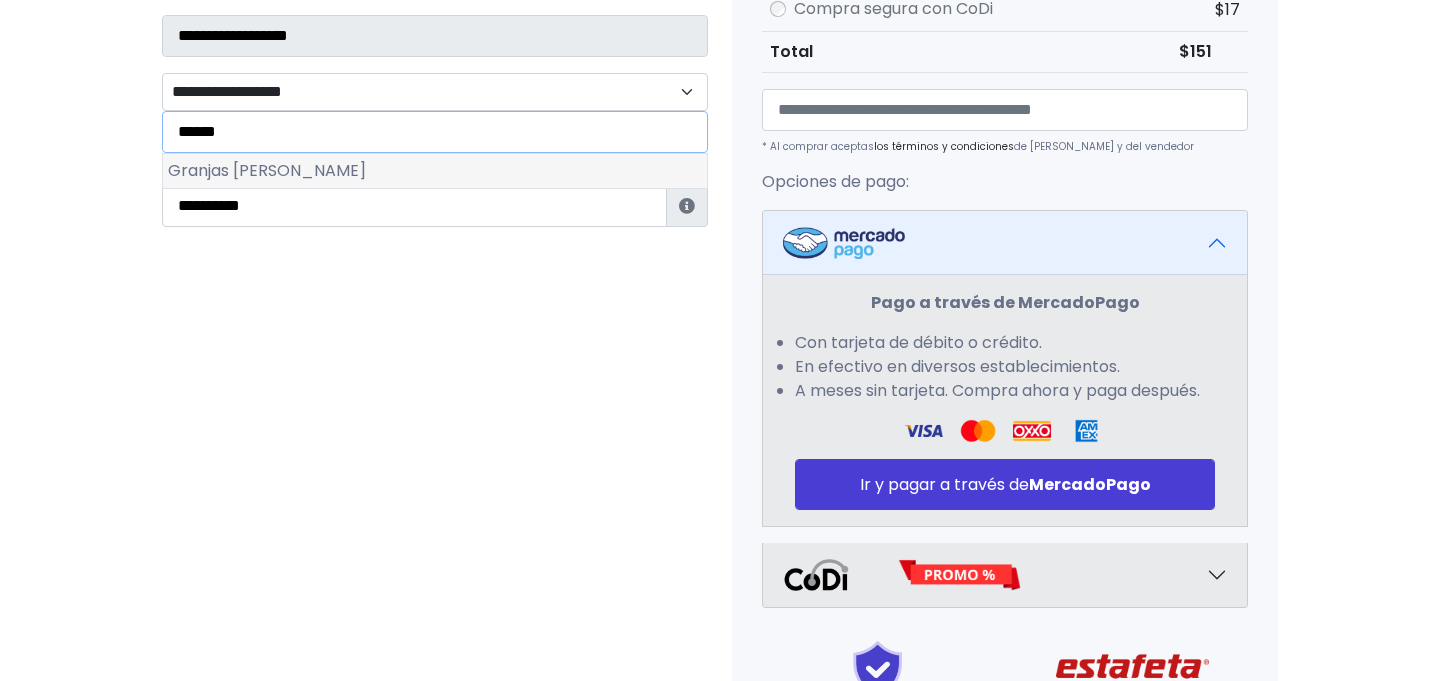 type on "******" 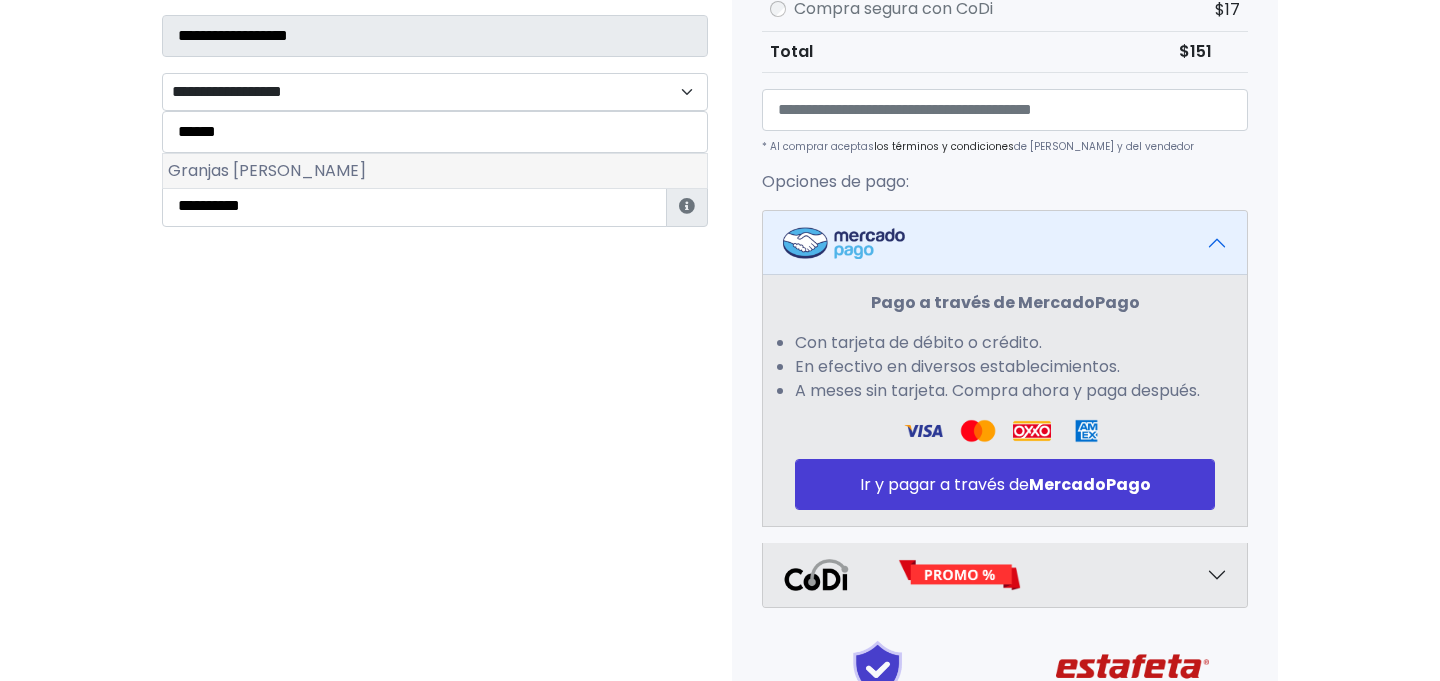 click on "Granjas [PERSON_NAME]" at bounding box center [435, 171] 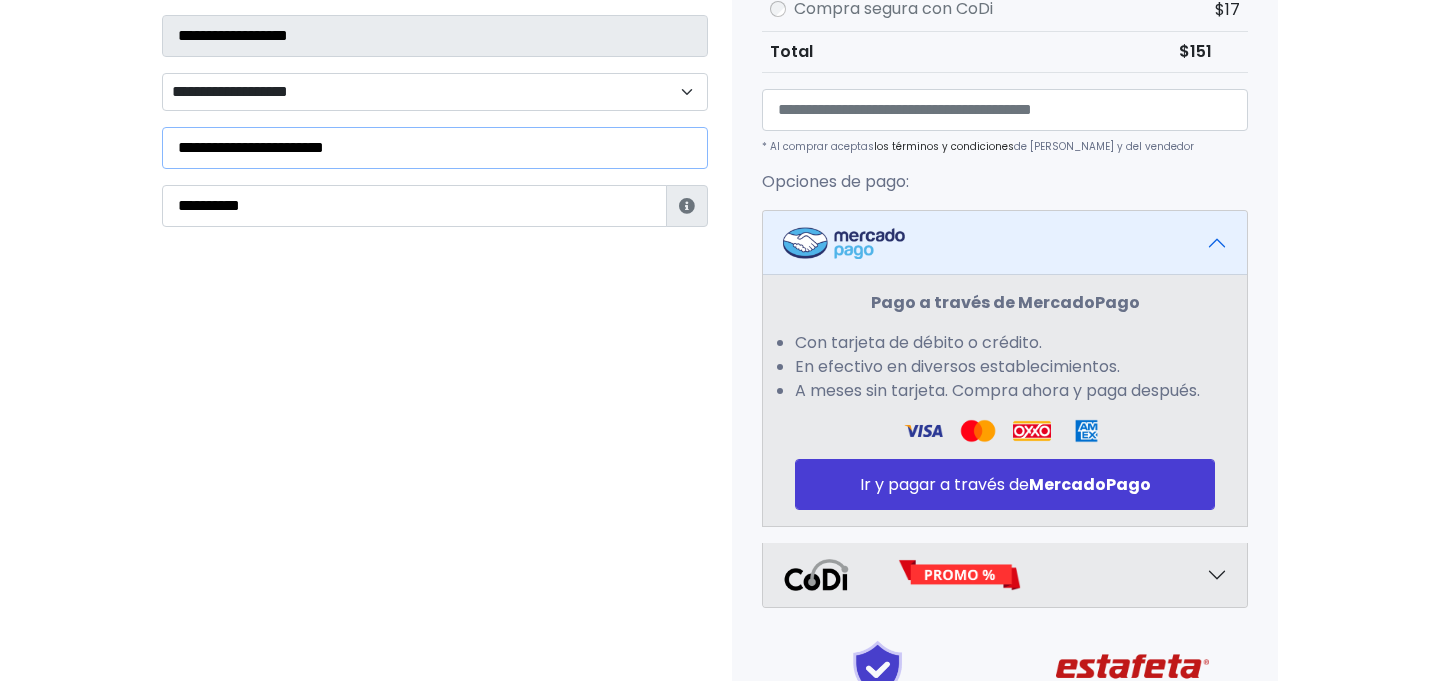 click on "**********" at bounding box center [435, 148] 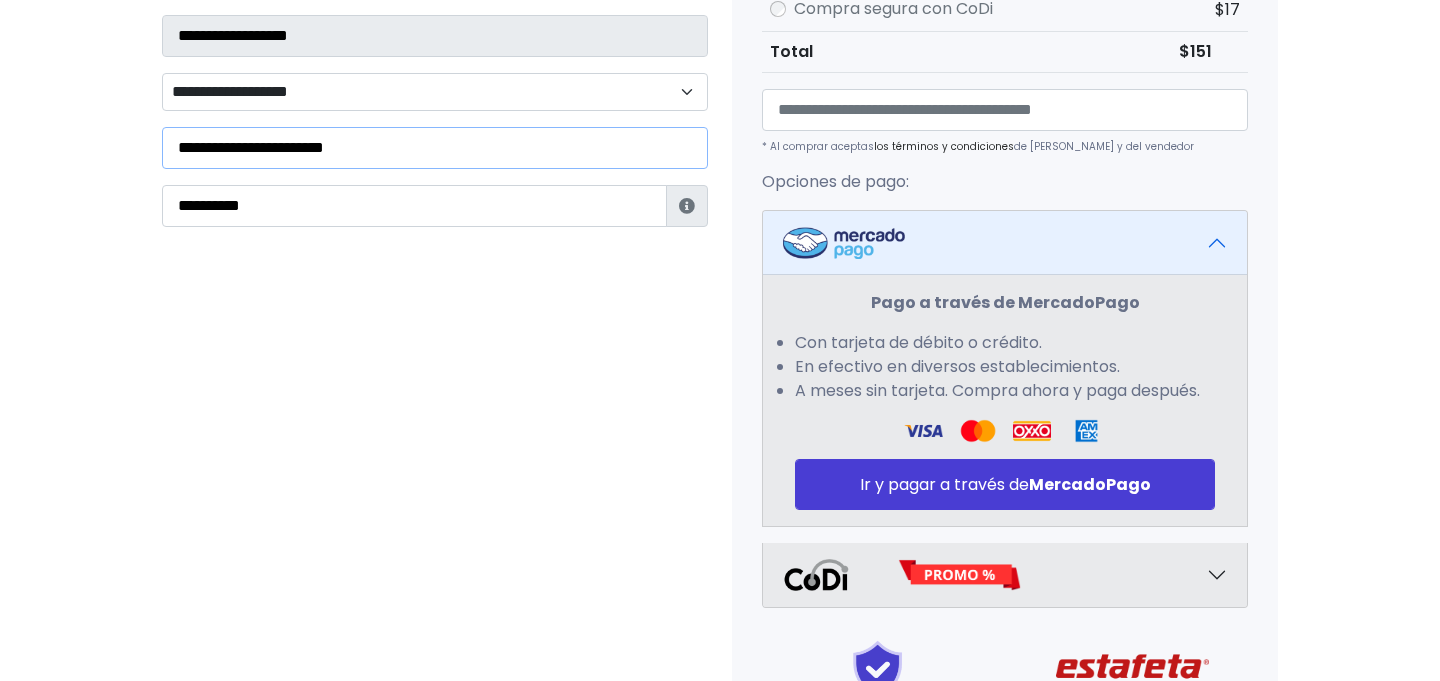 drag, startPoint x: 393, startPoint y: 149, endPoint x: 25, endPoint y: 43, distance: 382.96213 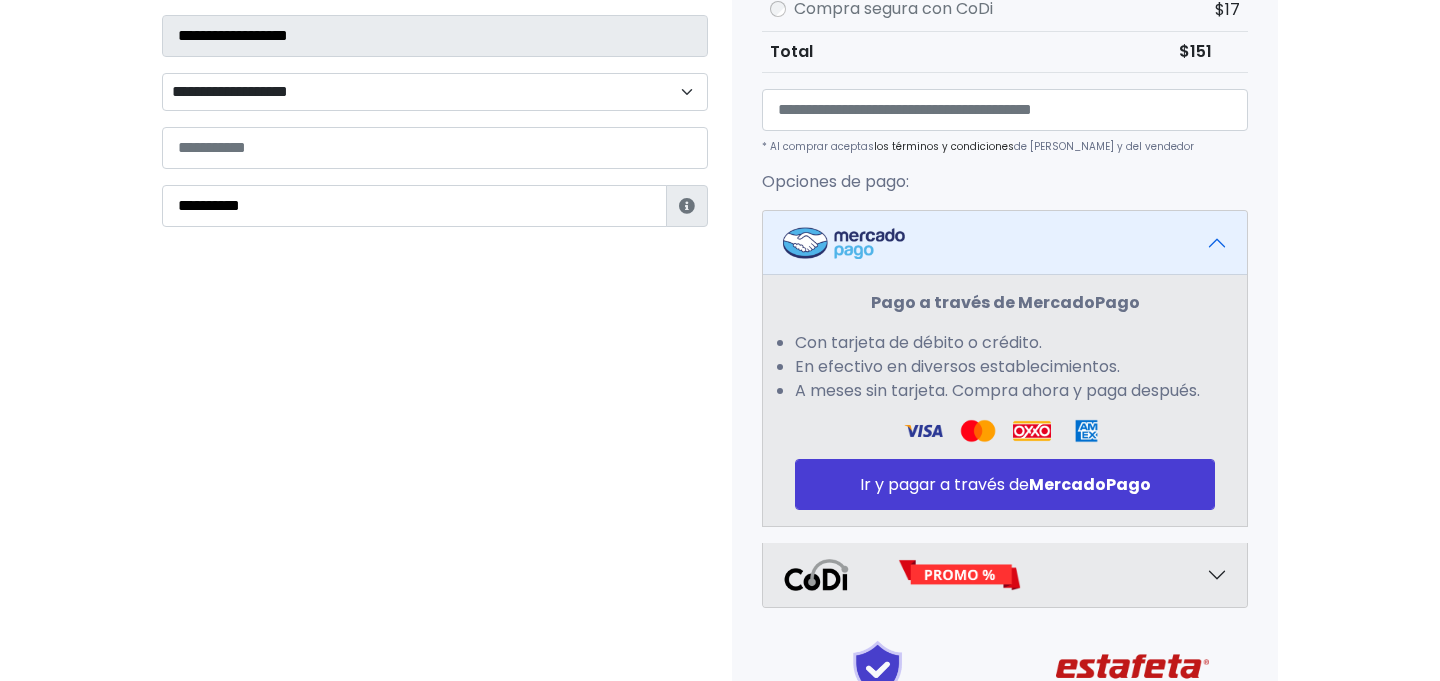 click on "Datos
Información de Estafeta
Este CP es Ocurre Forzoso para Estafeta , por lo tanto es  responsabilidad del comprador hacer seguimiento del pedido y recogerlo en sucursal . No se hace devolución del costo de envío si el pedido regresa a remitente.
📦 ¿Dónde lo tengo que recoger?
Con tu número de seguimiento podrás ingresar al sitio de Estafeta para rastrearlo, una vez en sucursal se indicará la dirección exacta de recolección. Será una sucursal cercana a tu domicilio.
📦 ¿Cómo obtengo mi número de seguimiento?
Después de tu compra te llegará un correo con el número de seguimiento y link Estafeta.
📦 ¿Cómo sé cuándo llegará?
Cerrar" at bounding box center [435, 269] 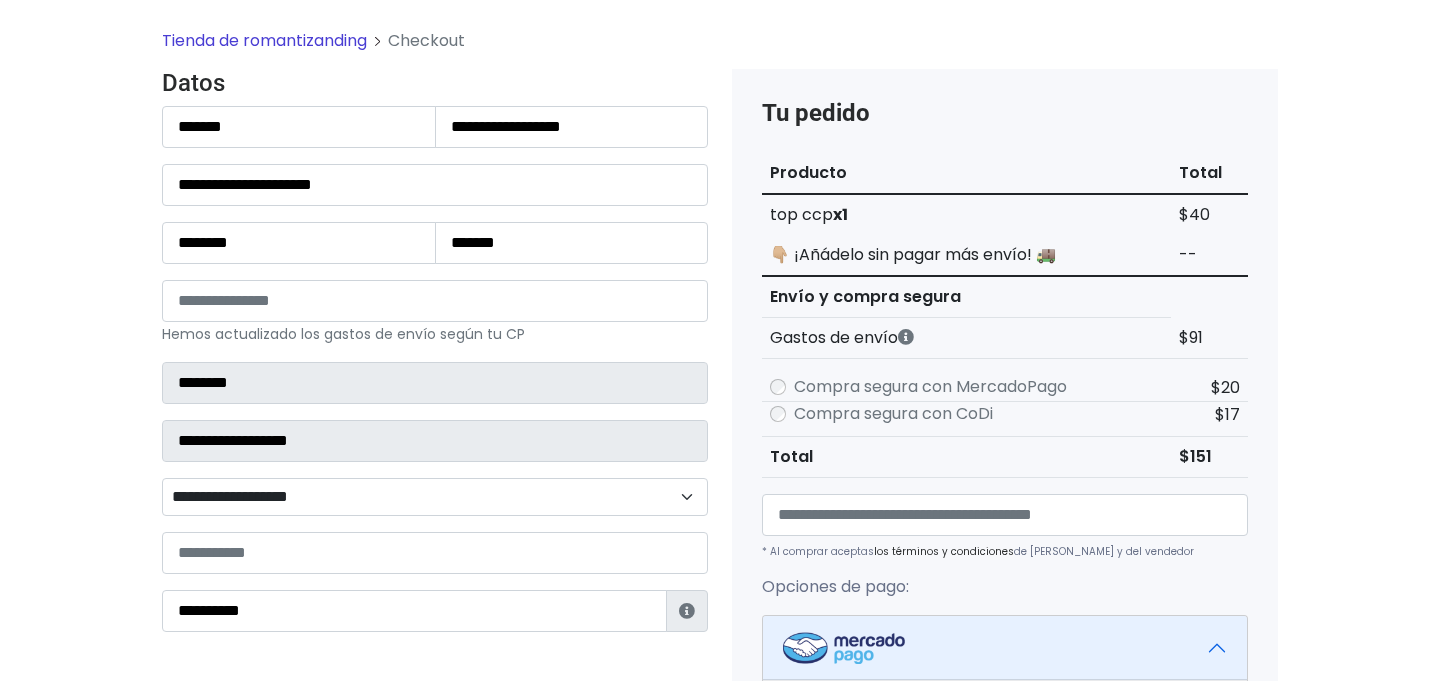 scroll, scrollTop: 143, scrollLeft: 0, axis: vertical 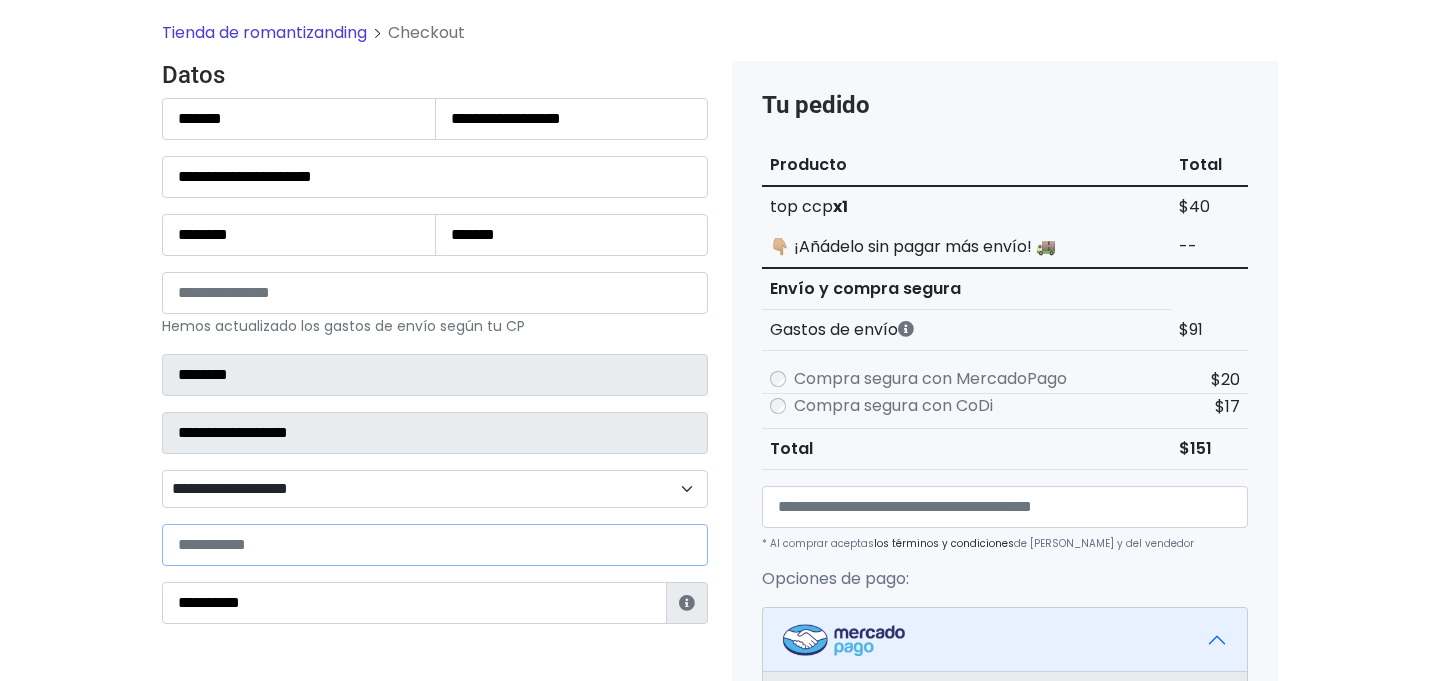 click at bounding box center (435, 545) 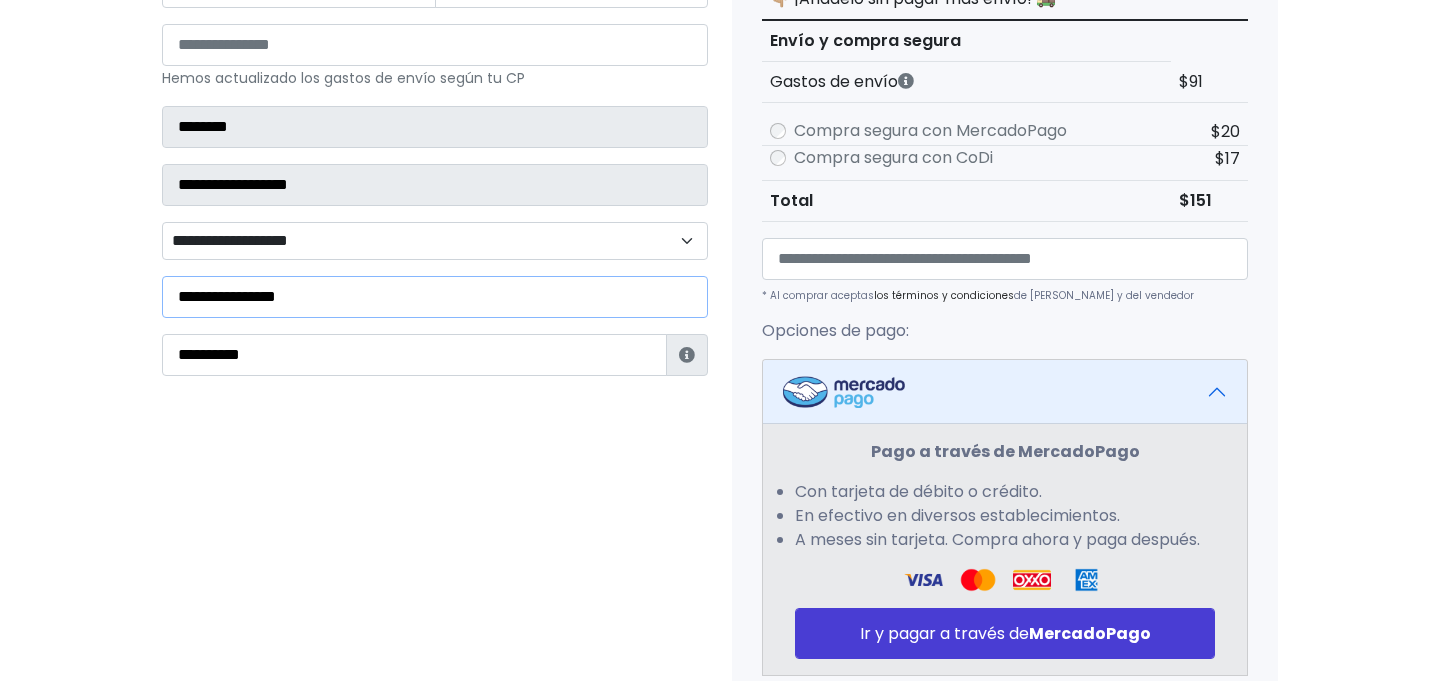 scroll, scrollTop: 396, scrollLeft: 0, axis: vertical 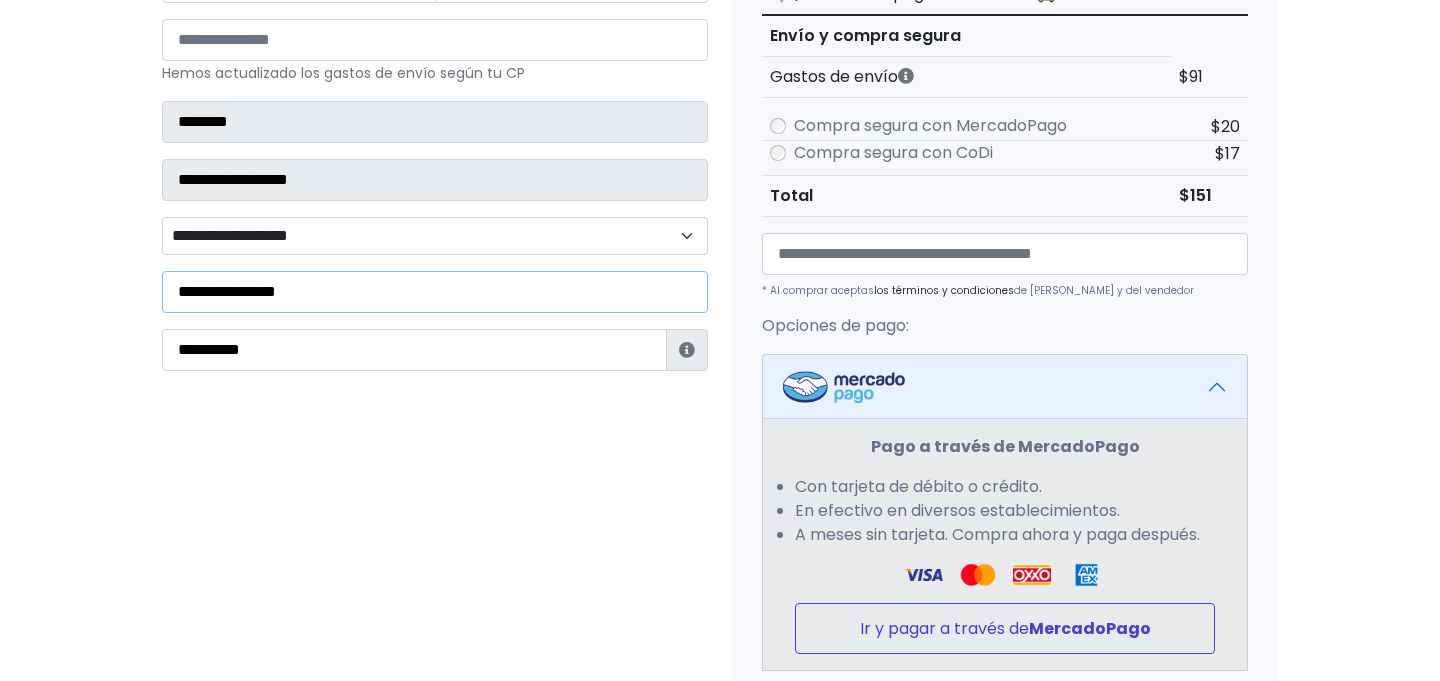 type on "**********" 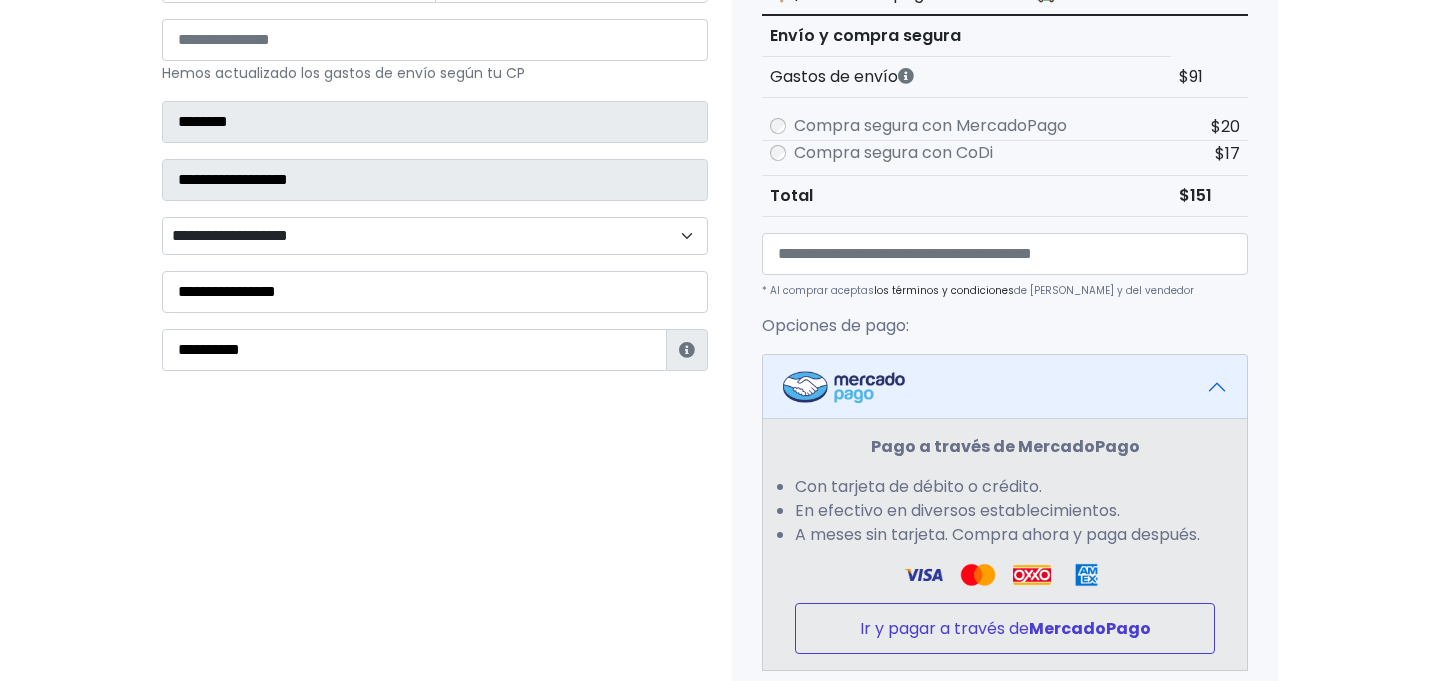 click on "Ir y pagar a través de  MercadoPago" at bounding box center [1005, 628] 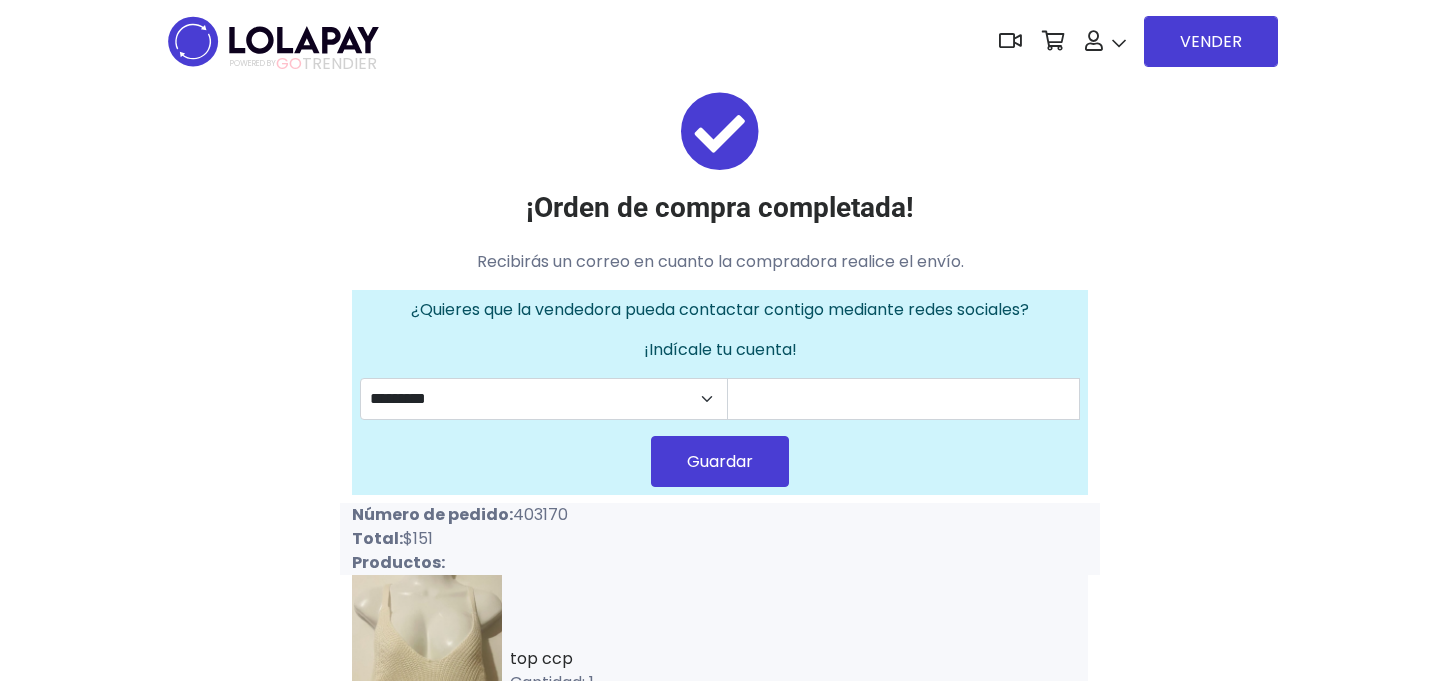 scroll, scrollTop: 0, scrollLeft: 0, axis: both 